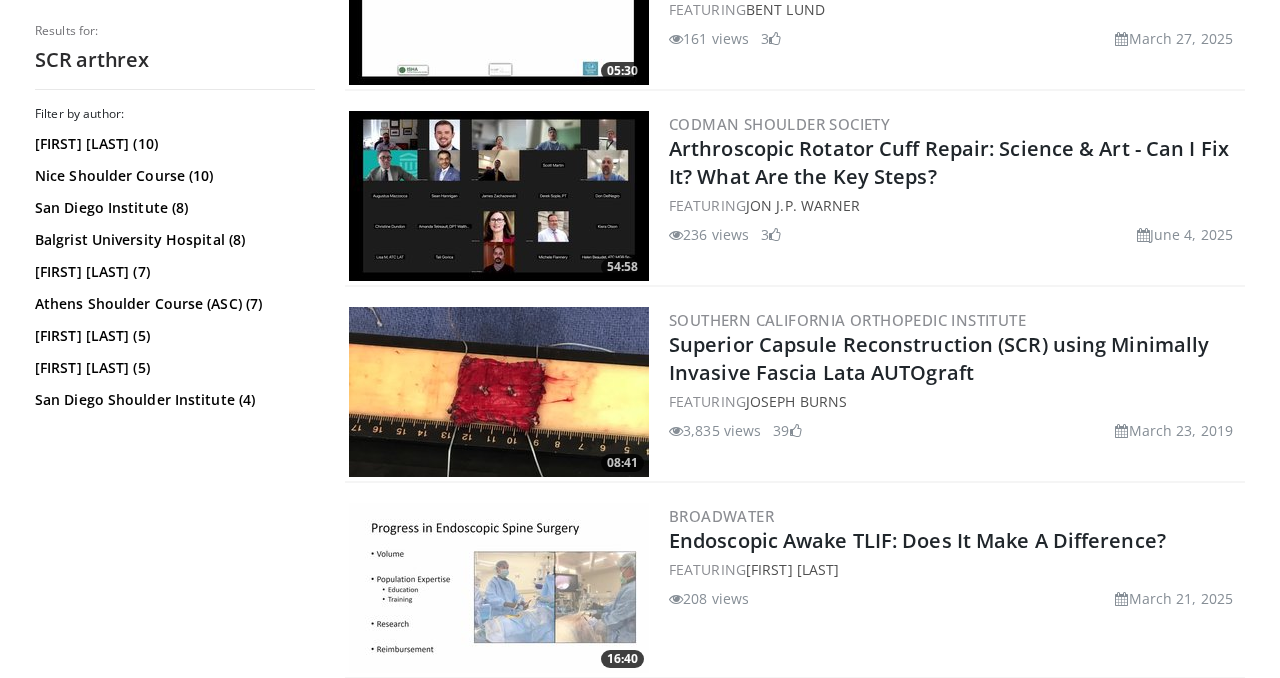 scroll, scrollTop: 708, scrollLeft: 0, axis: vertical 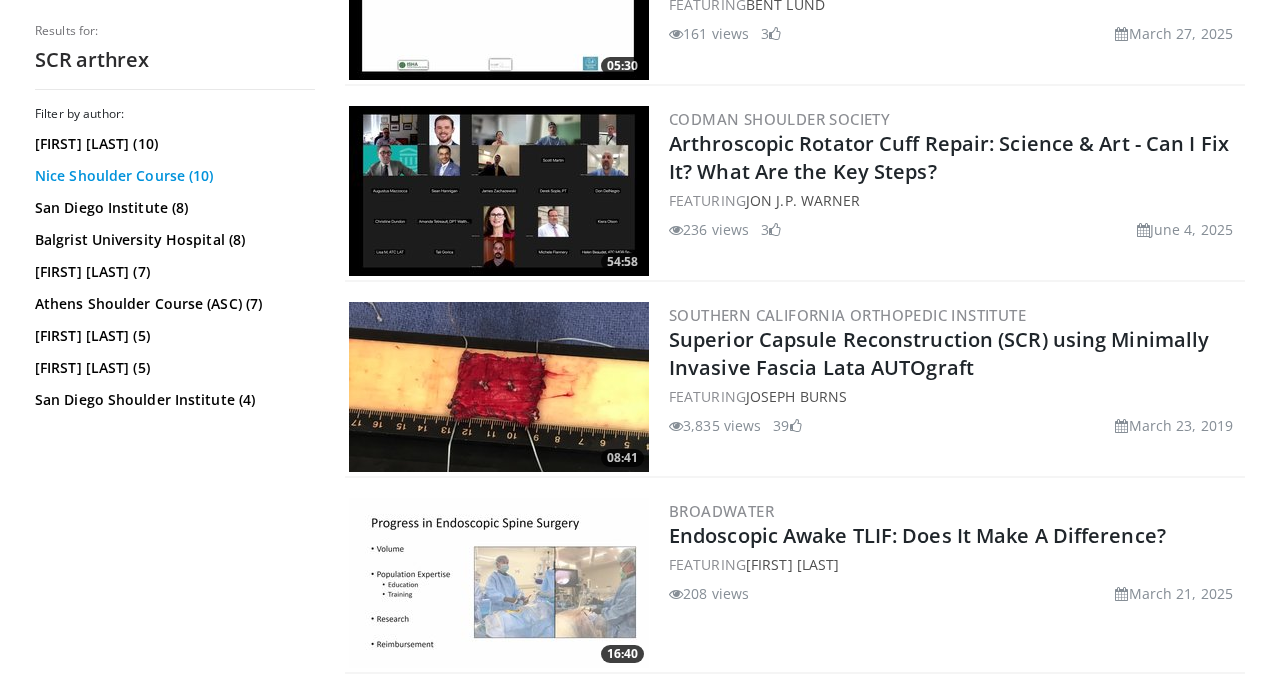 click on "Nice Shoulder Course (10)" at bounding box center (172, 176) 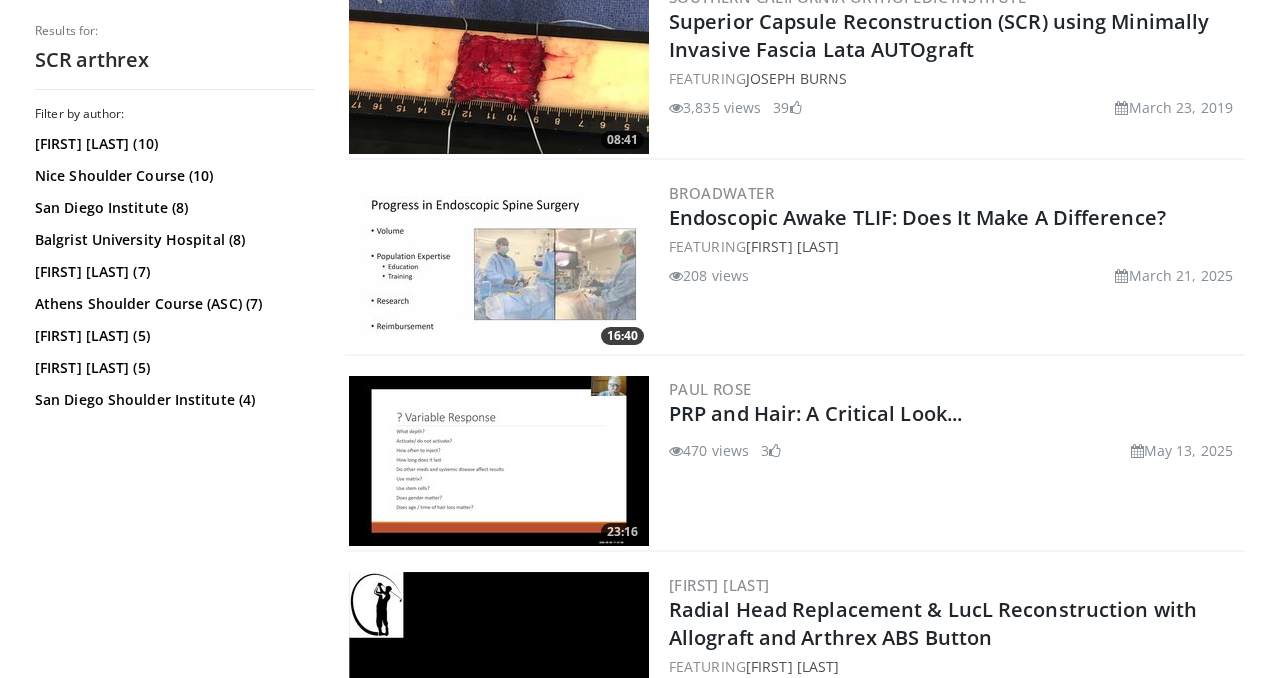 scroll, scrollTop: 1028, scrollLeft: 0, axis: vertical 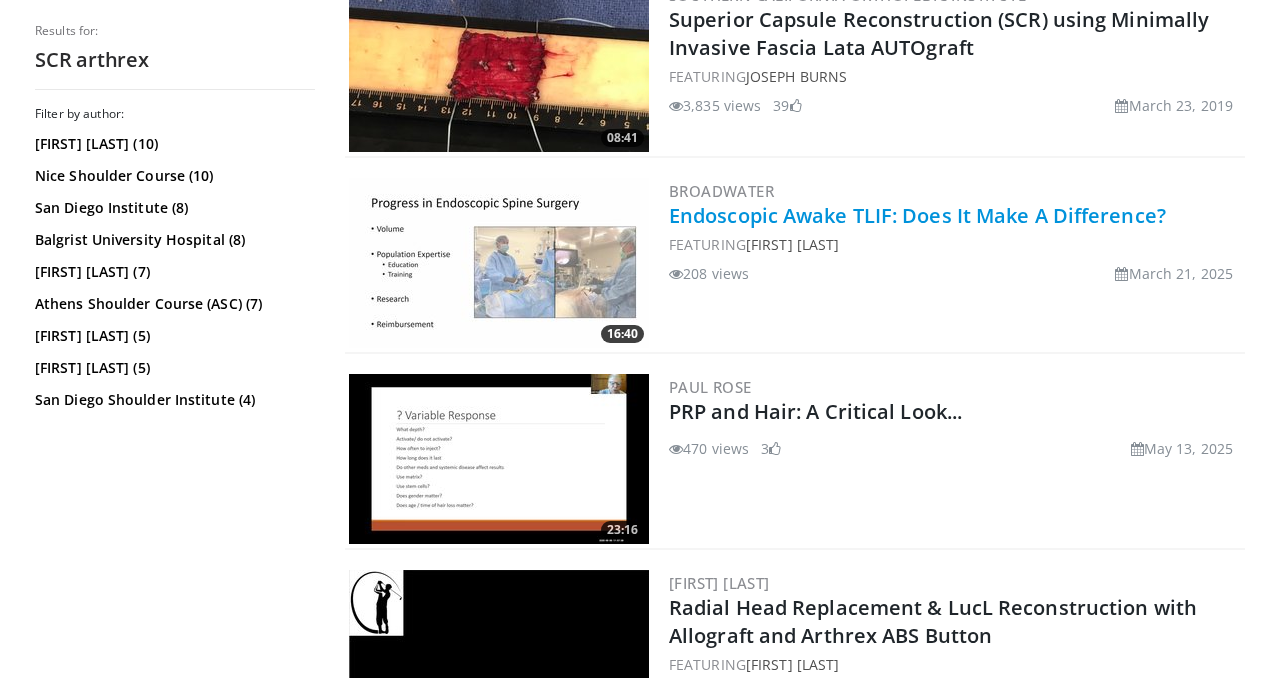 click on "Endoscopic Awake TLIF: Does It Make A Difference?" at bounding box center [917, 215] 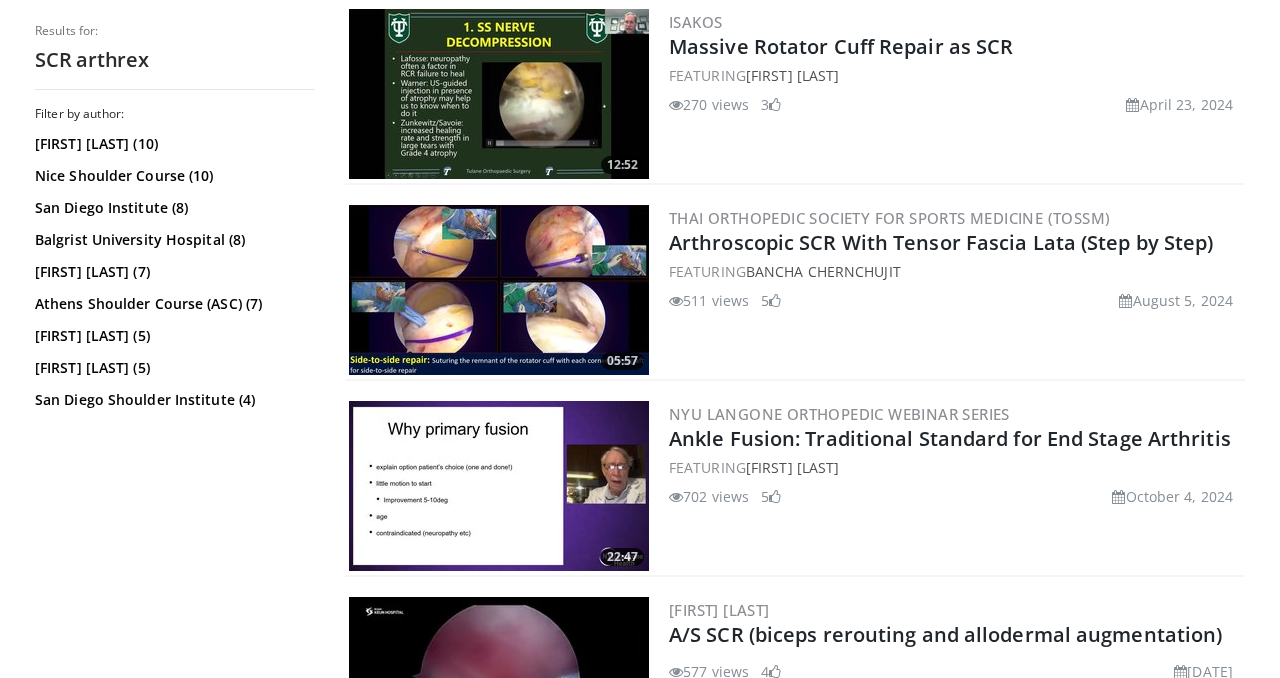 scroll, scrollTop: 3165, scrollLeft: 0, axis: vertical 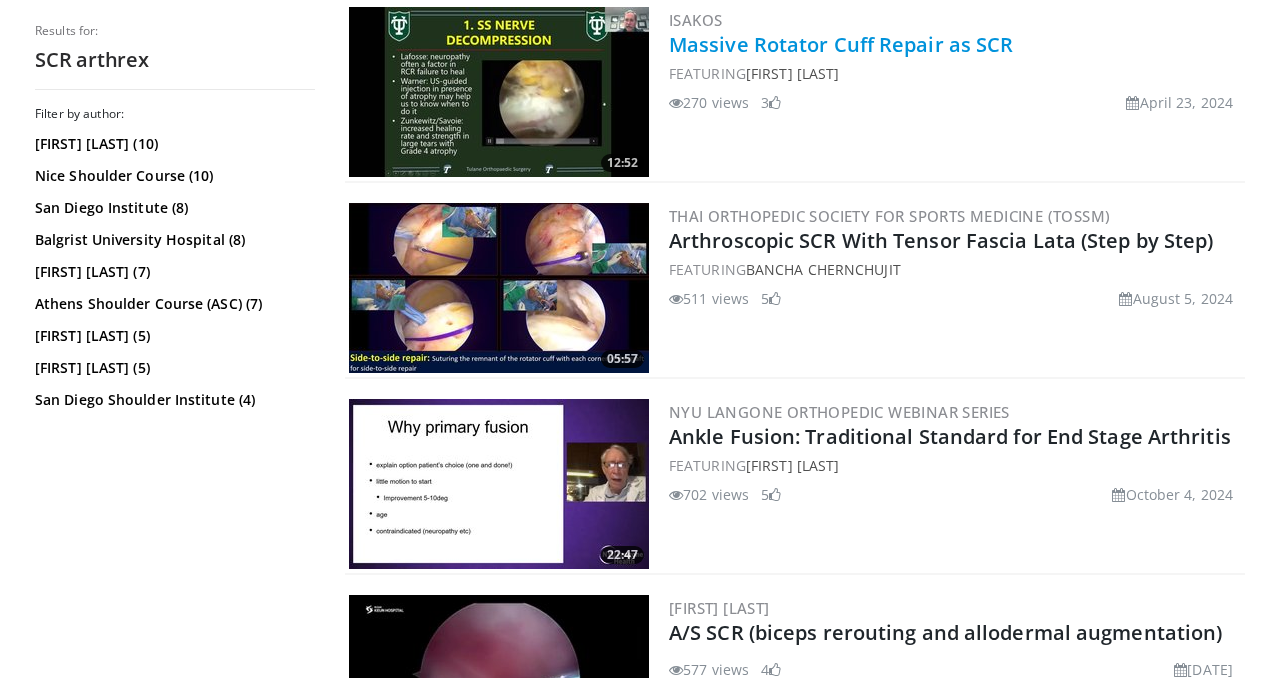 click on "Massive Rotator Cuff Repair as SCR" at bounding box center [841, 44] 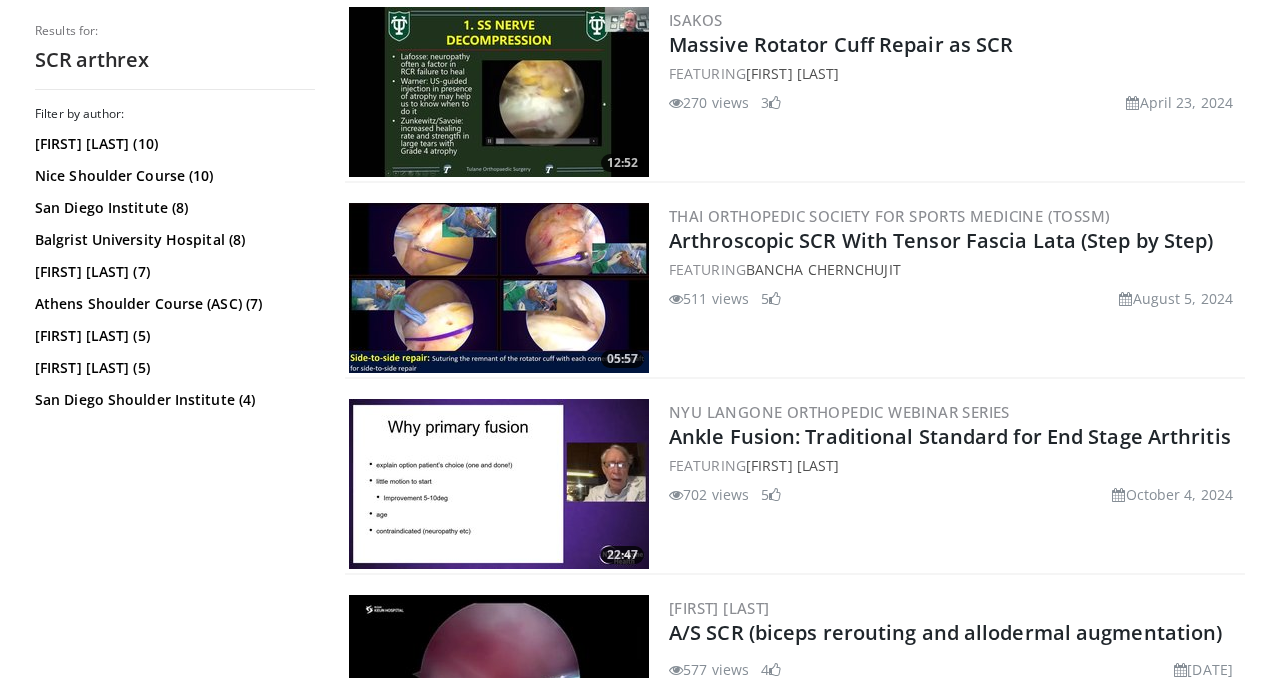 click at bounding box center [499, 288] 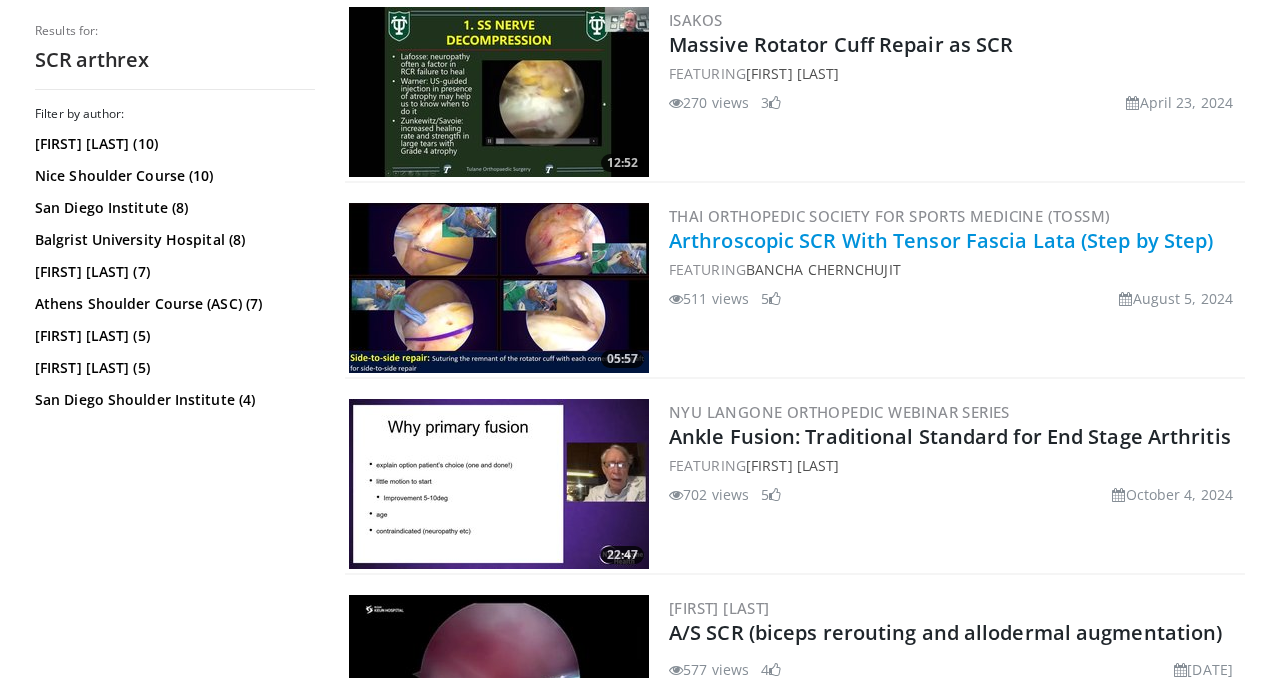 click on "Arthroscopic SCR With Tensor Fascia Lata (Step by Step)" at bounding box center (941, 240) 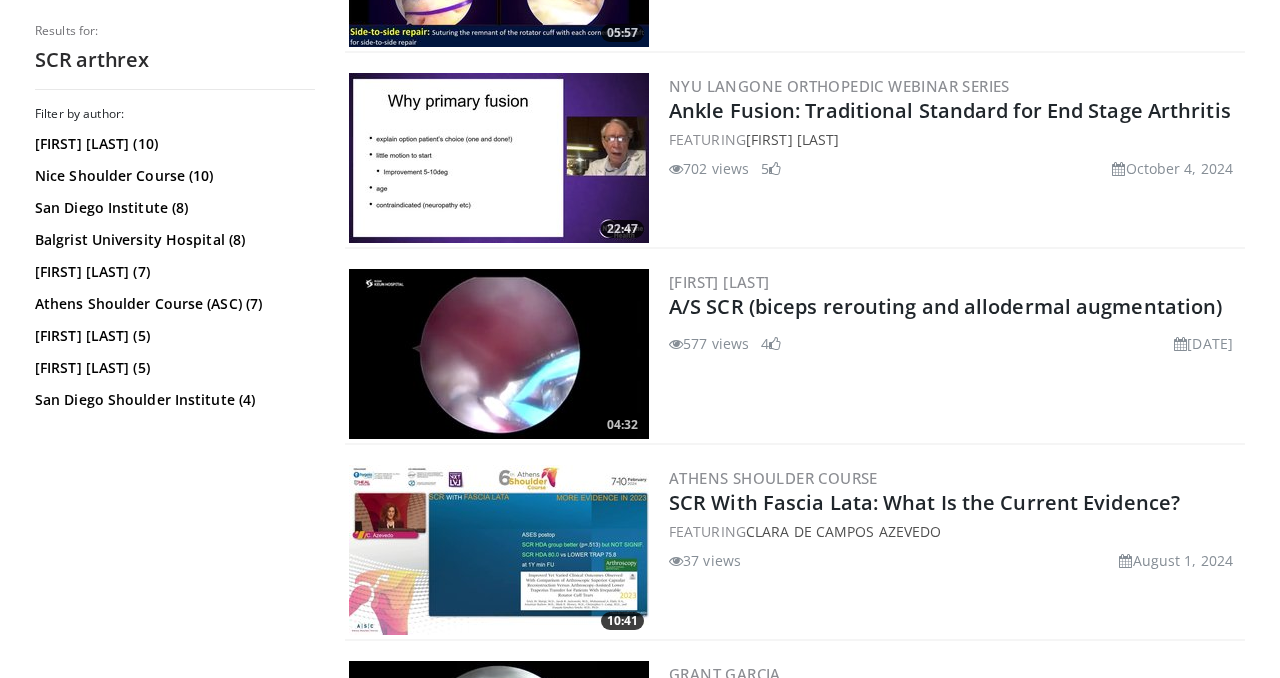 scroll, scrollTop: 3492, scrollLeft: 0, axis: vertical 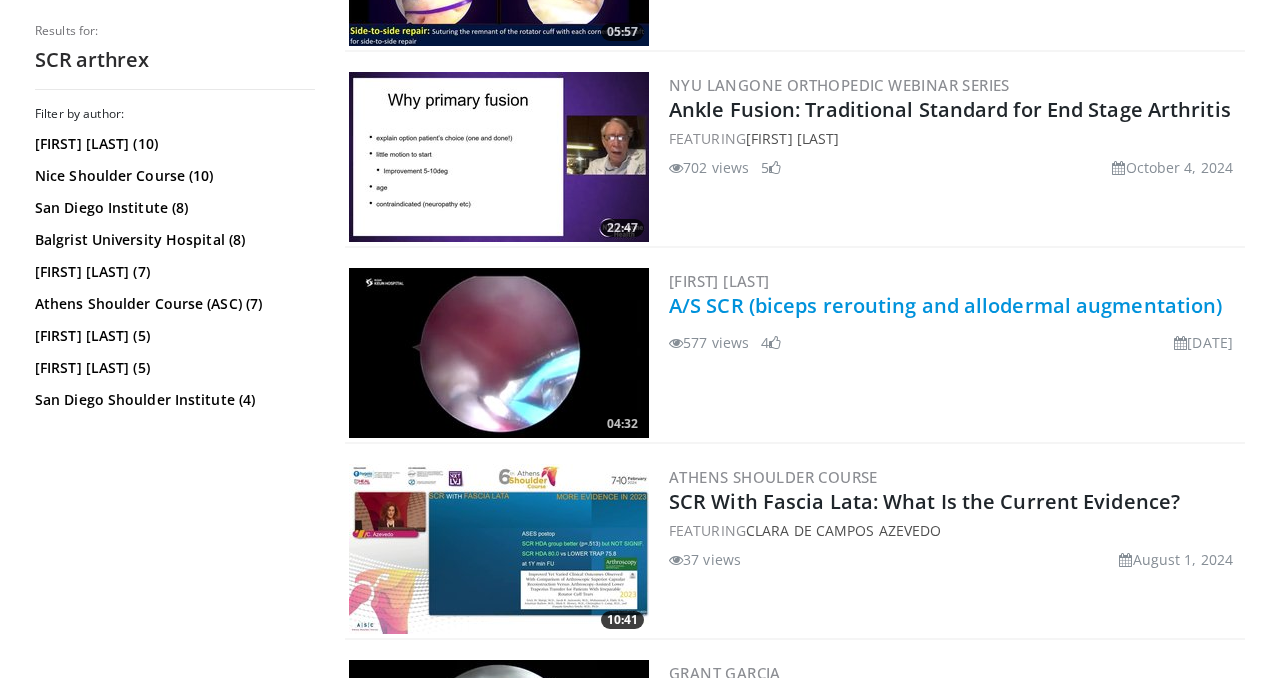 click on "A/S SCR (biceps rerouting and allodermal augmentation)" at bounding box center (945, 305) 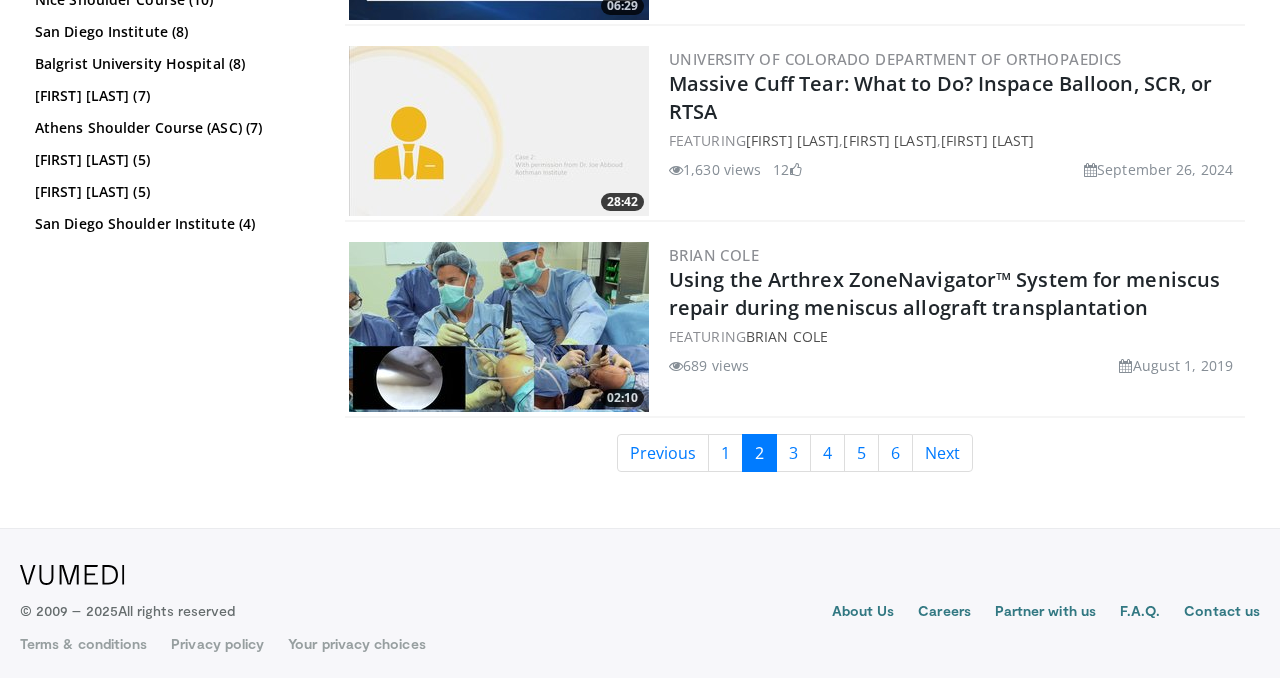 scroll, scrollTop: 5094, scrollLeft: 0, axis: vertical 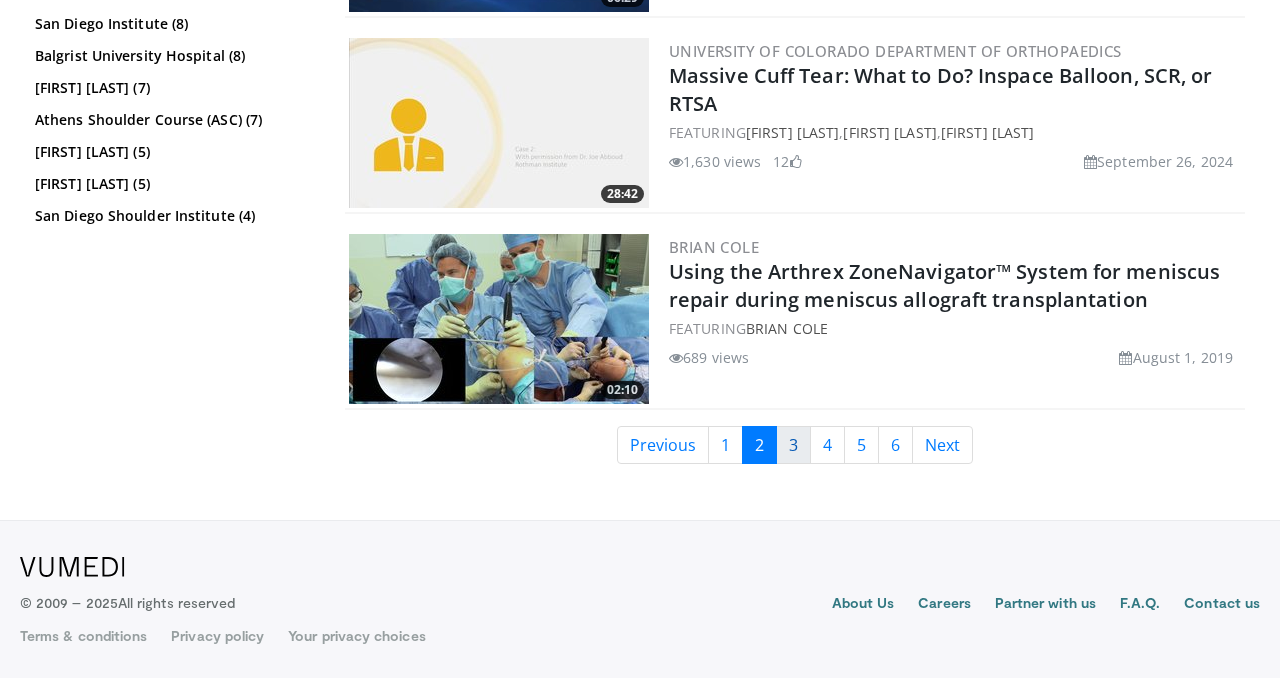 click on "3" at bounding box center [793, 445] 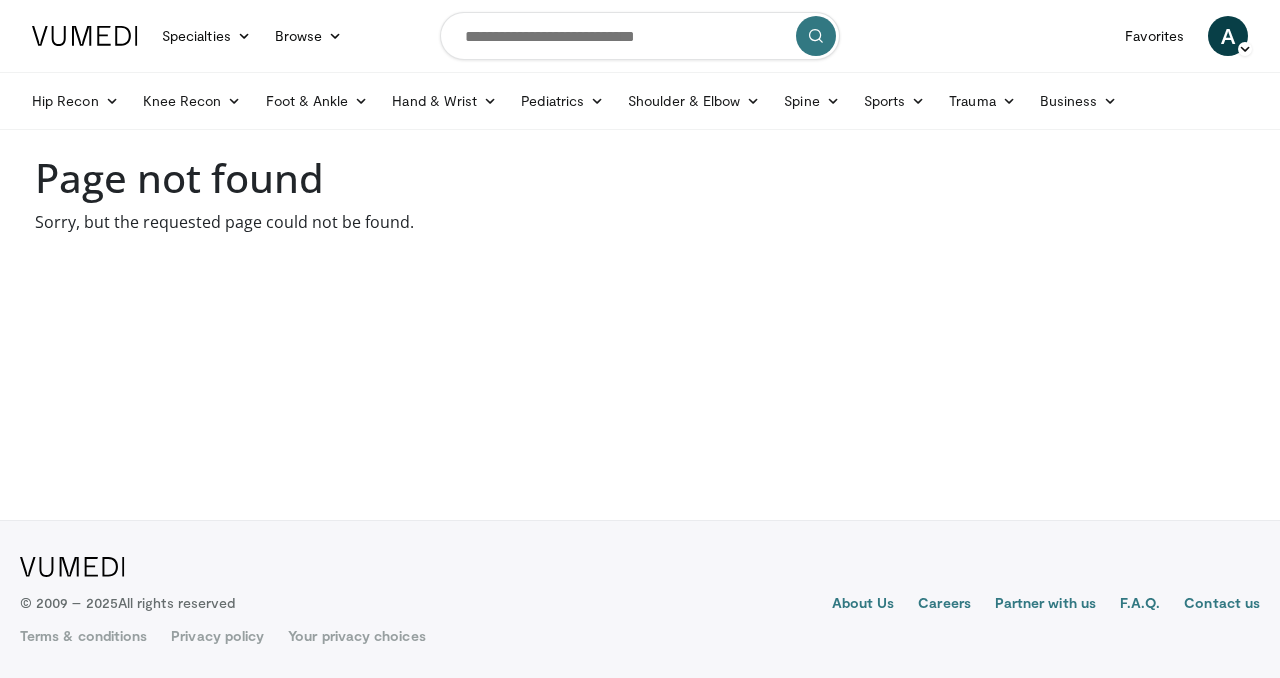 scroll, scrollTop: 0, scrollLeft: 0, axis: both 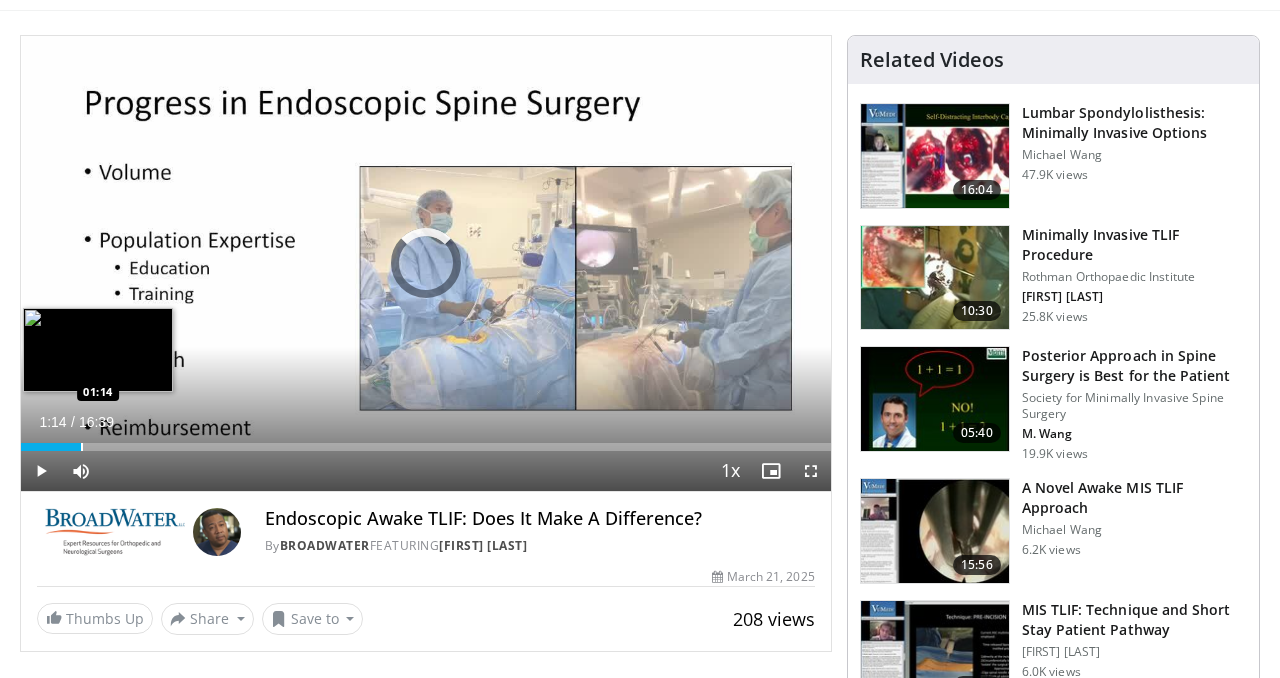 click at bounding box center (82, 447) 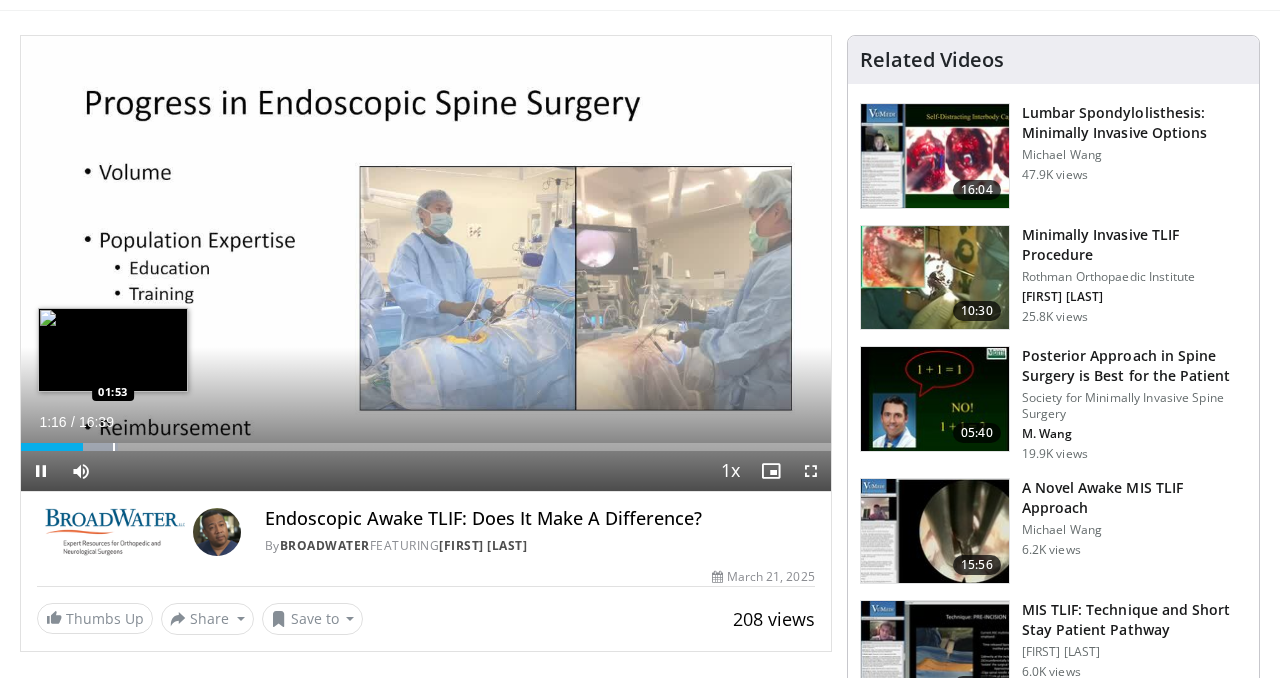 click on "Loaded :  12.02% 01:16 01:53" at bounding box center (426, 441) 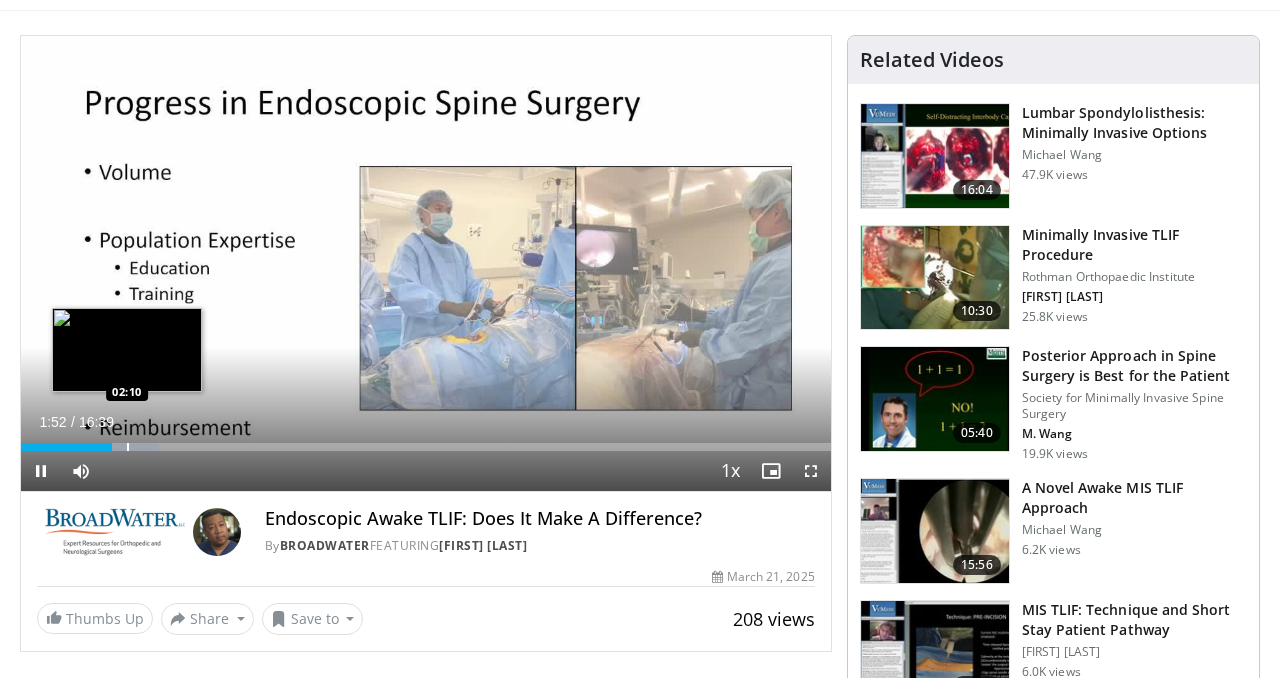 click at bounding box center (128, 447) 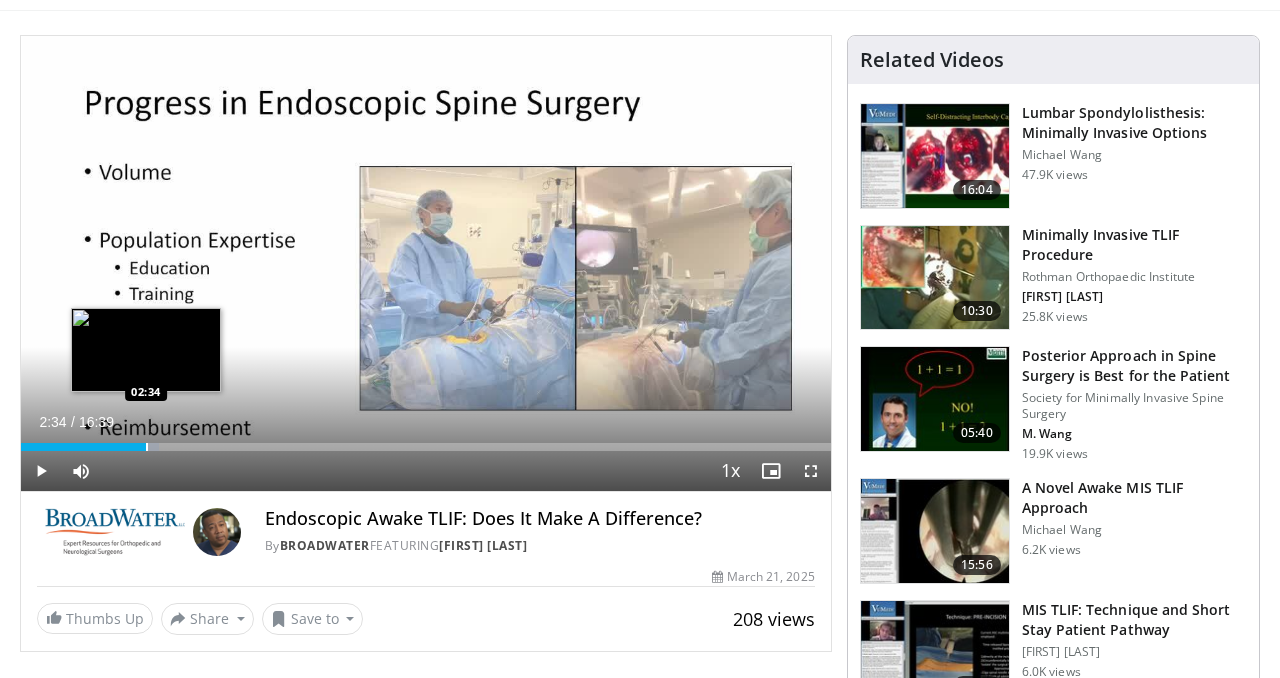 click at bounding box center (147, 447) 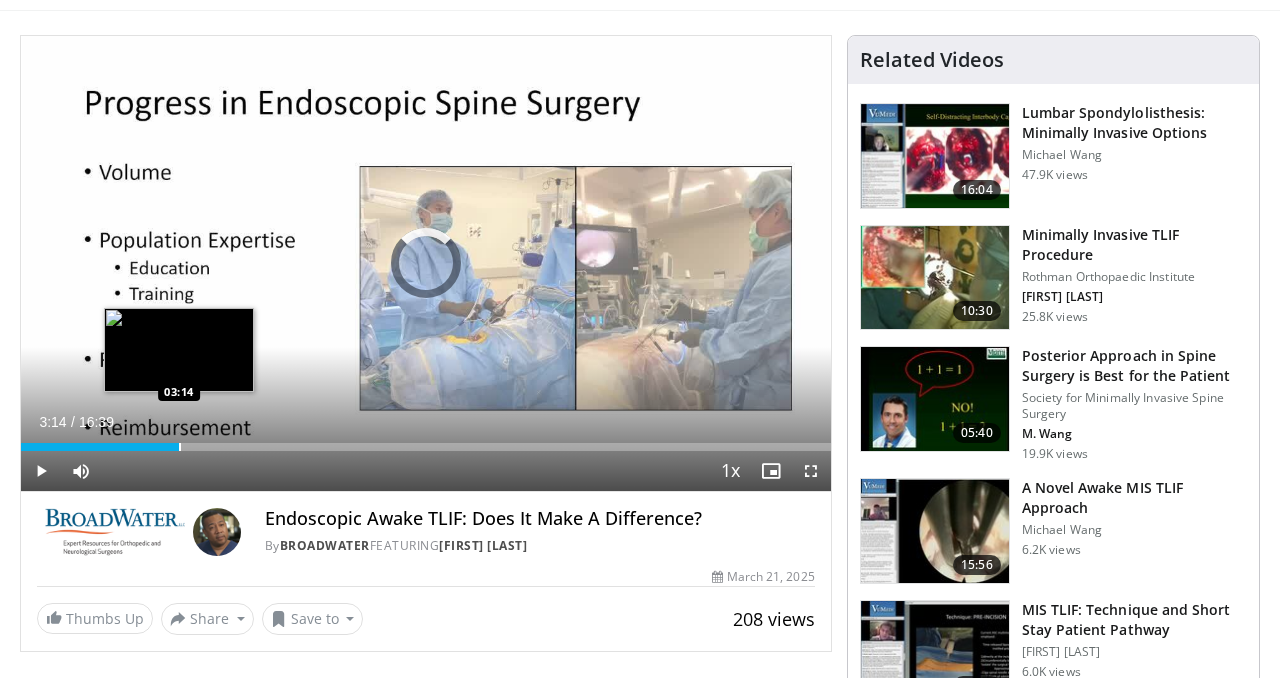 click at bounding box center [180, 447] 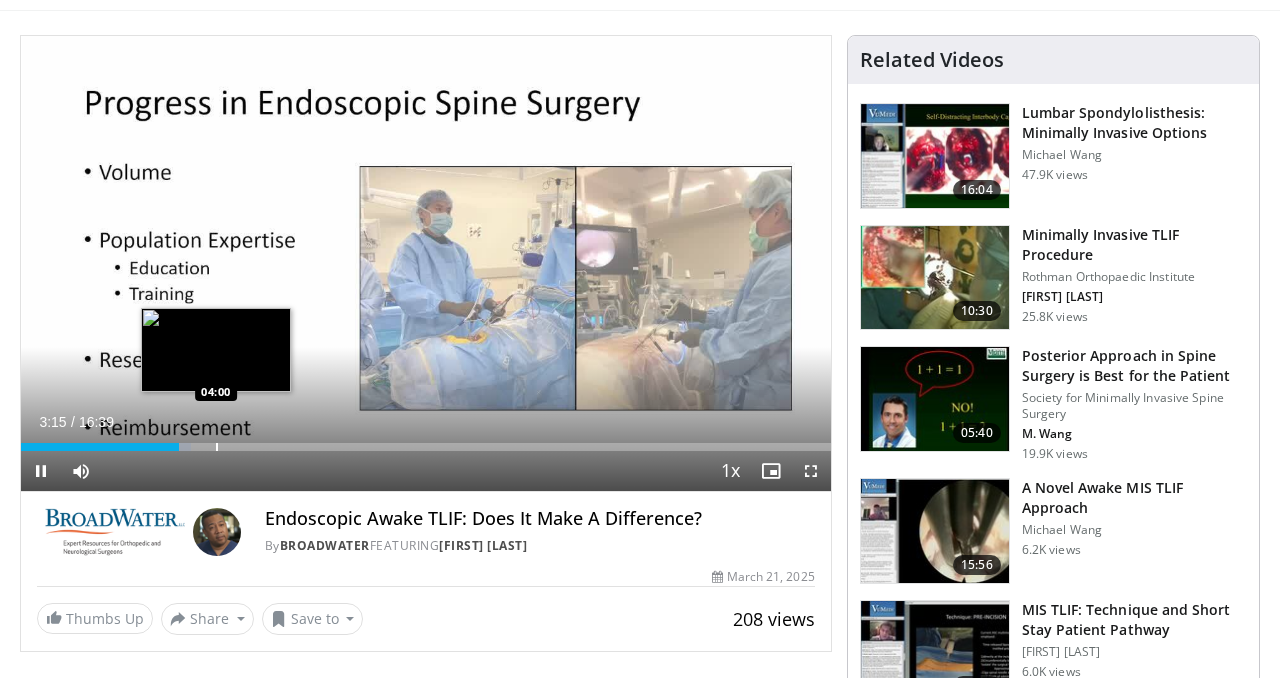 click on "Loaded :  21.03% 03:15 04:00" at bounding box center (426, 441) 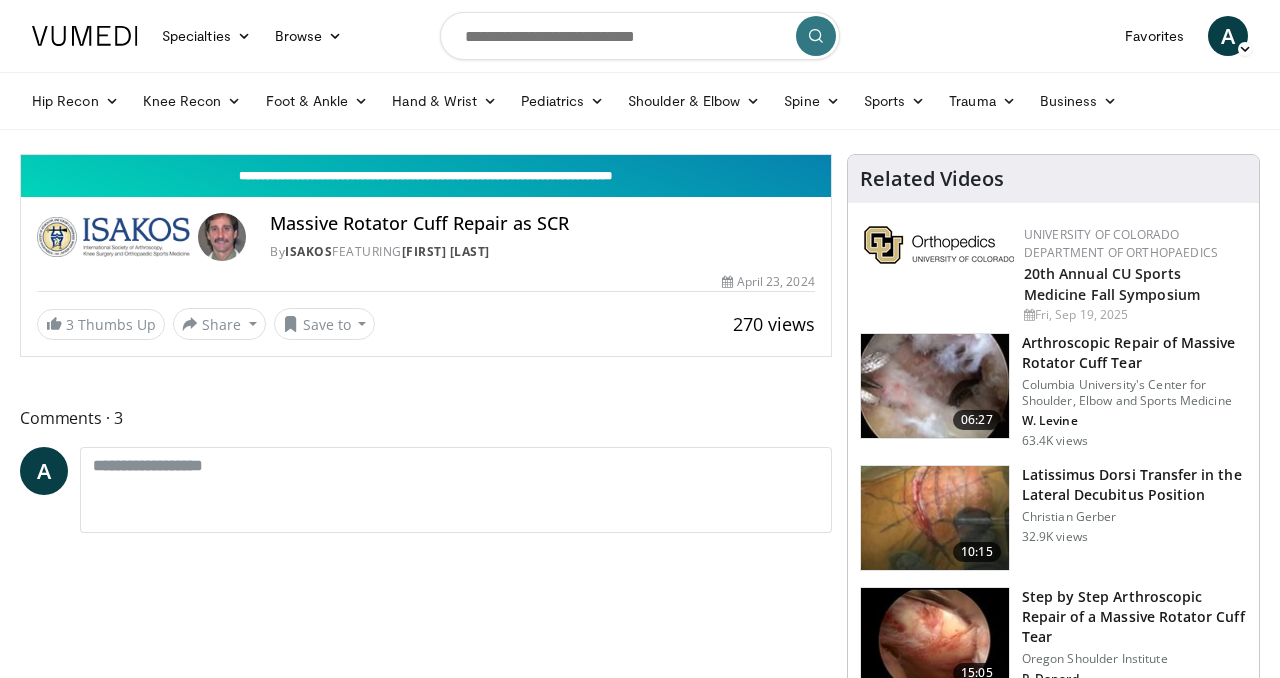 scroll, scrollTop: 0, scrollLeft: 0, axis: both 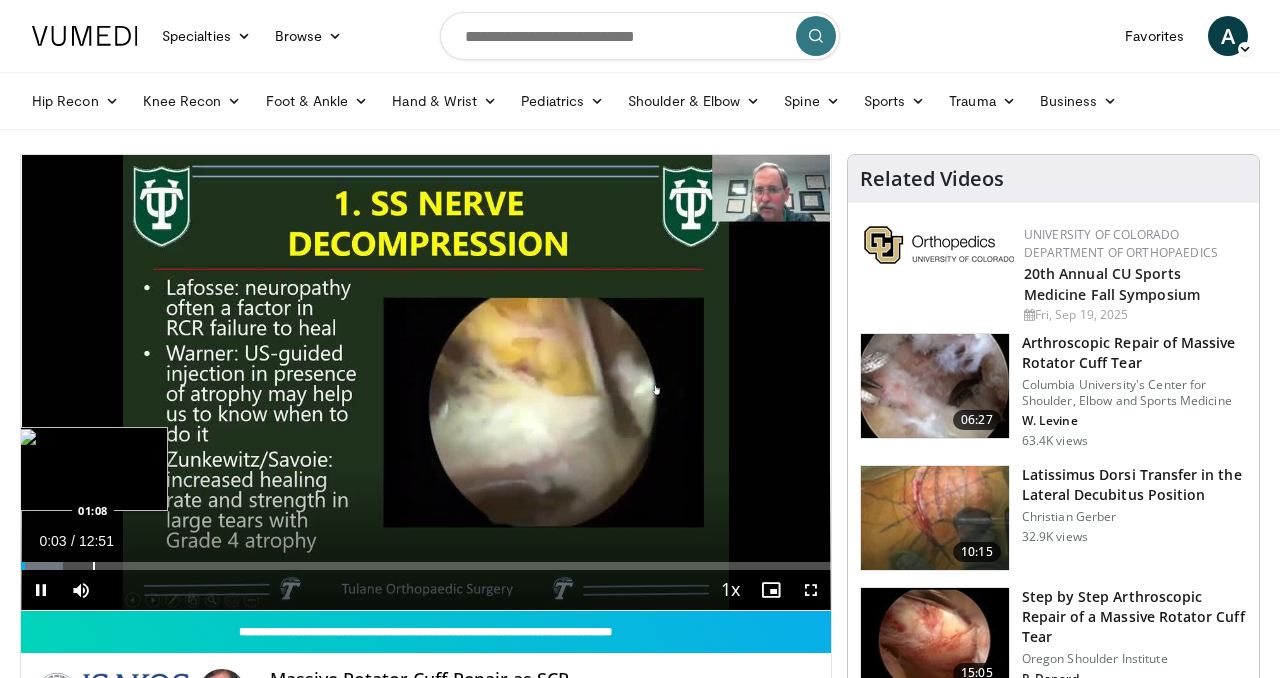 click at bounding box center [94, 566] 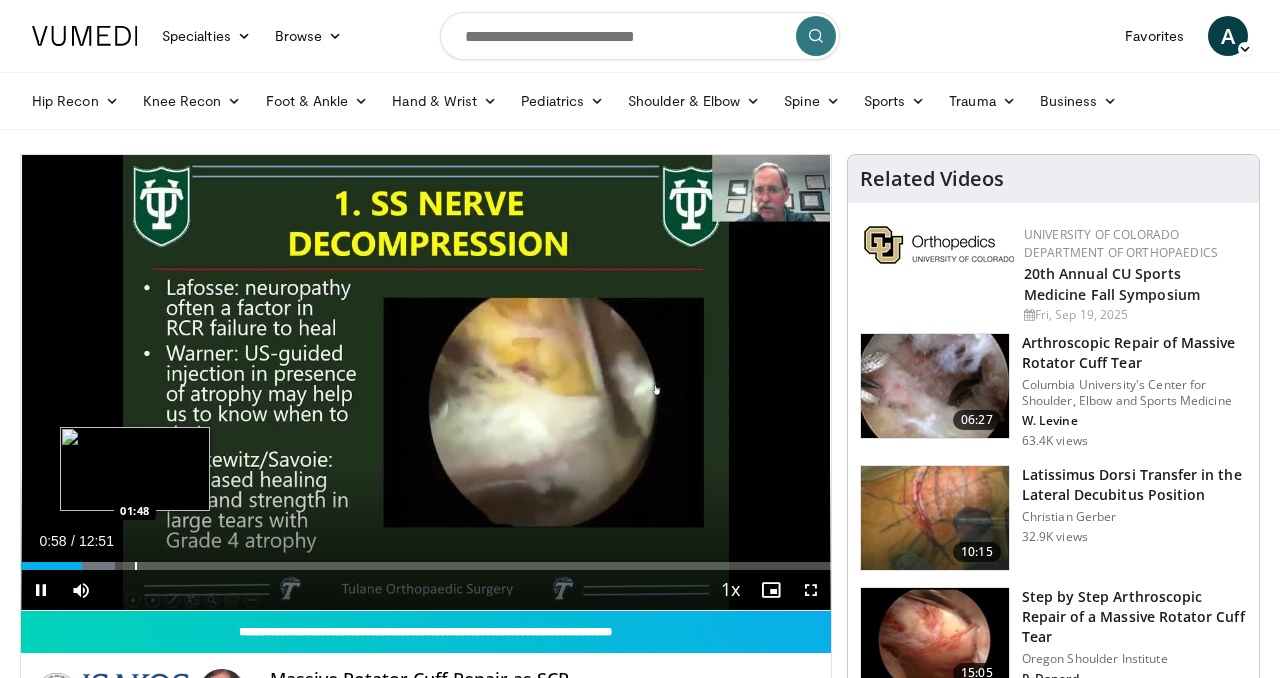 click on "**********" at bounding box center (426, 383) 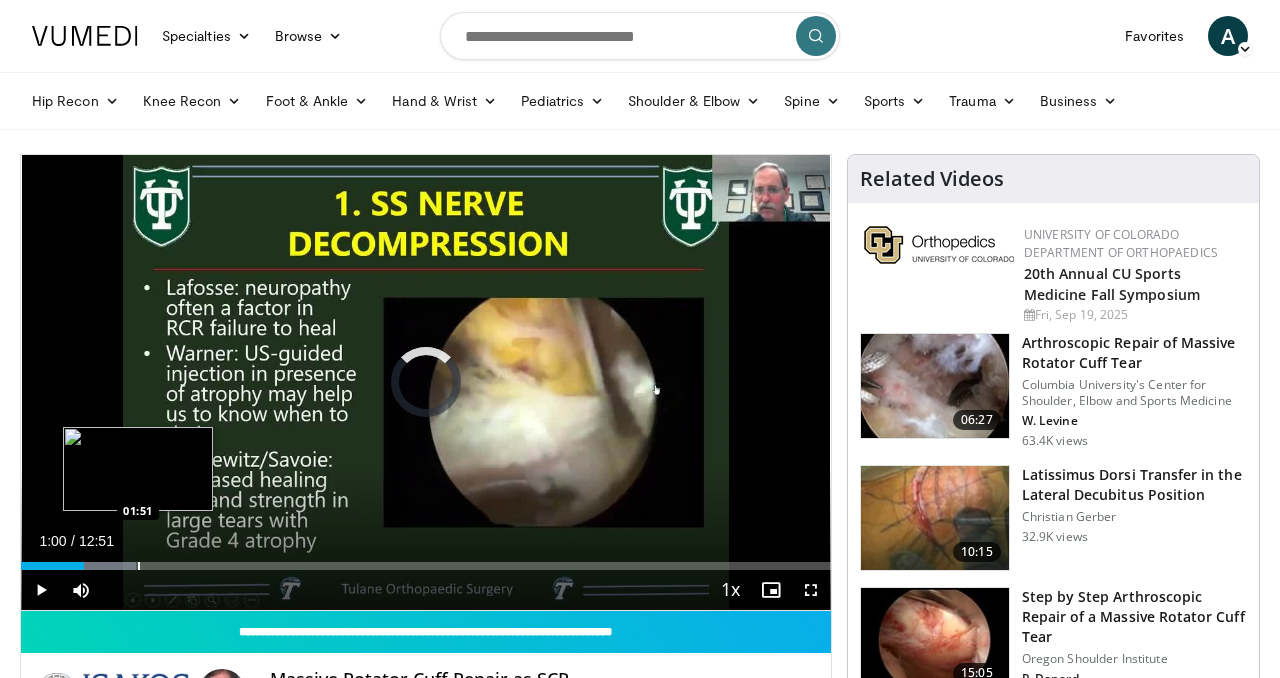 click at bounding box center (139, 566) 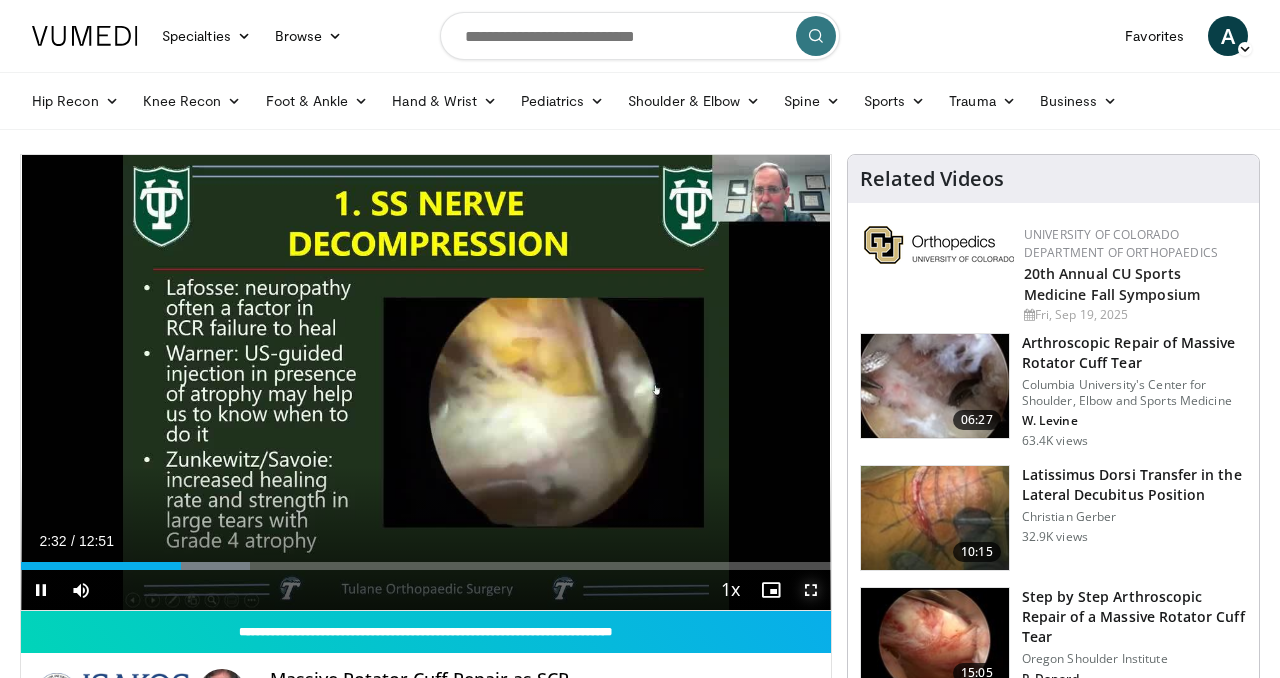 click at bounding box center (811, 590) 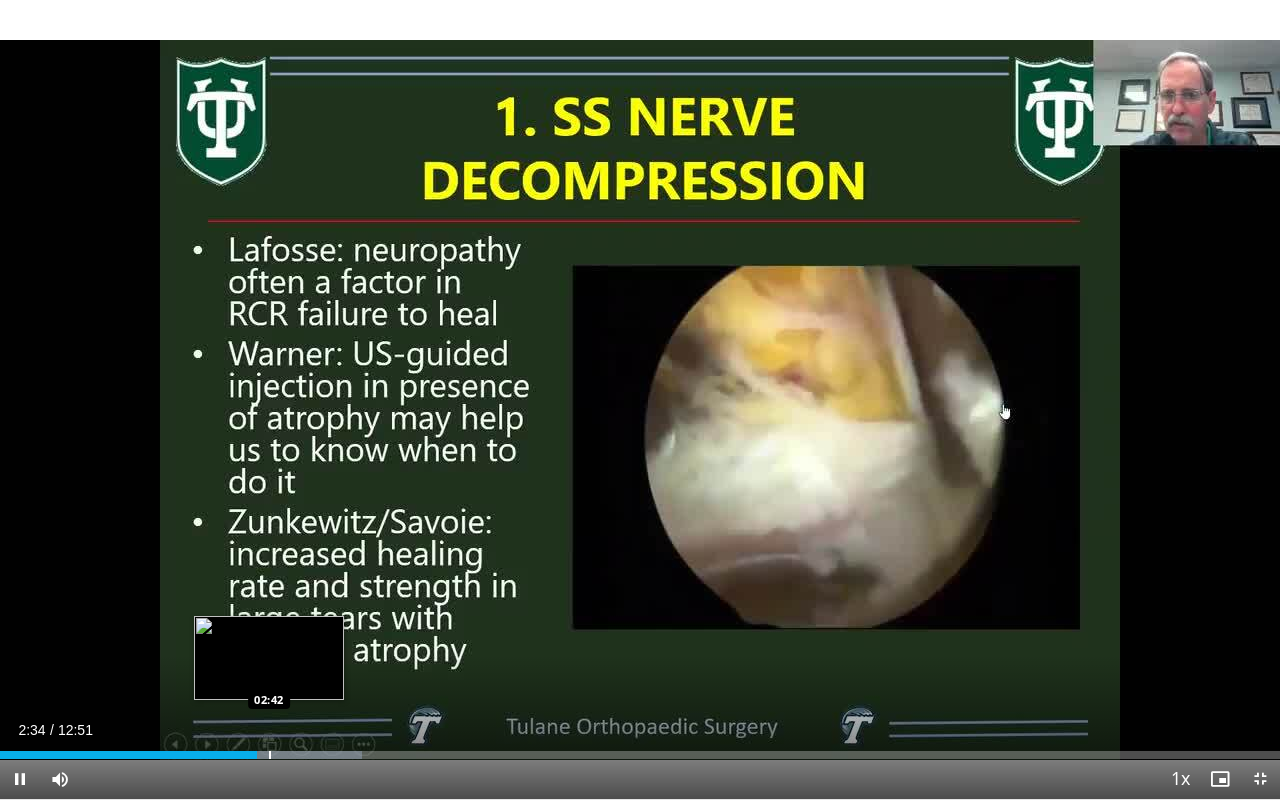 click at bounding box center (270, 755) 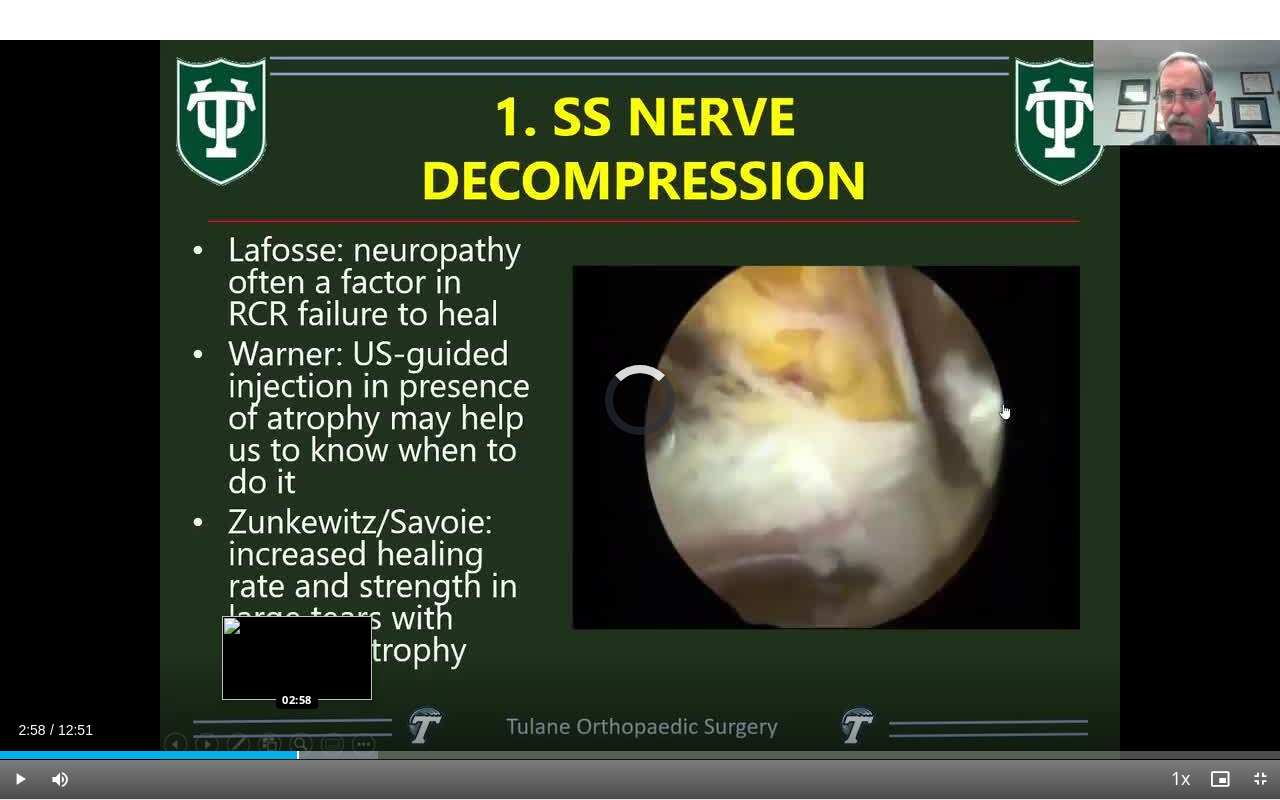 click at bounding box center (298, 755) 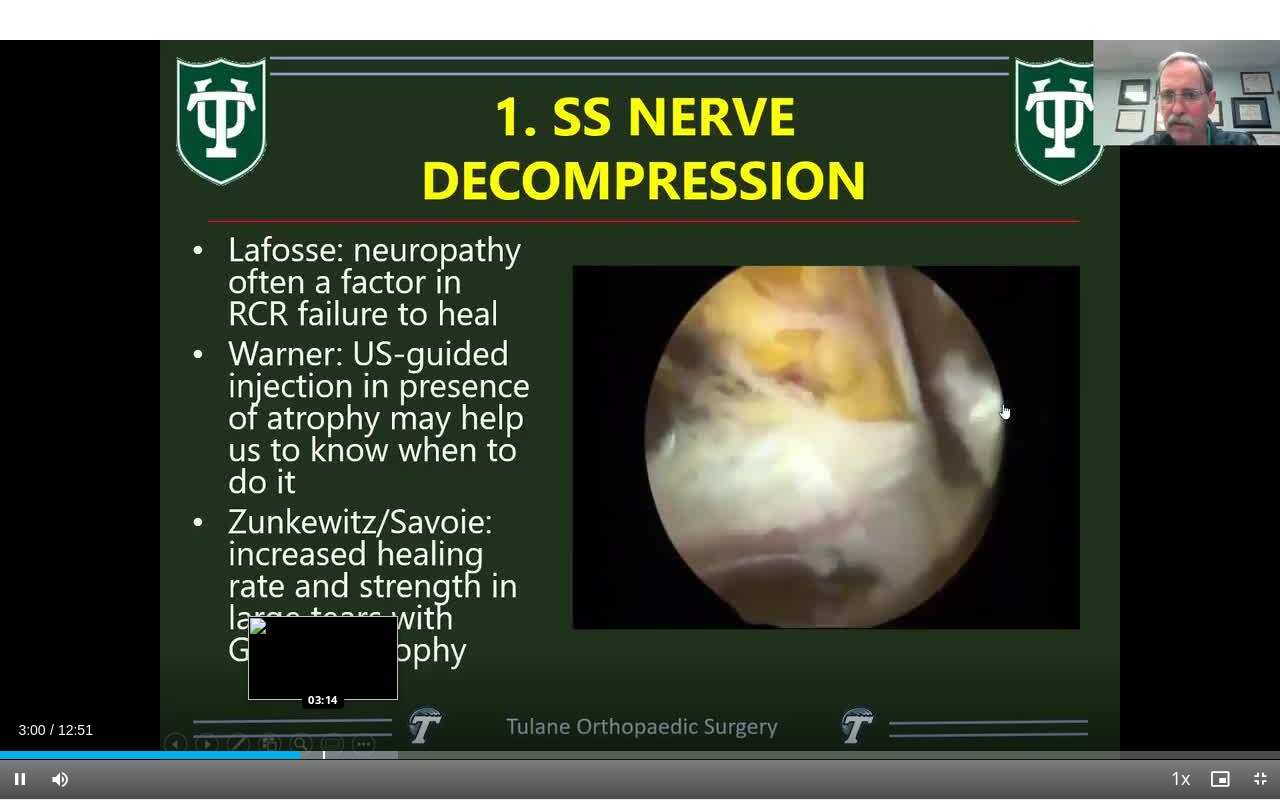 click on "Loaded :  31.12% 03:00 03:14" at bounding box center [640, 749] 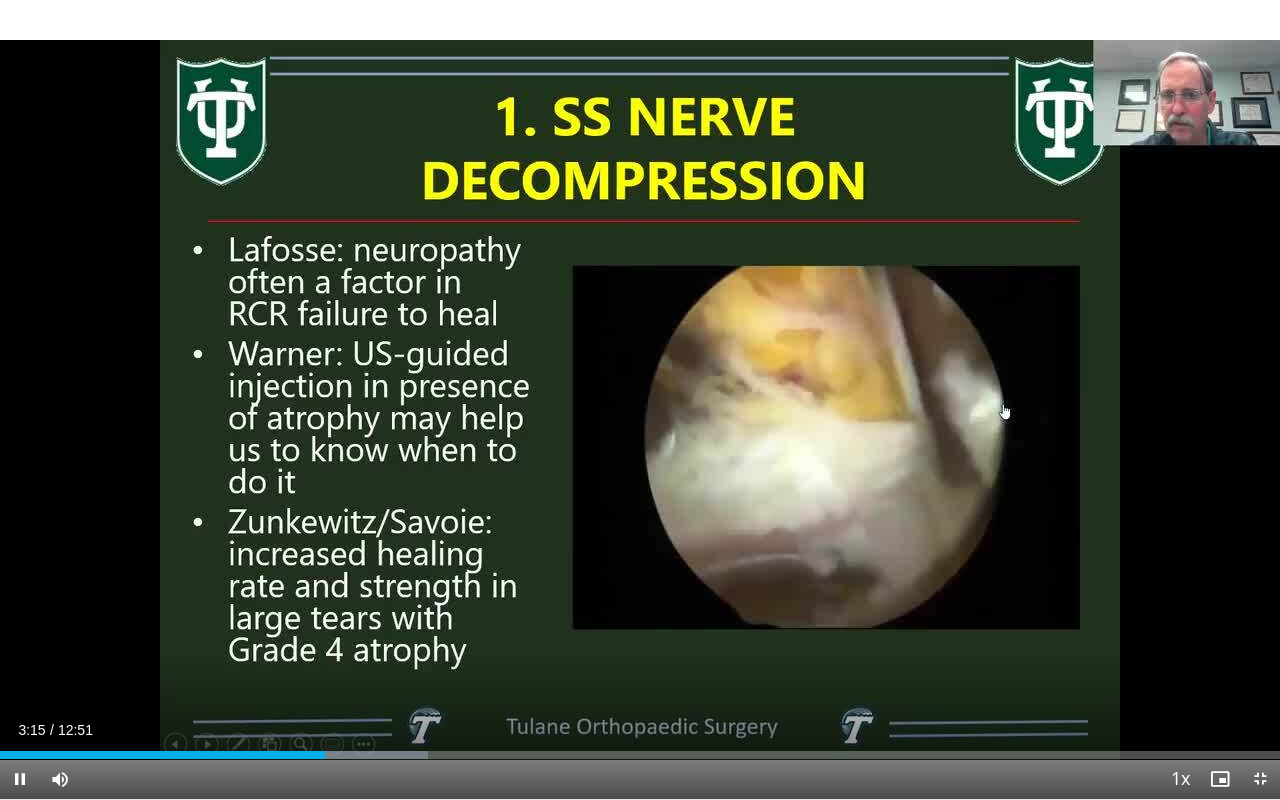 click on "Current Time  3:15 / Duration  12:51 Pause Skip Backward Skip Forward Mute Loaded :  33.43% 03:15 03:14 Stream Type  LIVE Seek to live, currently behind live LIVE   1x Playback Rate 0.5x 0.75x 1x , selected 1.25x 1.5x 1.75x 2x Chapters Chapters Descriptions descriptions off , selected Captions captions settings , opens captions settings dialog captions off , selected Audio Track en (Main) , selected Exit Fullscreen Enable picture-in-picture mode" at bounding box center [640, 779] 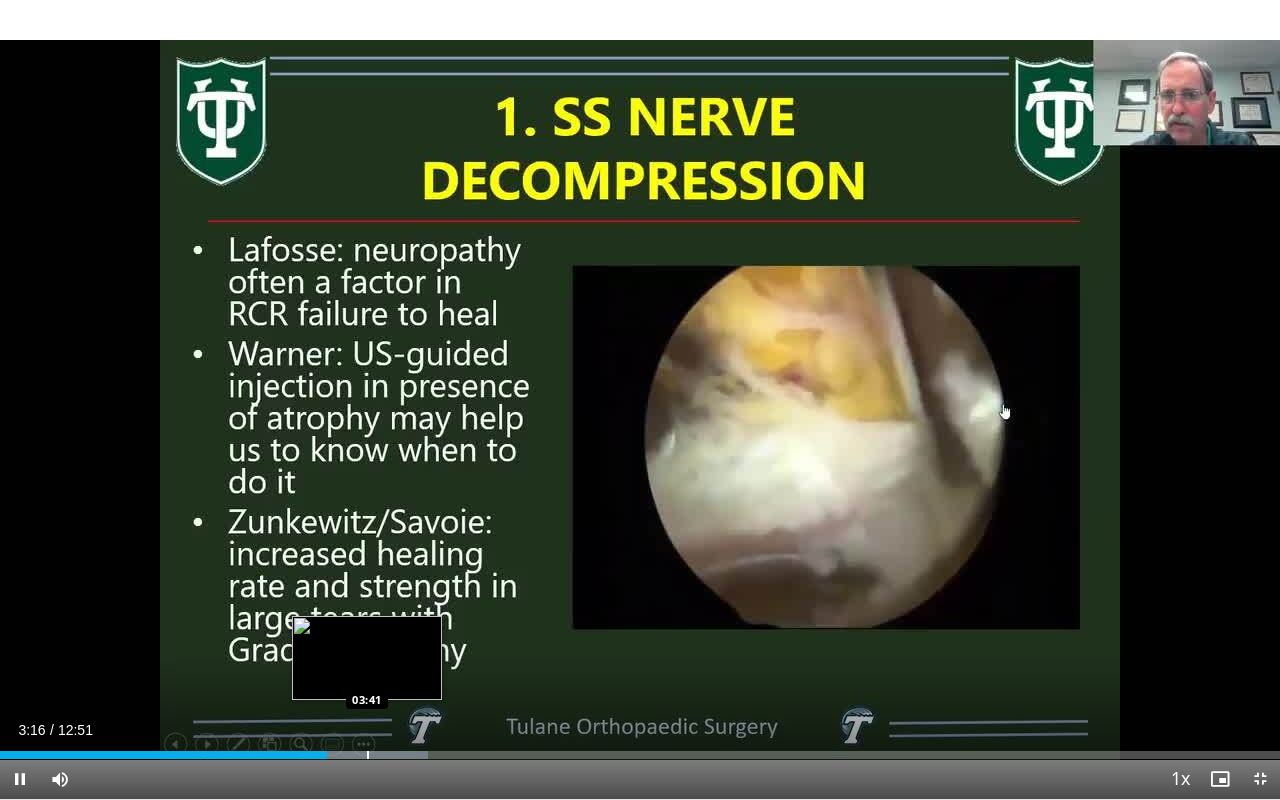 click on "Loaded :  33.43% 03:16 03:41" at bounding box center [640, 749] 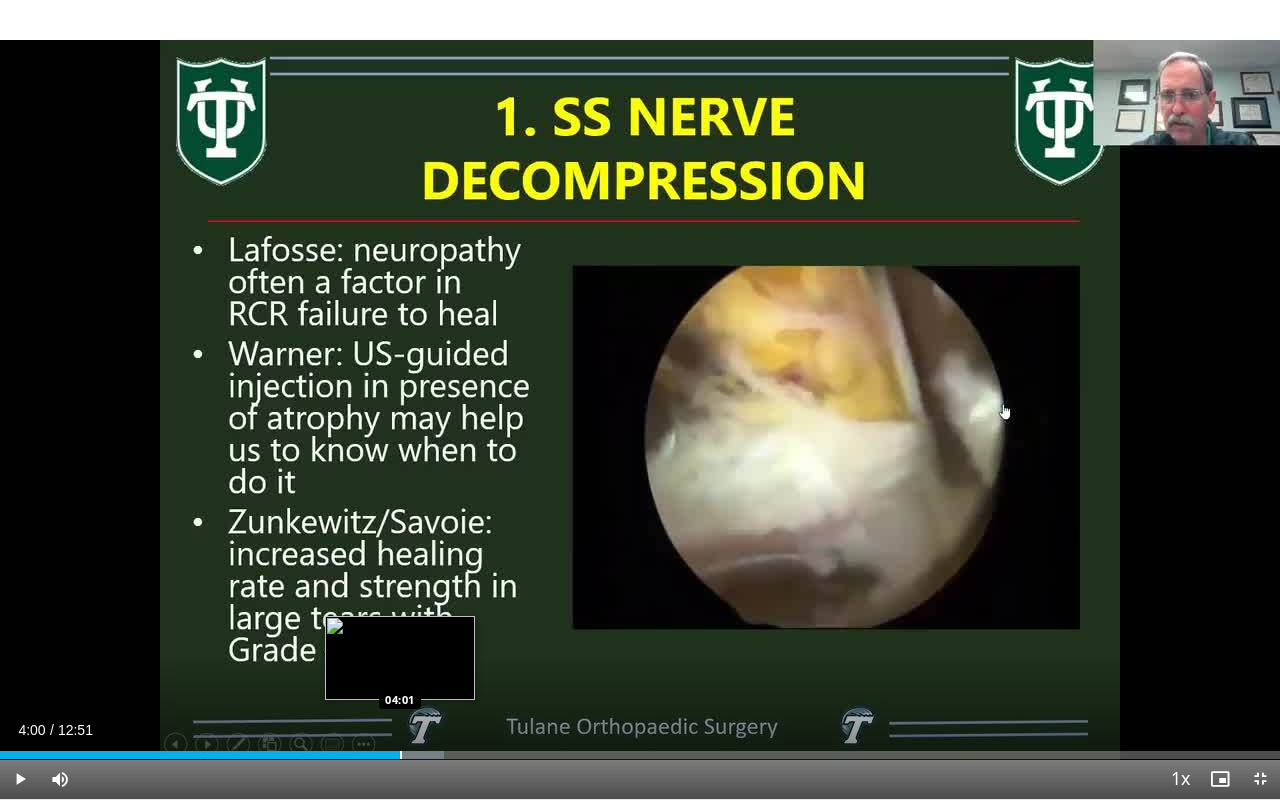 click at bounding box center (398, 755) 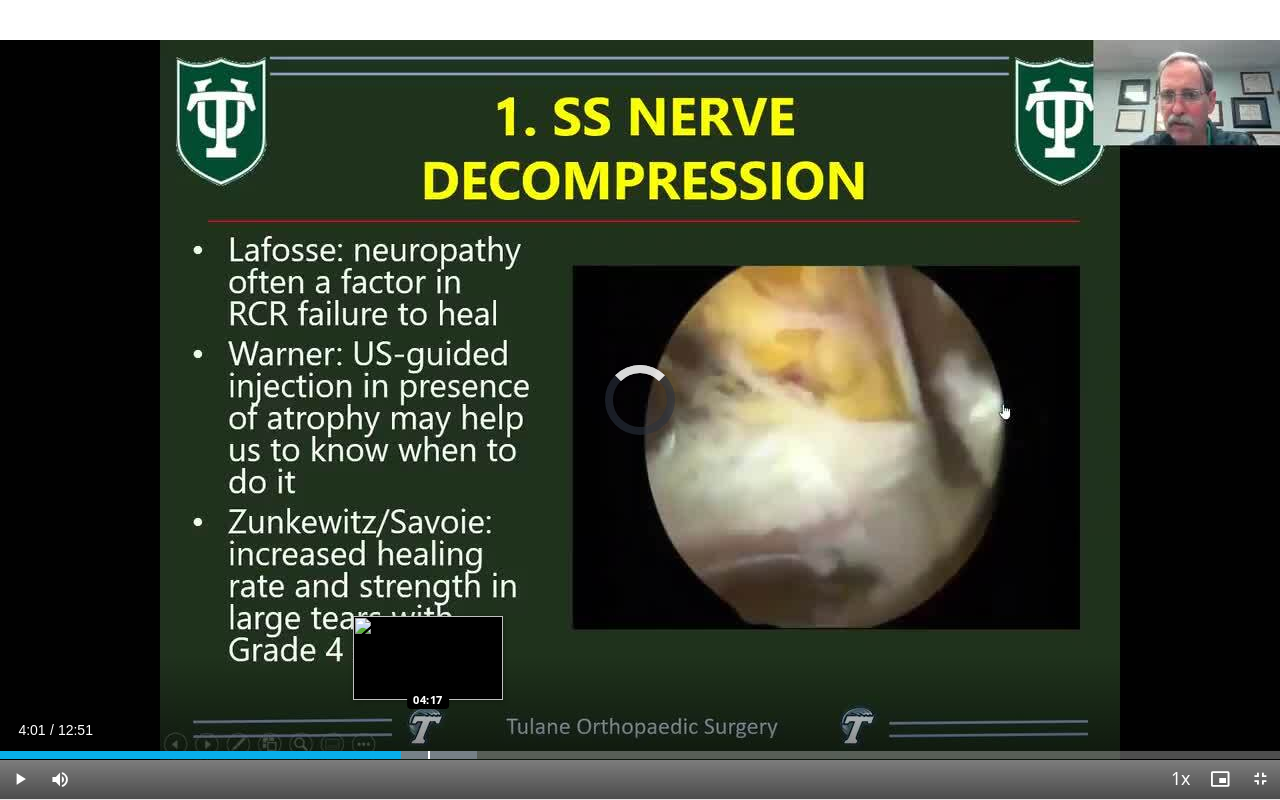 click at bounding box center (429, 755) 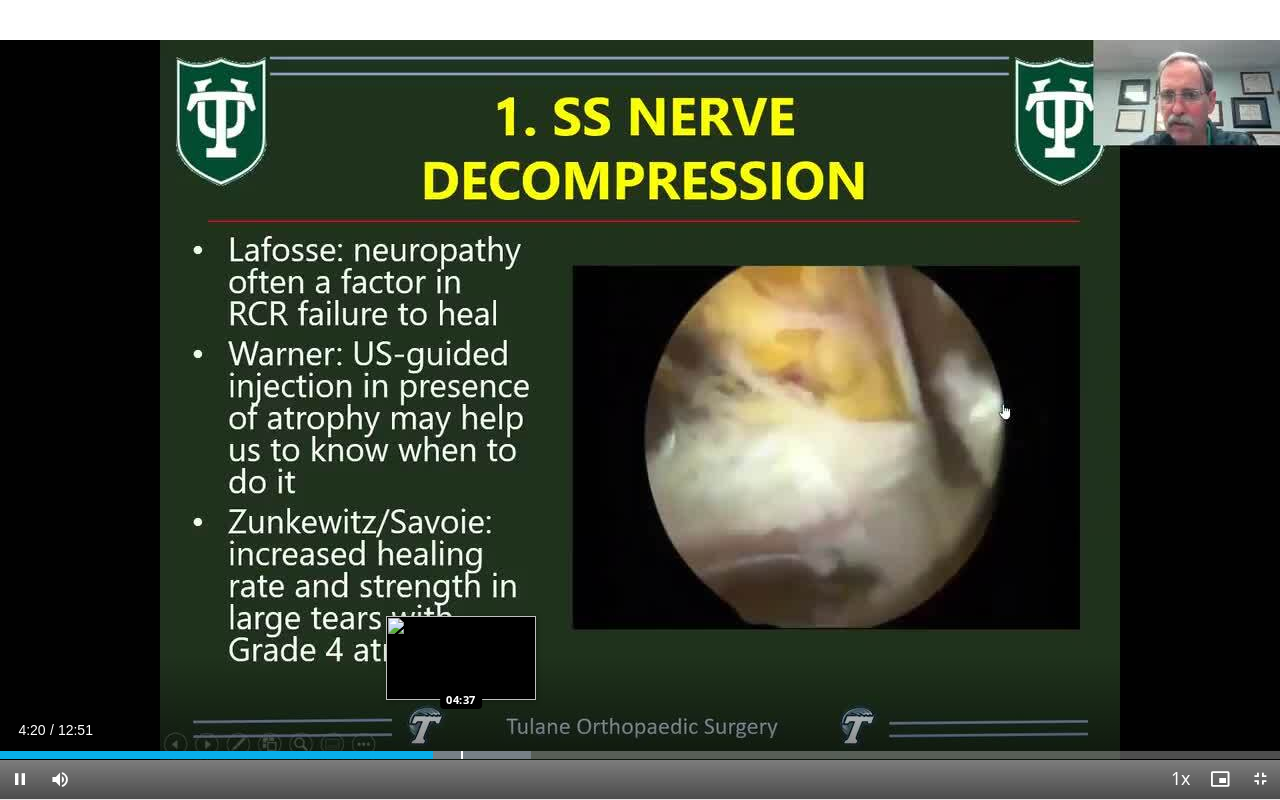click at bounding box center (462, 755) 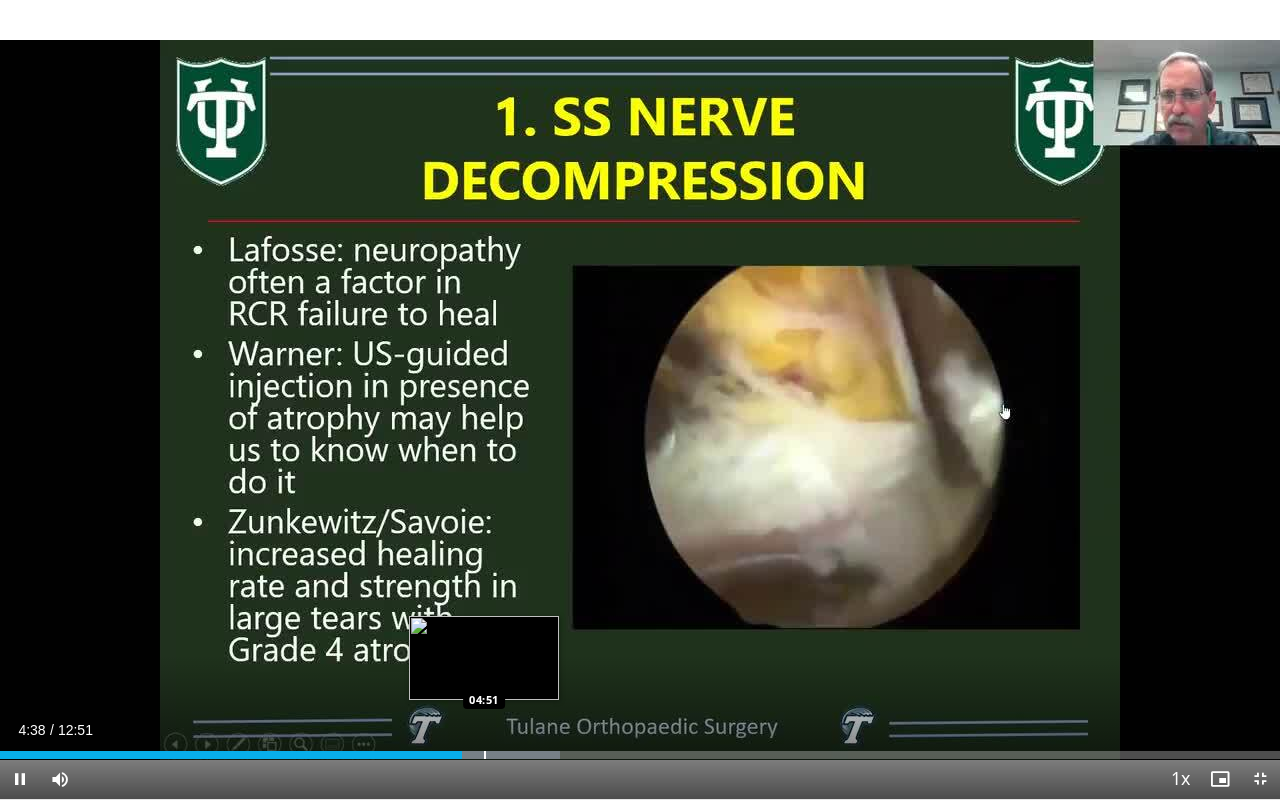 click at bounding box center (485, 755) 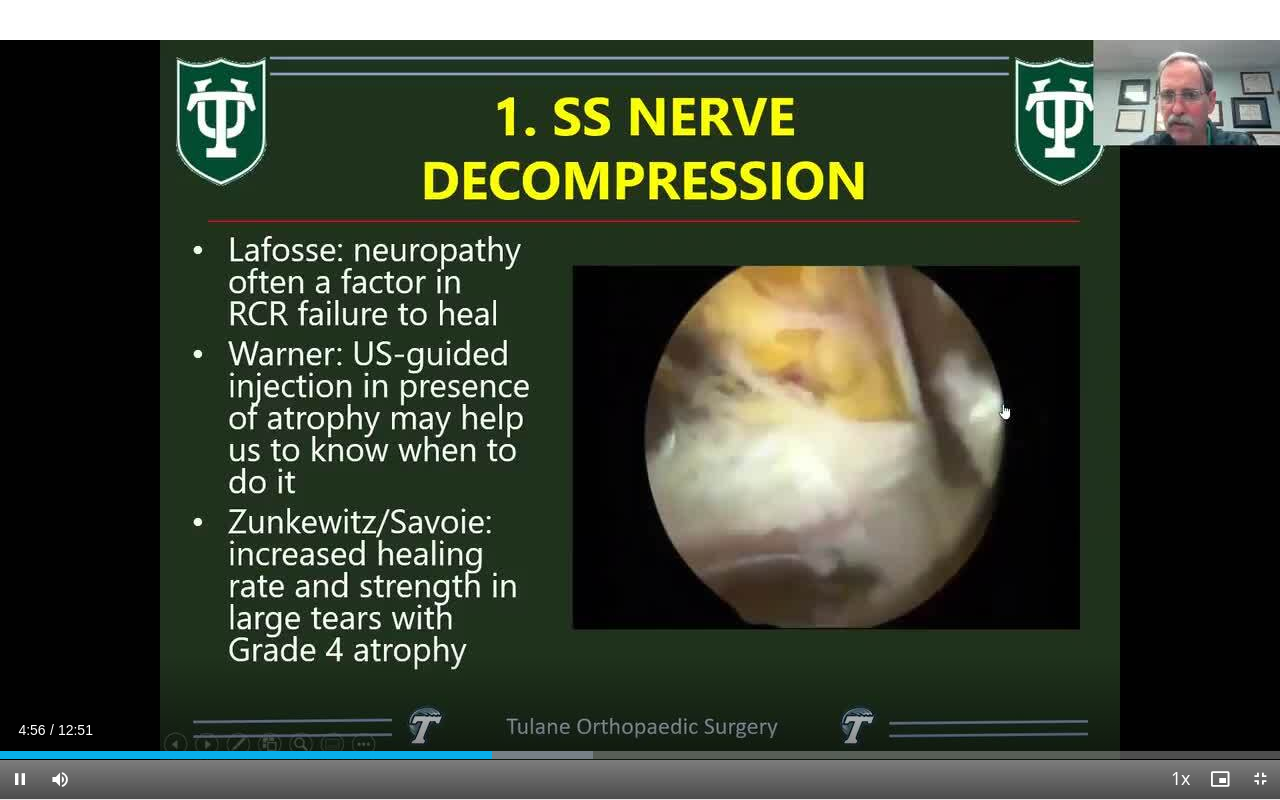 click on "Current Time  4:56 / Duration  12:51 Pause Skip Backward Skip Forward Mute Loaded :  46.30% 04:56 05:06 Stream Type  LIVE Seek to live, currently behind live LIVE   1x Playback Rate 0.5x 0.75x 1x , selected 1.25x 1.5x 1.75x 2x Chapters Chapters Descriptions descriptions off , selected Captions captions settings , opens captions settings dialog captions off , selected Audio Track en (Main) , selected Exit Fullscreen Enable picture-in-picture mode" at bounding box center [640, 779] 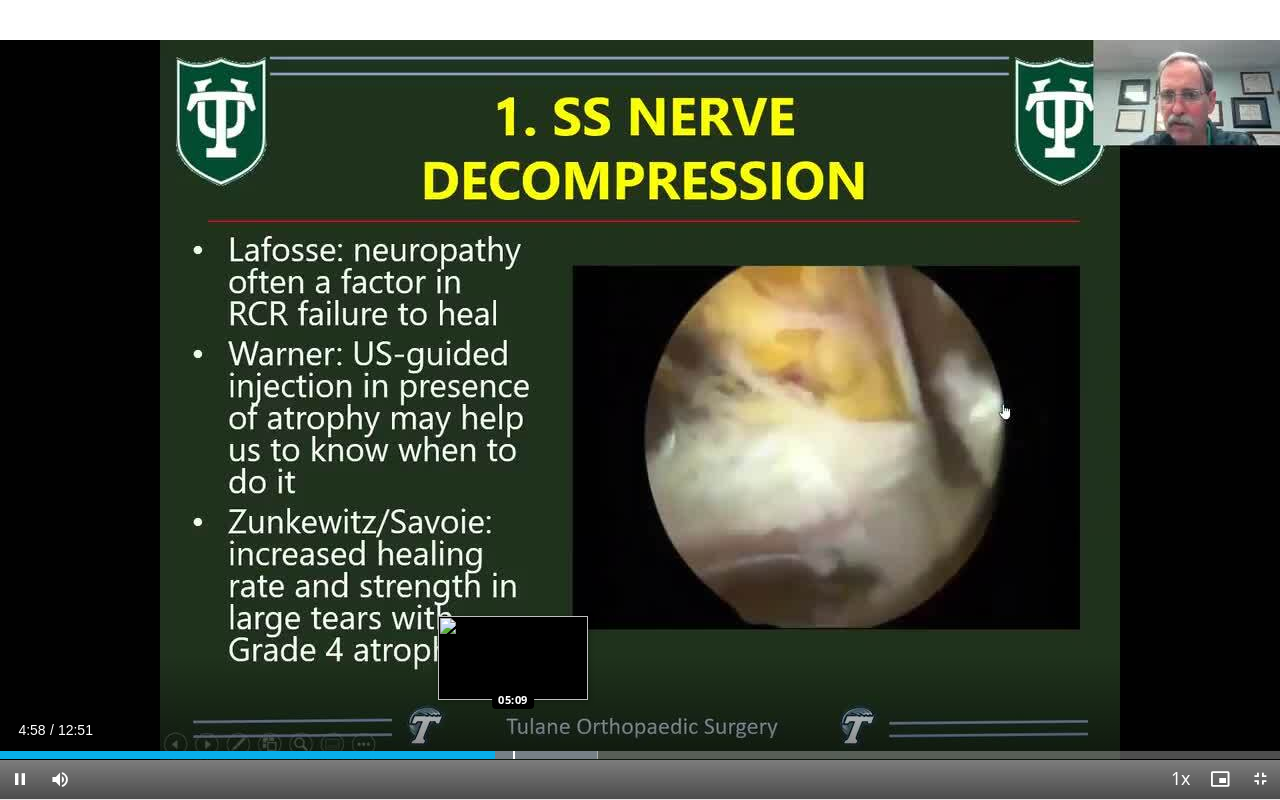 click at bounding box center [514, 755] 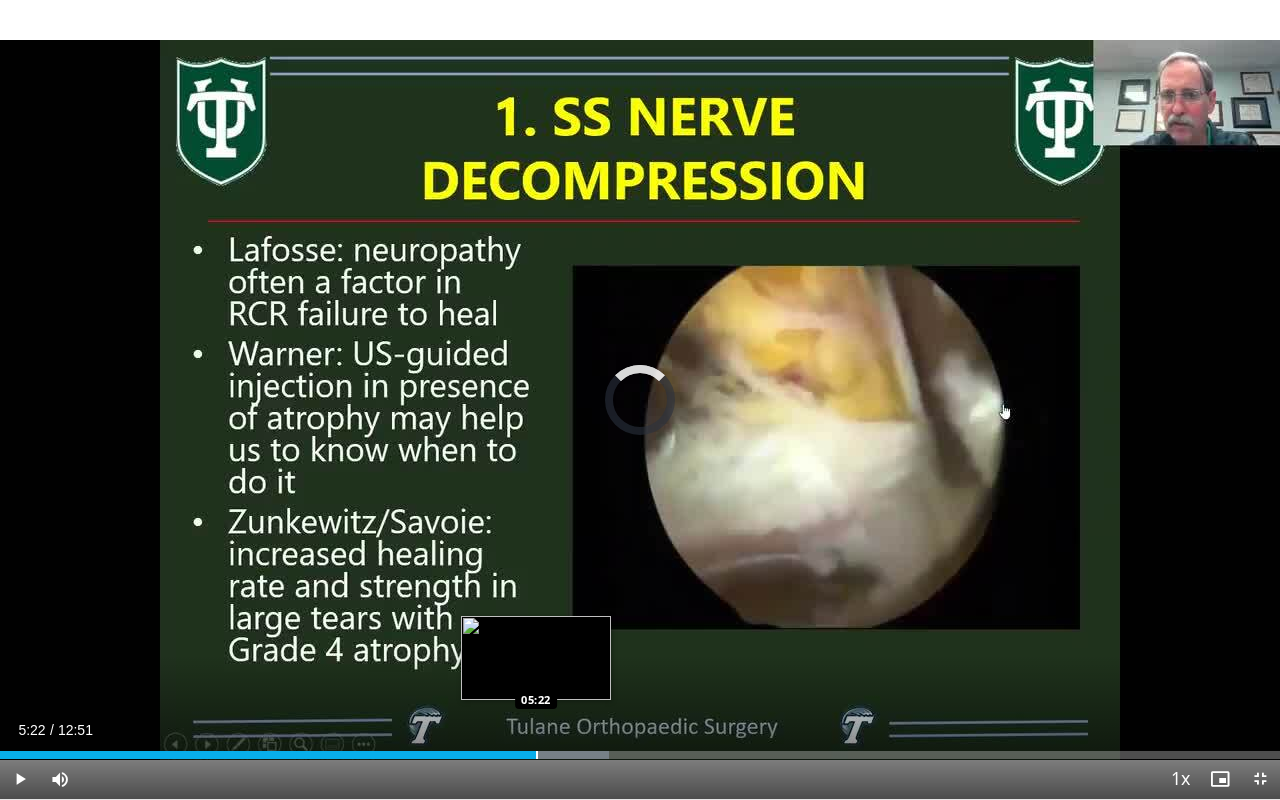 click at bounding box center (537, 755) 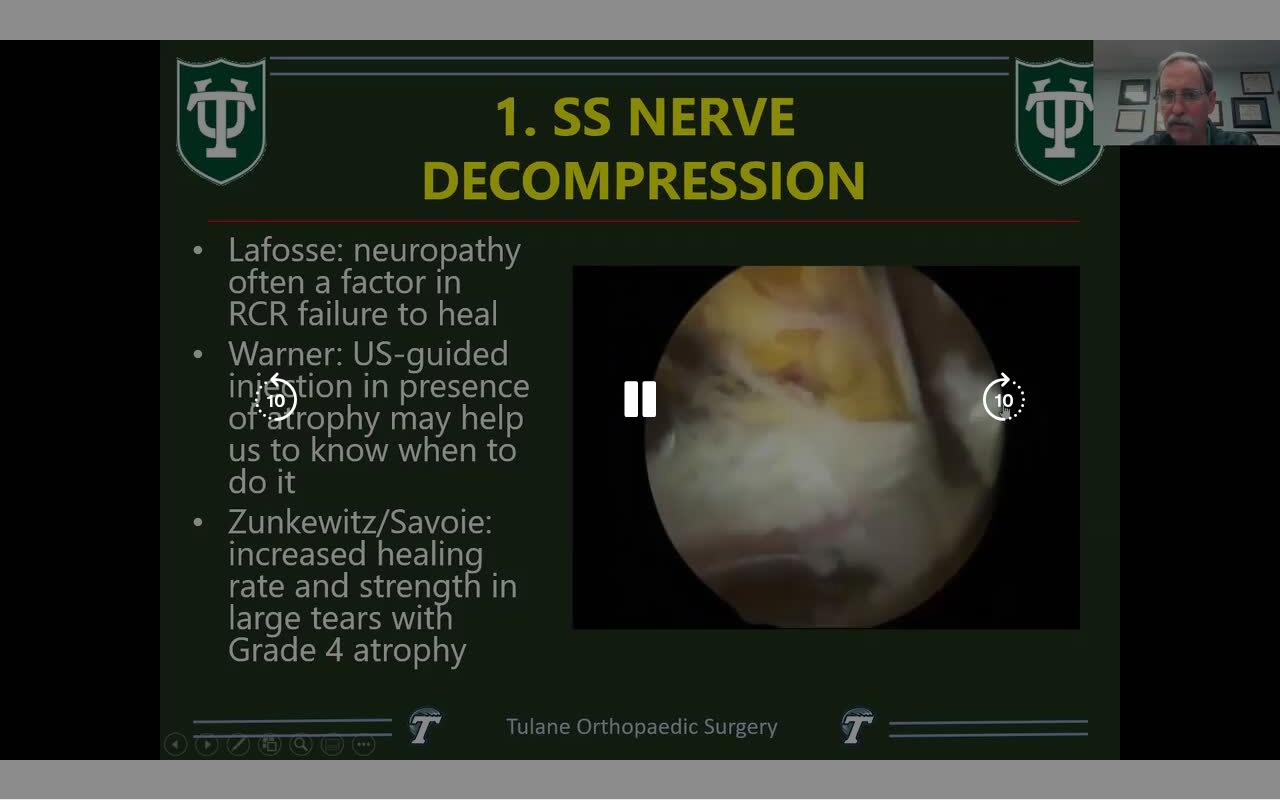 click on "**********" at bounding box center [640, 400] 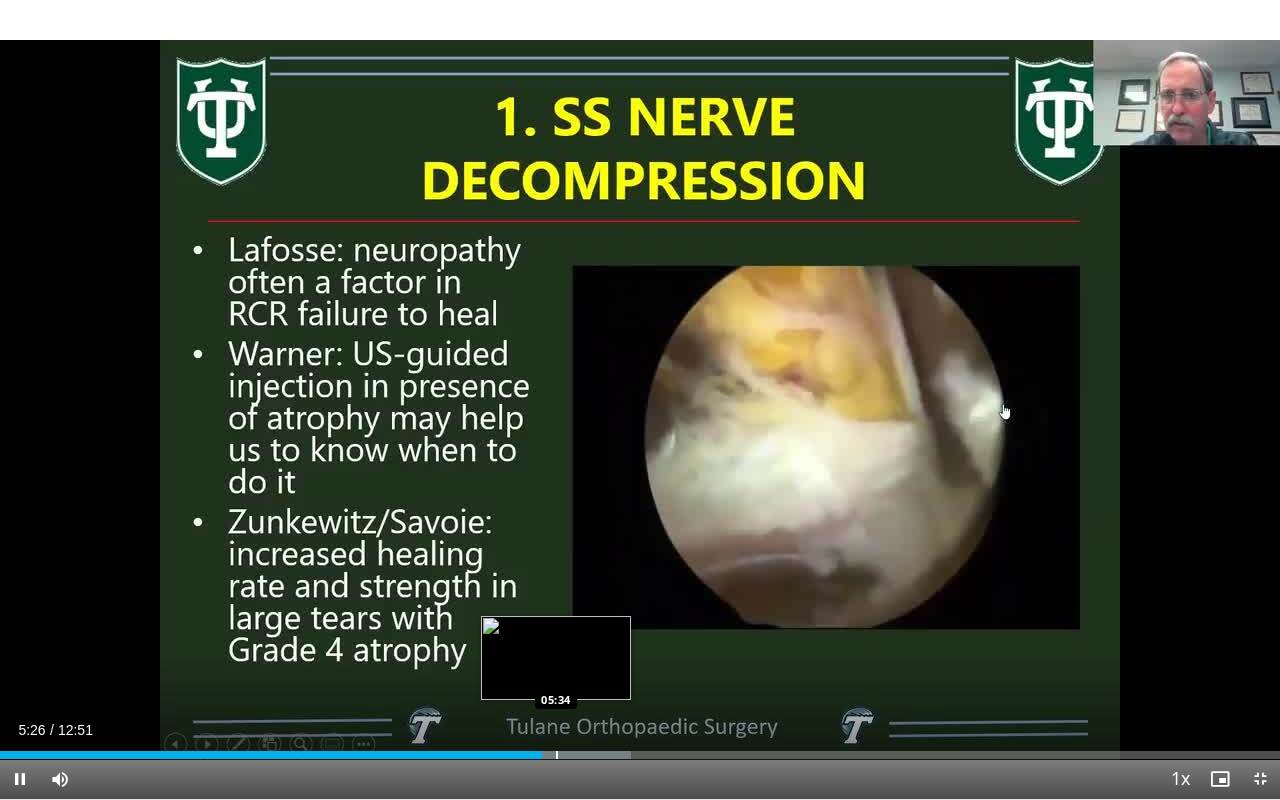 click at bounding box center (557, 755) 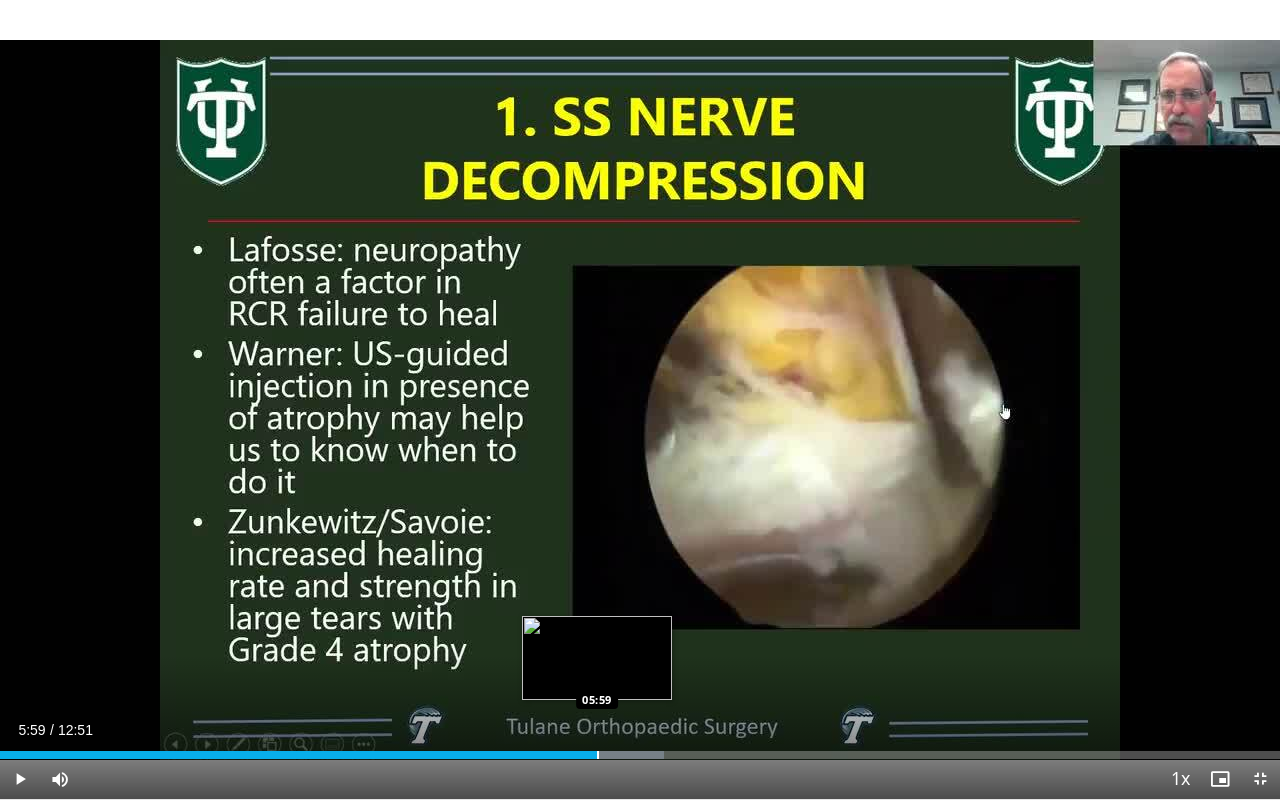 click at bounding box center (598, 755) 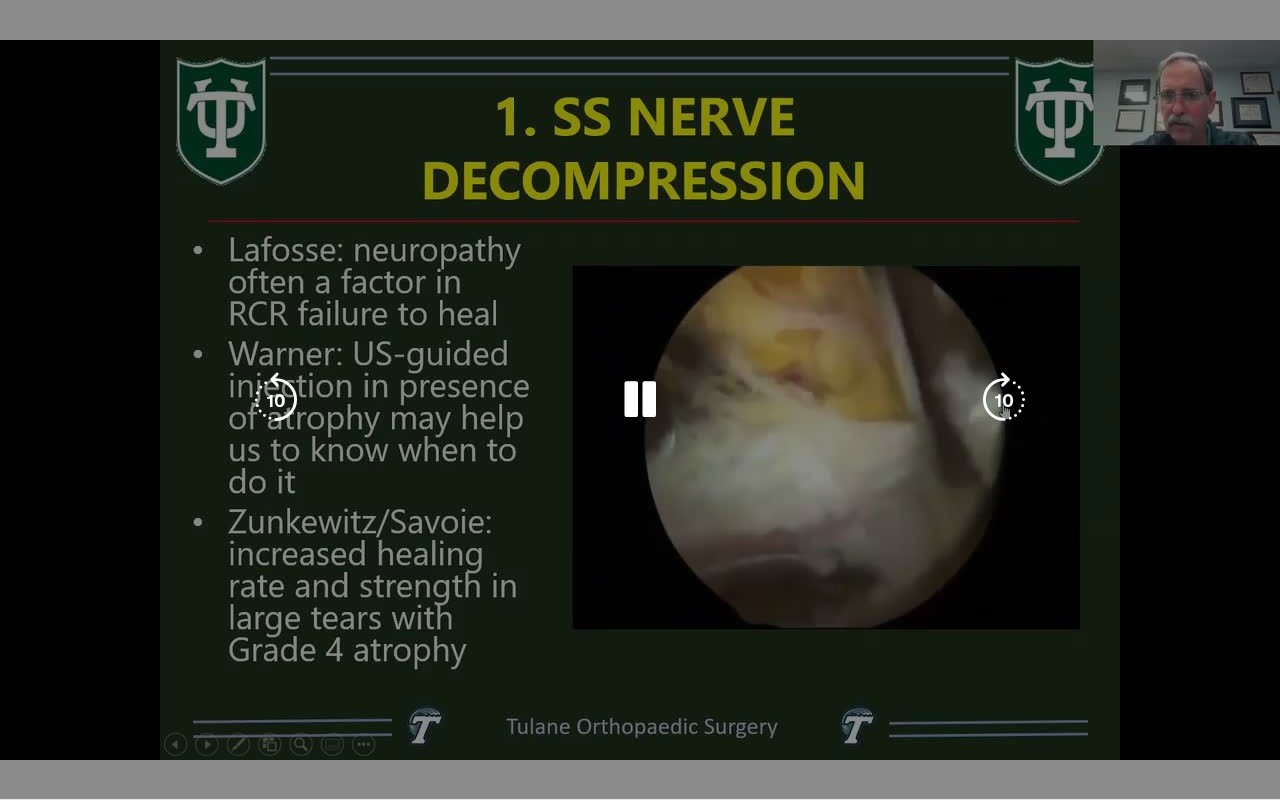 click on "10 seconds
Tap to unmute" at bounding box center [640, 399] 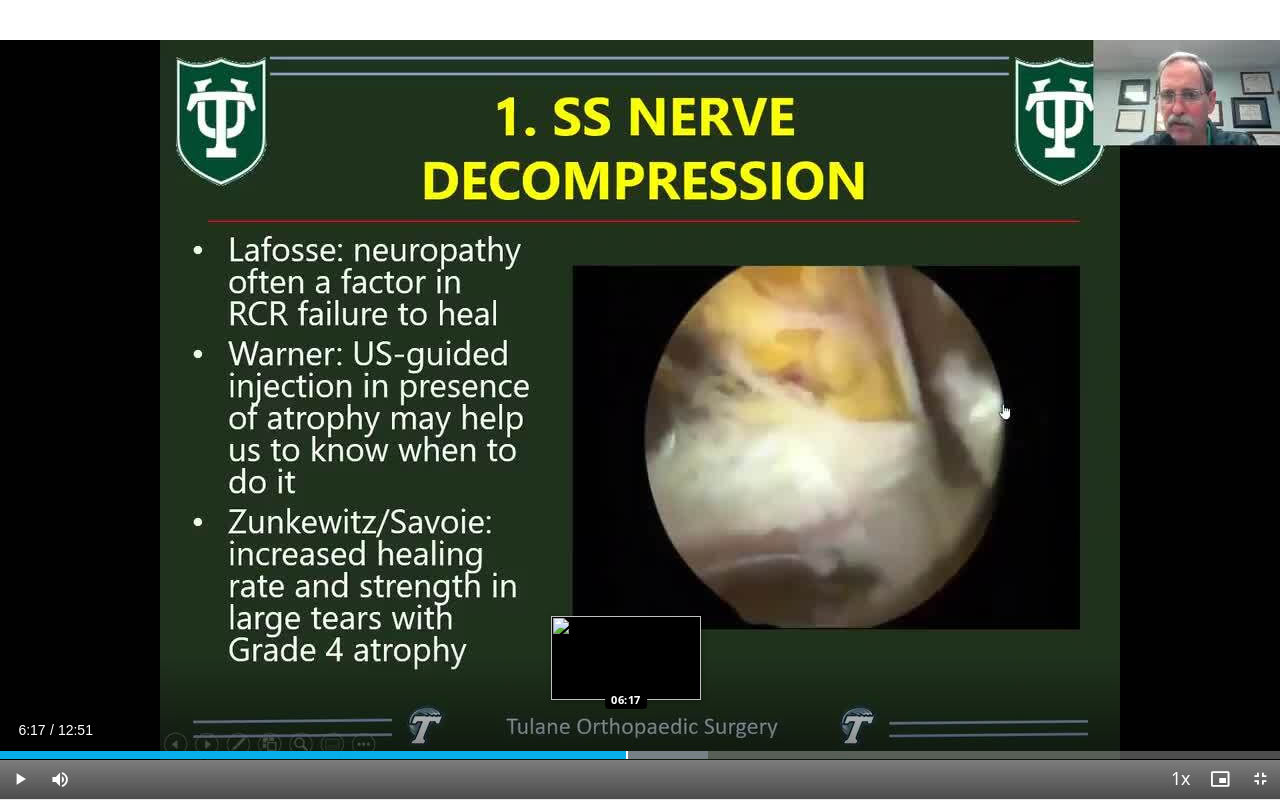 click at bounding box center [627, 755] 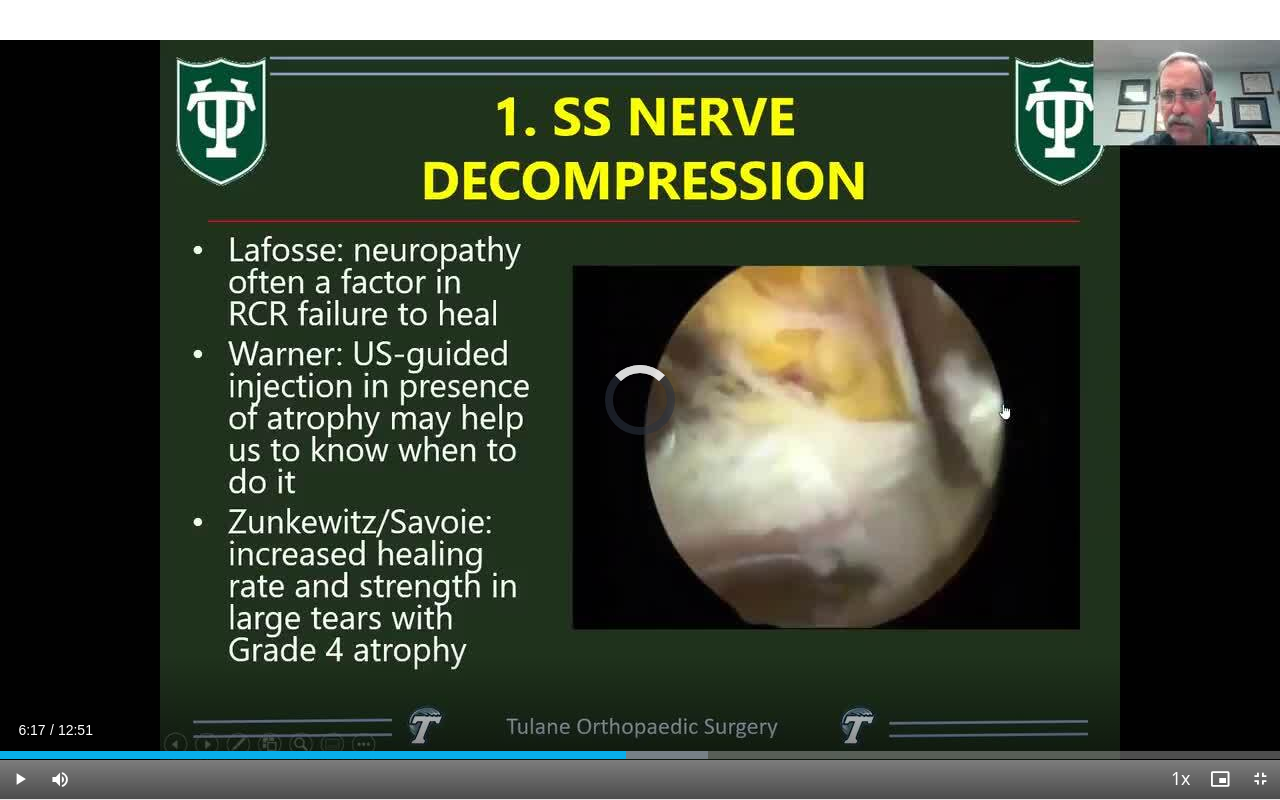 click at bounding box center (650, 755) 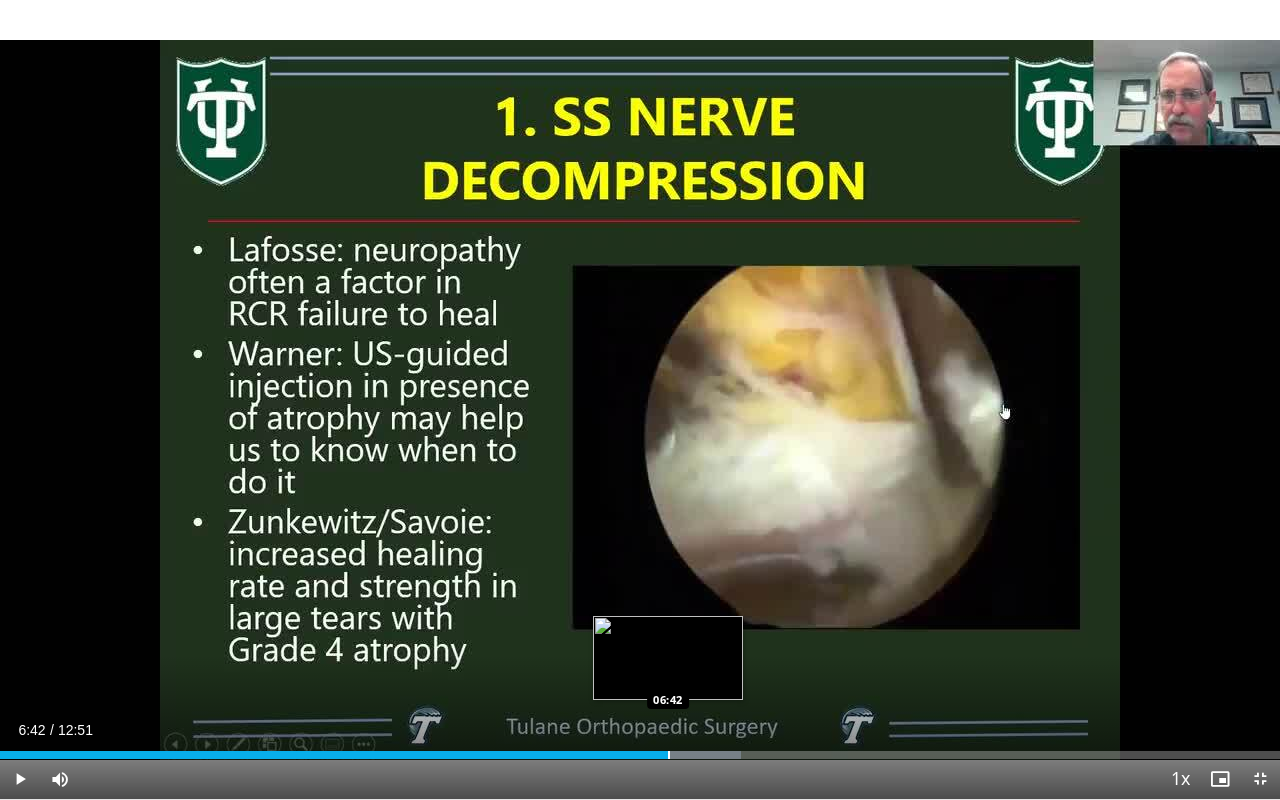 click on "Loaded :  57.87% 06:31 06:42" at bounding box center [640, 749] 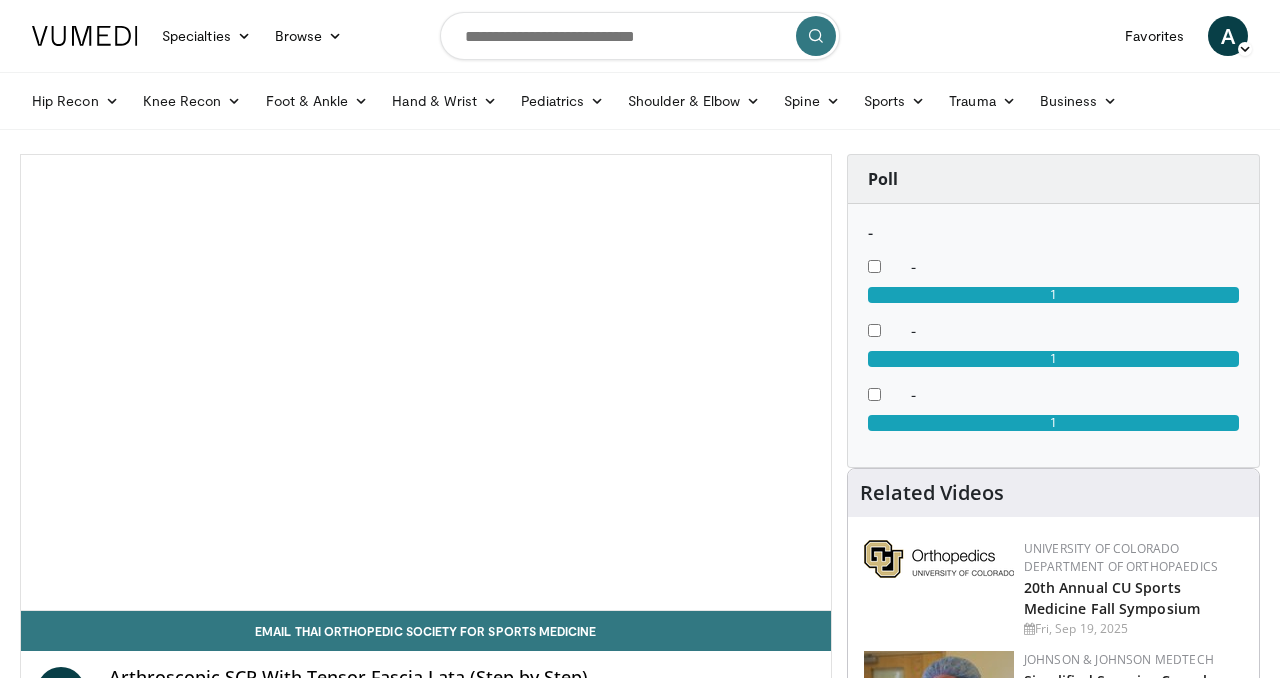 scroll, scrollTop: 0, scrollLeft: 0, axis: both 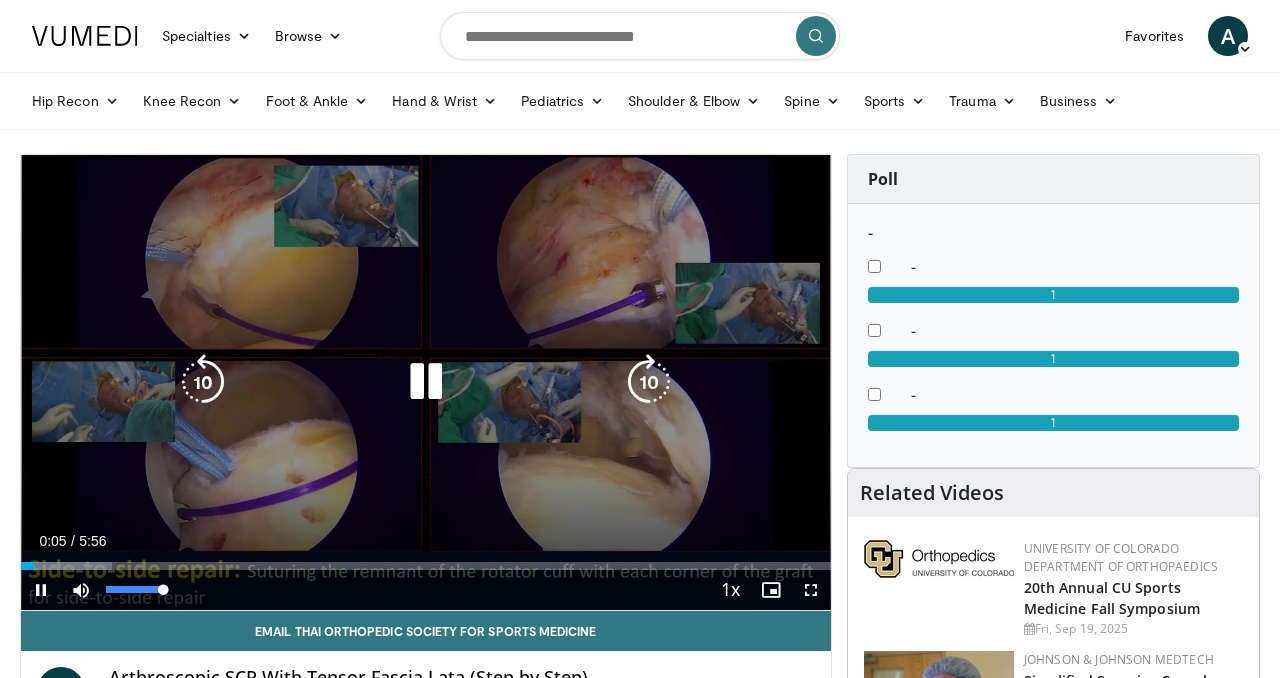 click on "Loaded :  11.19% 0:05 1:02" at bounding box center (426, 560) 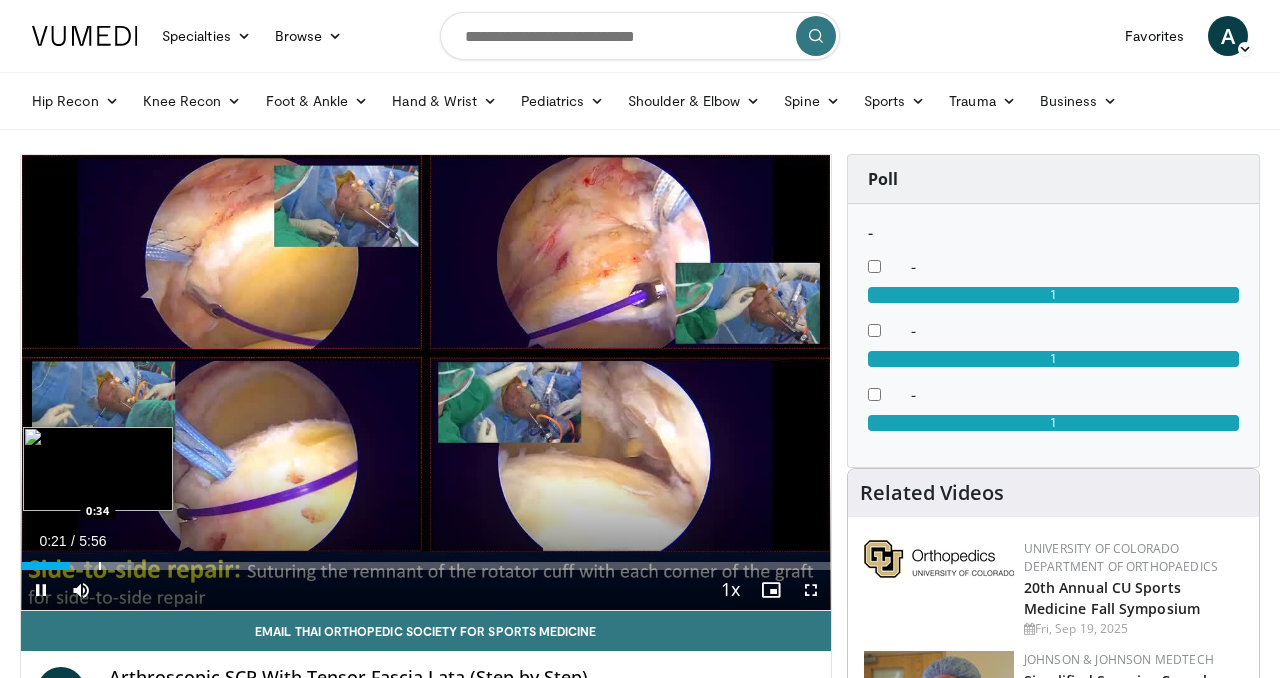 click at bounding box center (100, 566) 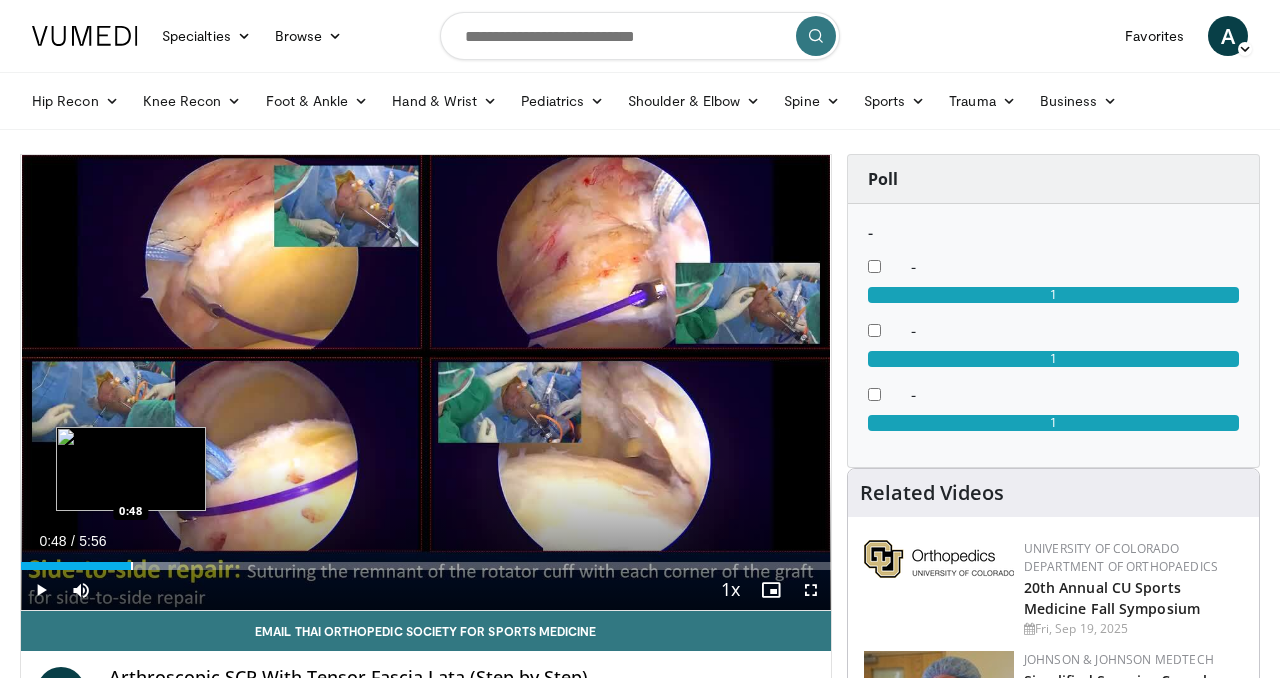 click at bounding box center [132, 566] 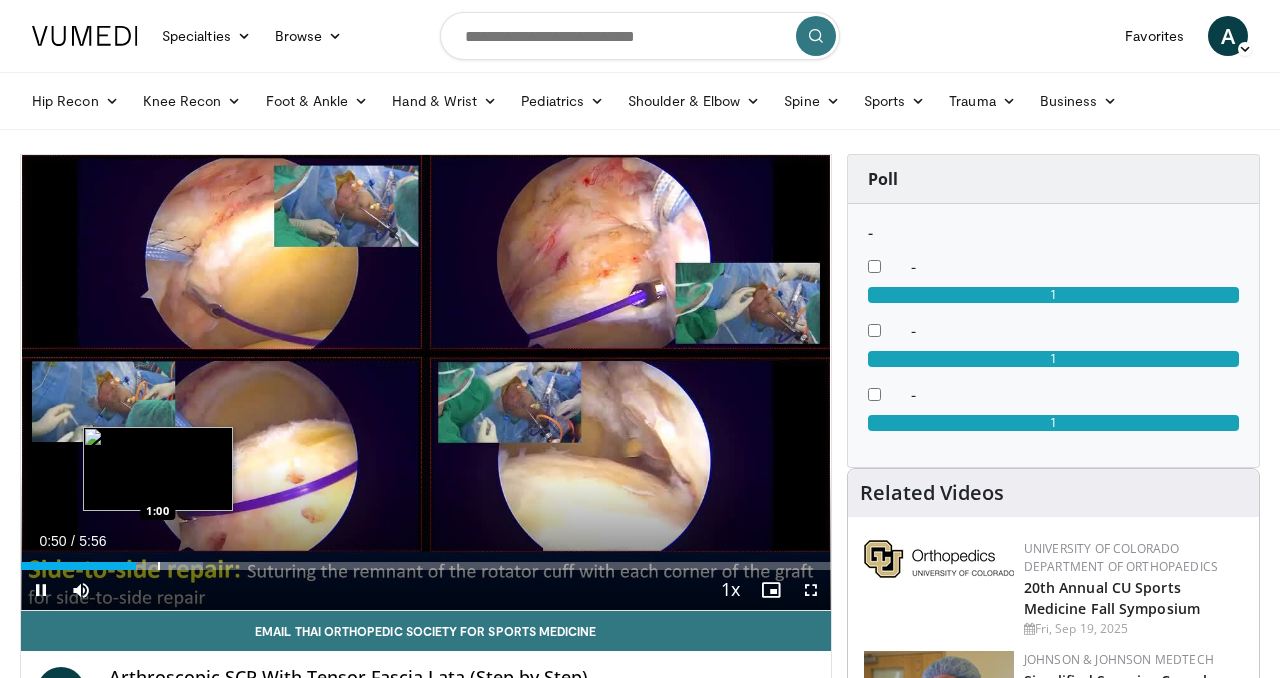 click at bounding box center [159, 566] 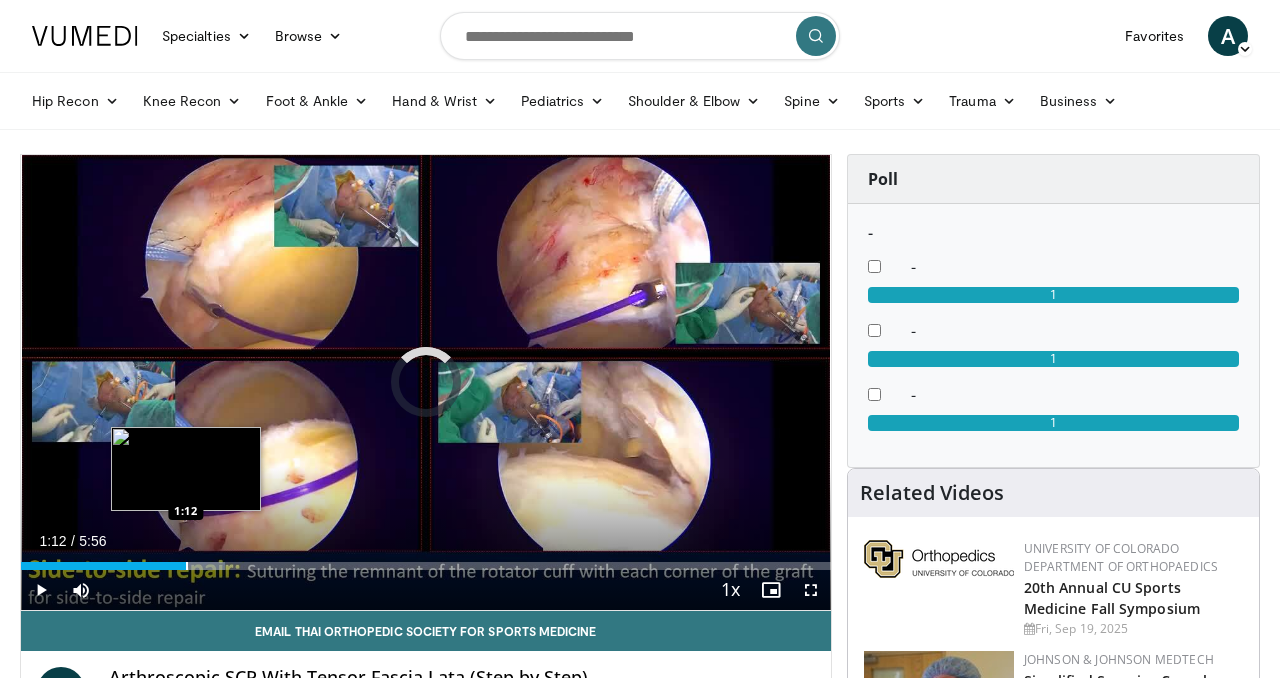 click at bounding box center (187, 566) 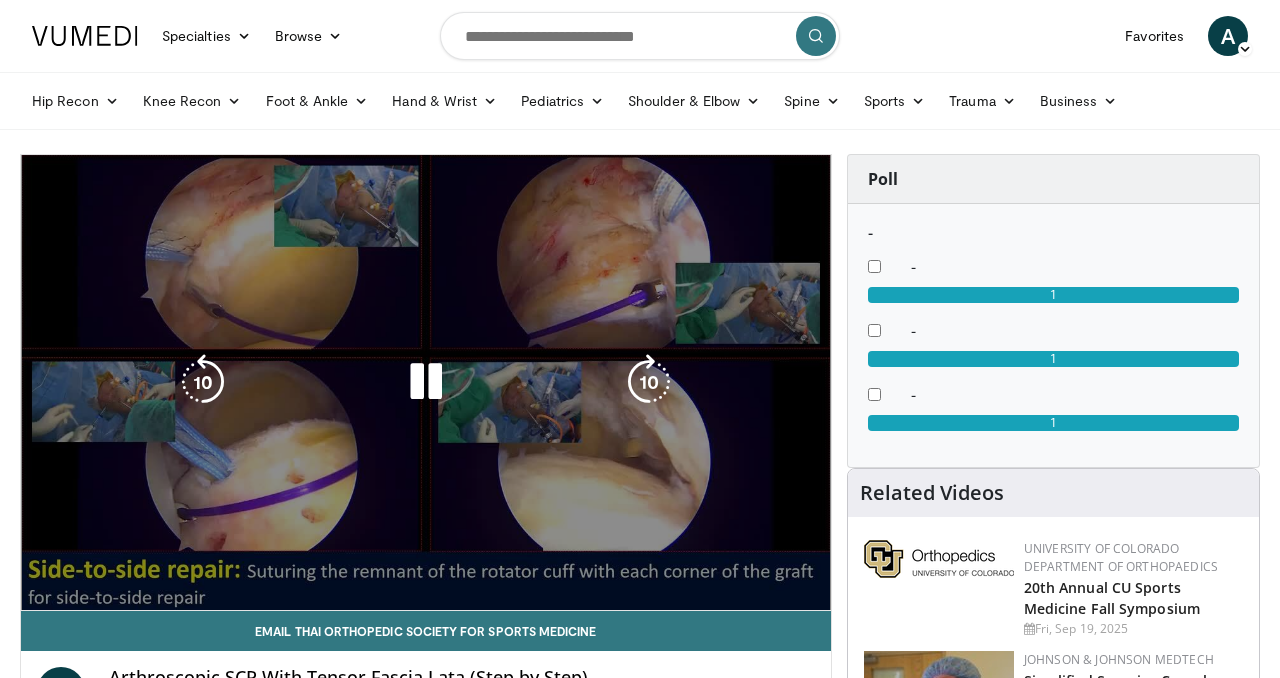 click on "**********" at bounding box center [426, 383] 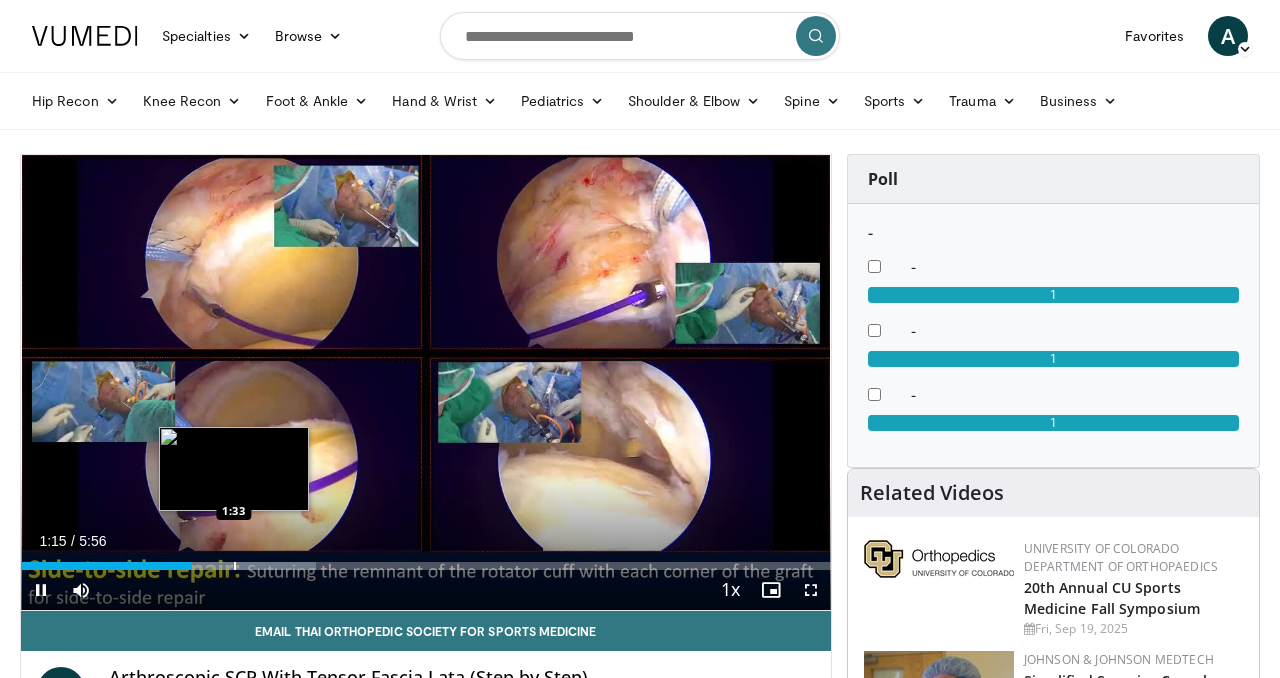 click on "Loaded :  36.47% 1:15 1:33" at bounding box center [426, 560] 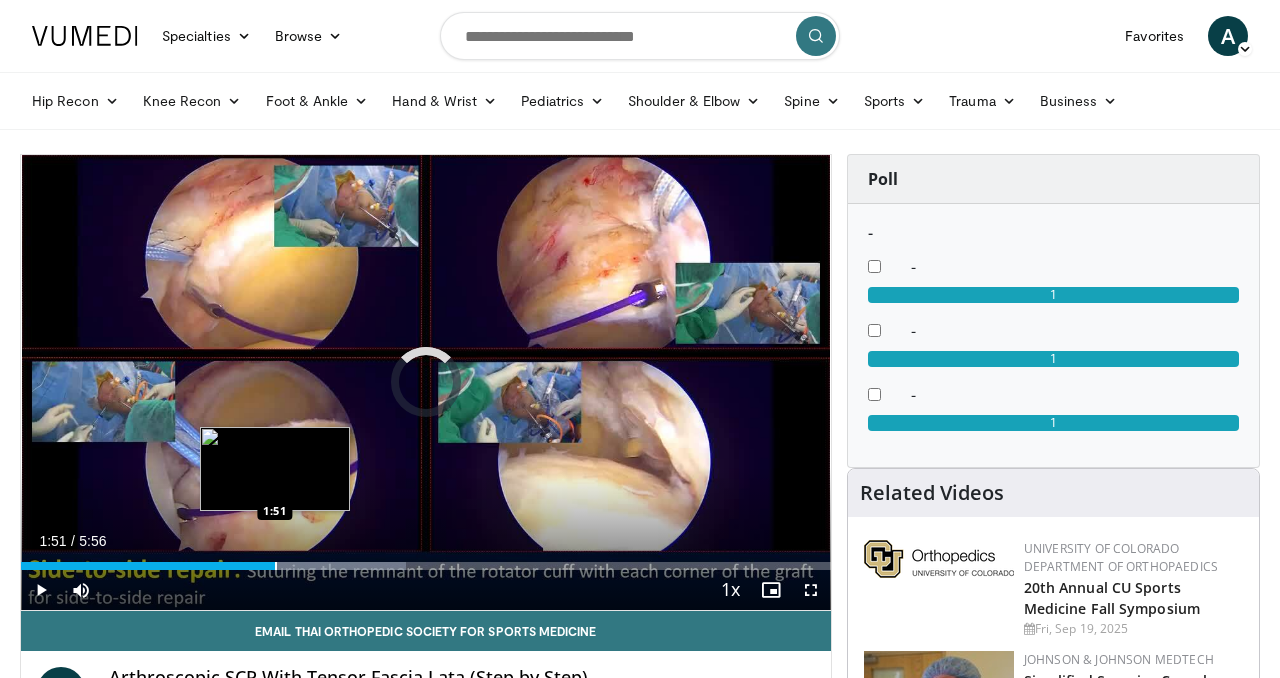 click on "Loaded :  47.60% 1:51 1:51" at bounding box center [426, 566] 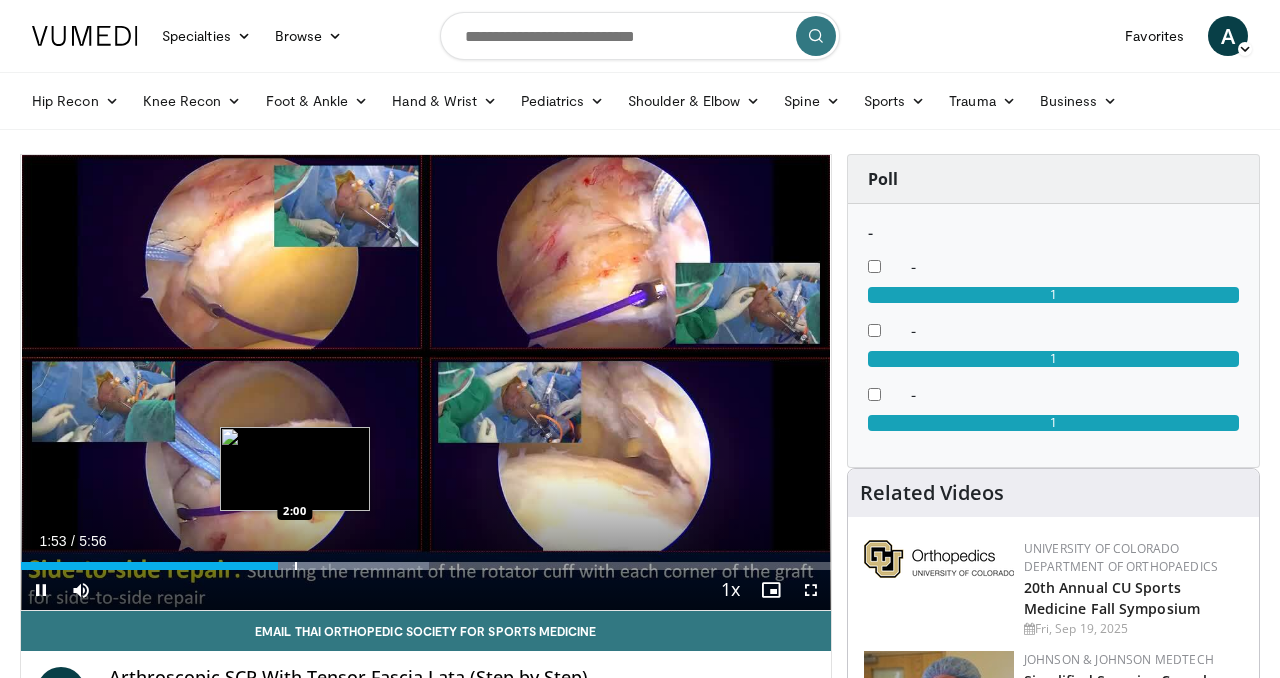 click on "Loaded :  50.40% 1:53 2:00" at bounding box center [426, 566] 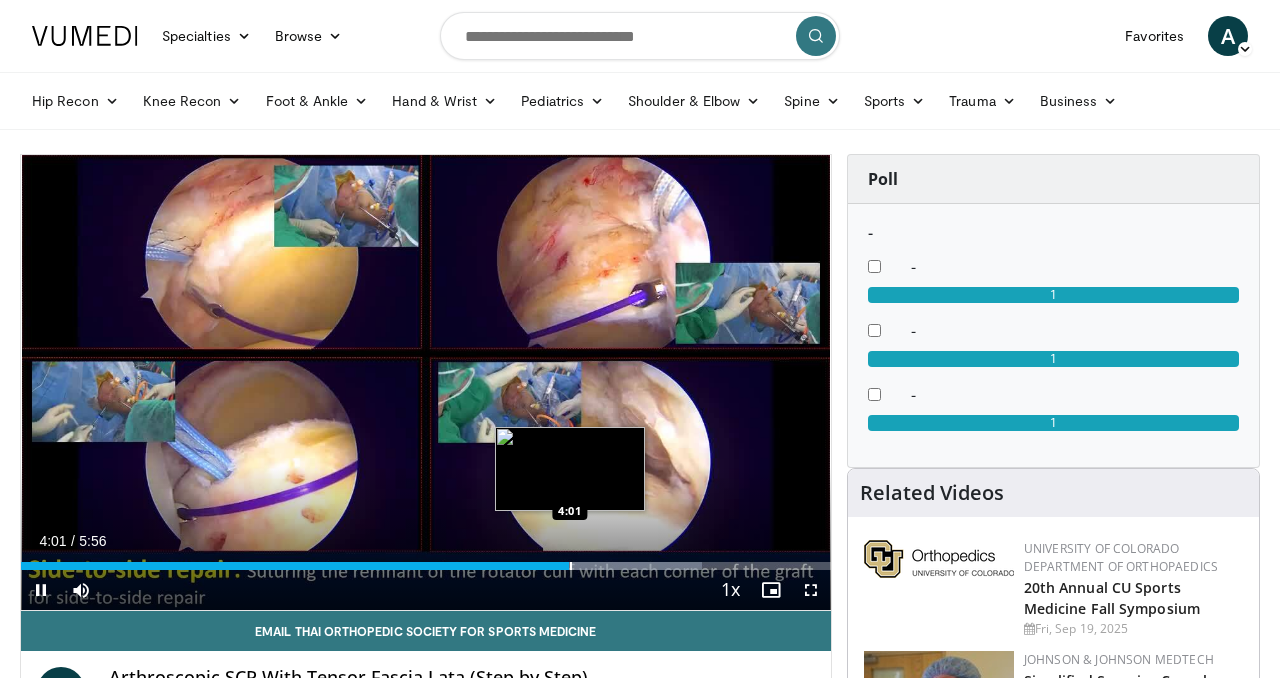 click at bounding box center (571, 566) 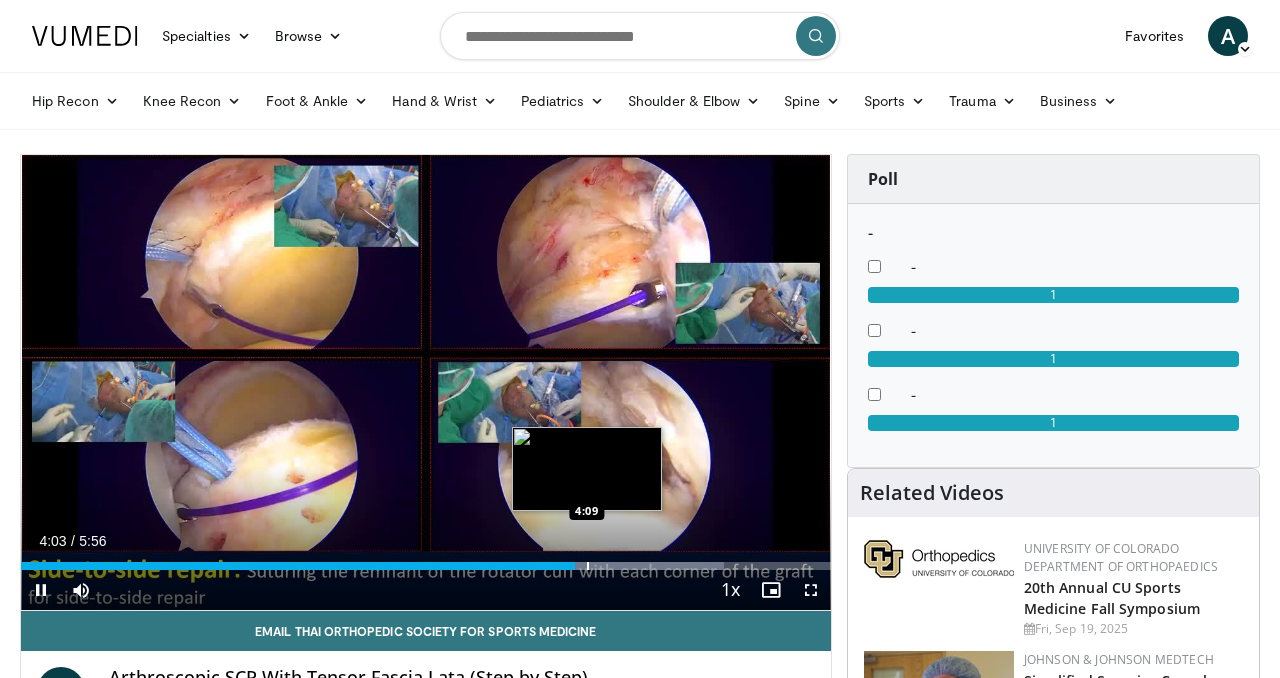 click on "Loaded :  86.82% 4:03 4:09" at bounding box center [426, 566] 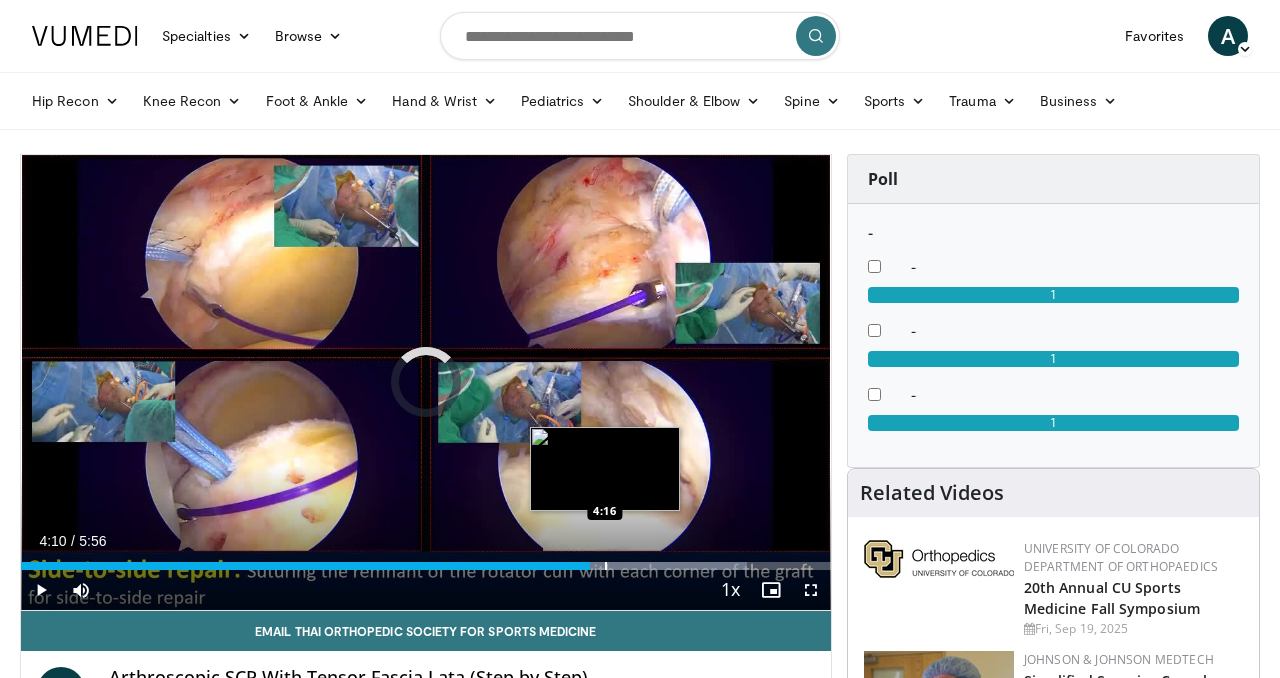 click at bounding box center [606, 566] 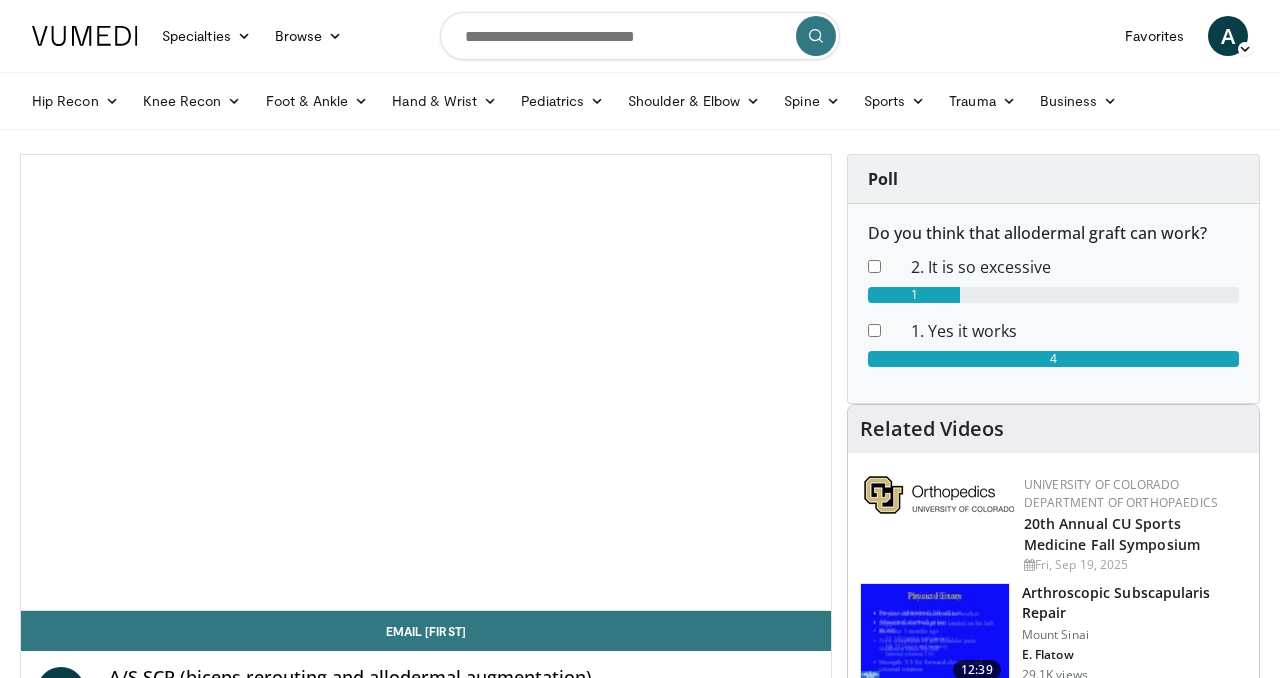 scroll, scrollTop: 0, scrollLeft: 0, axis: both 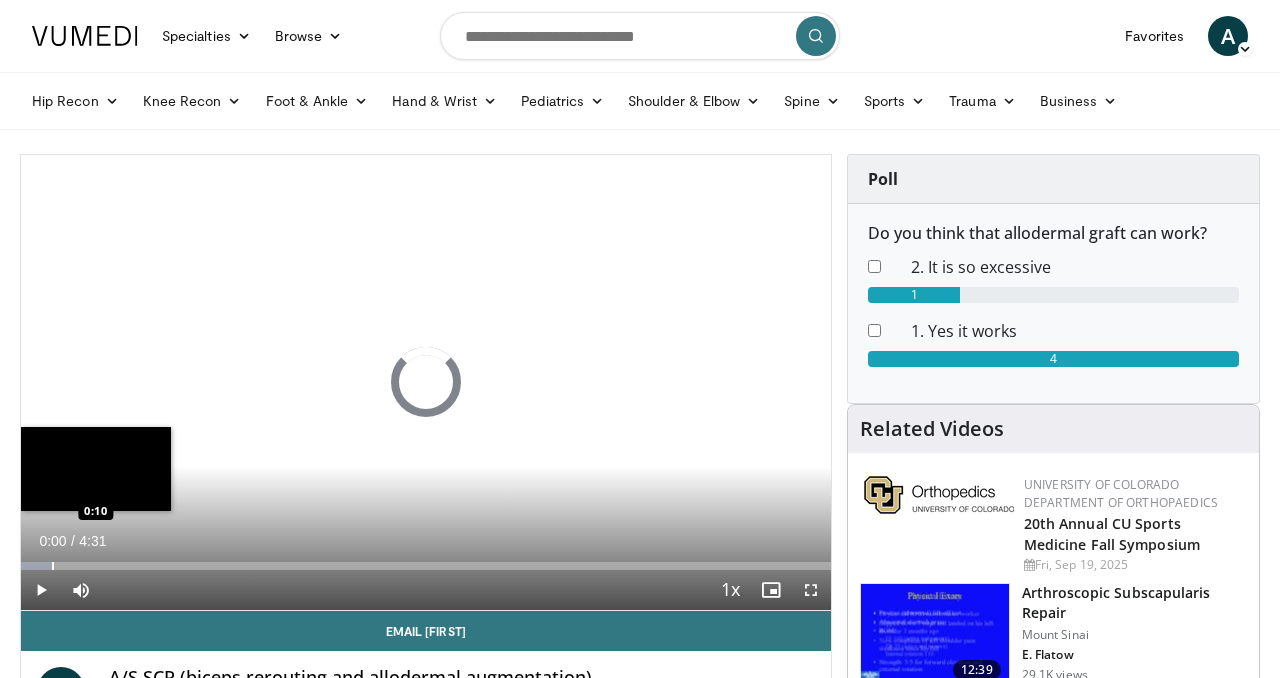 click at bounding box center (53, 566) 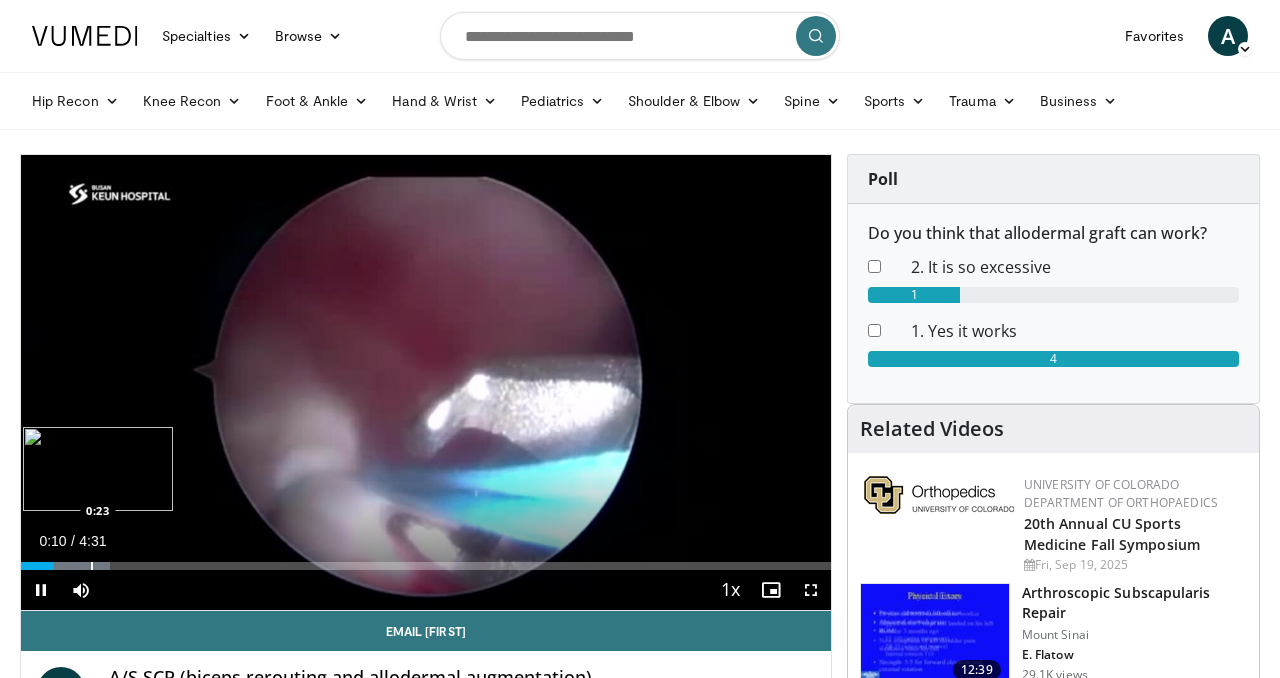 click on "Loaded :  10.99% 0:10 0:23" at bounding box center (426, 560) 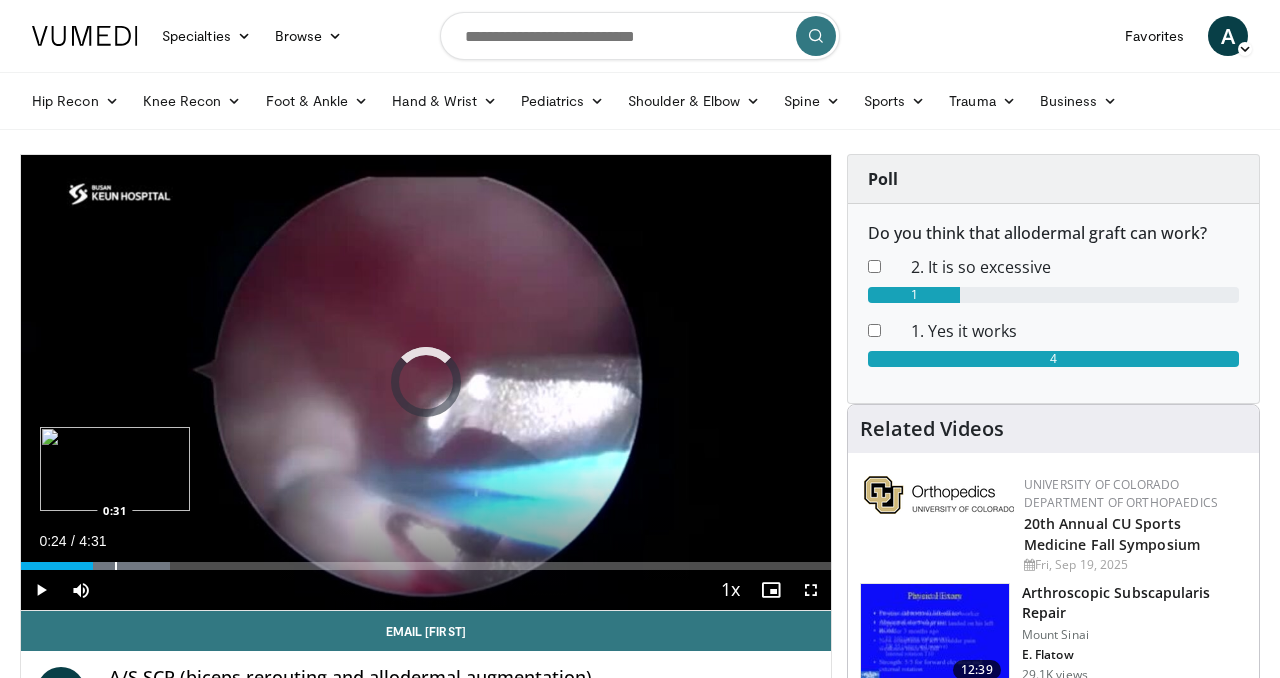 click on "Loaded :  18.40% 0:24 0:31" at bounding box center [426, 560] 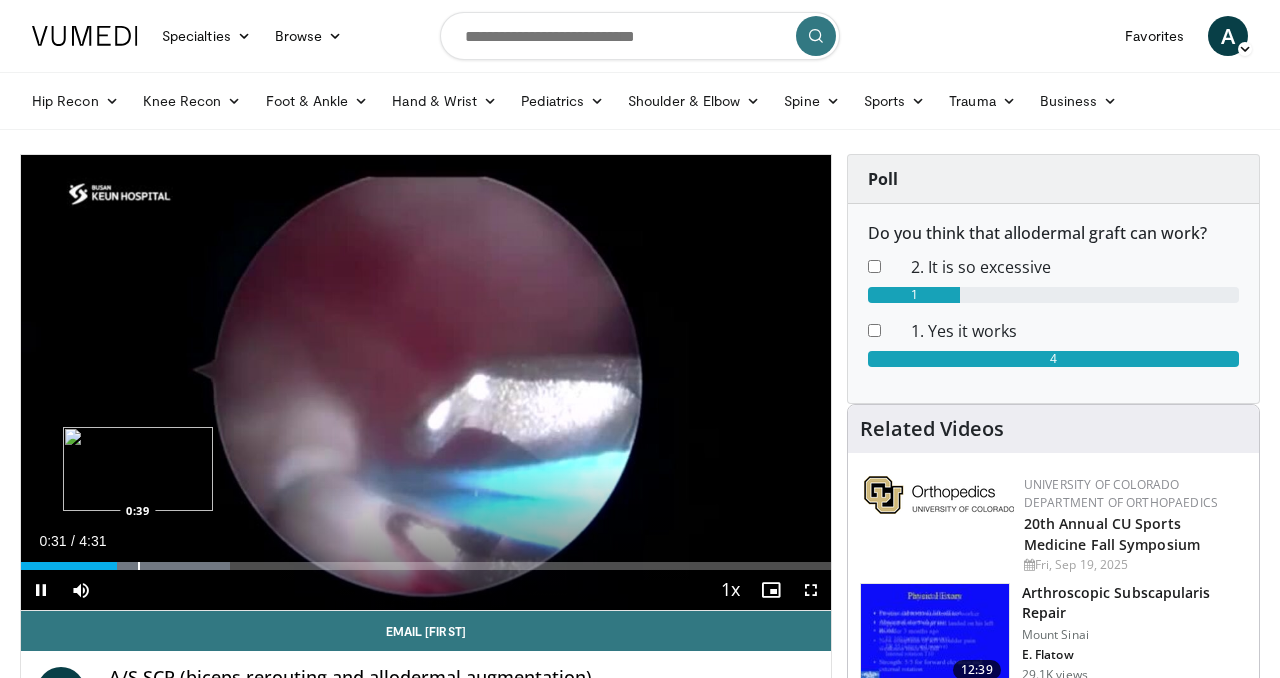 click at bounding box center (139, 566) 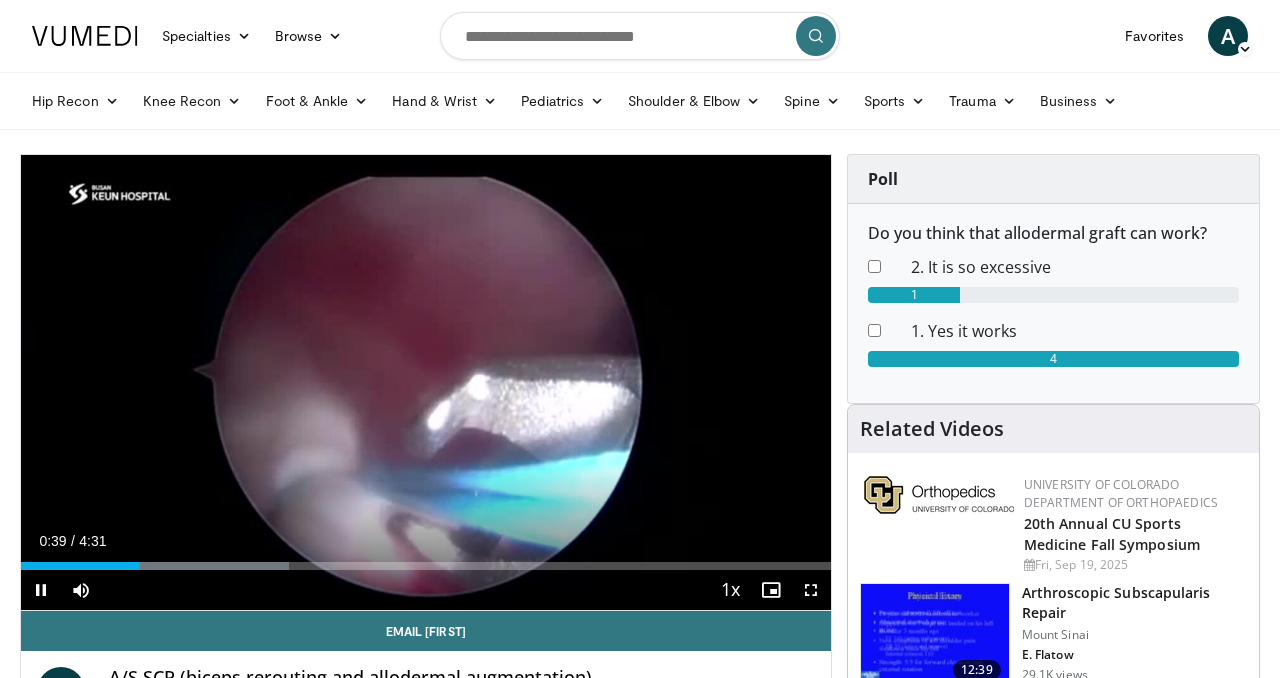 click on "Current Time  0:39 / Duration  4:31 Pause Skip Backward Skip Forward Mute Loaded :  33.12% 0:39 0:40 Stream Type  LIVE Seek to live, currently behind live LIVE   1x Playback Rate 0.5x 0.75x 1x , selected 1.25x 1.5x 1.75x 2x Chapters Chapters Descriptions descriptions off , selected Captions captions settings , opens captions settings dialog captions off , selected Audio Track en (Main) , selected Fullscreen Enable picture-in-picture mode" at bounding box center [426, 590] 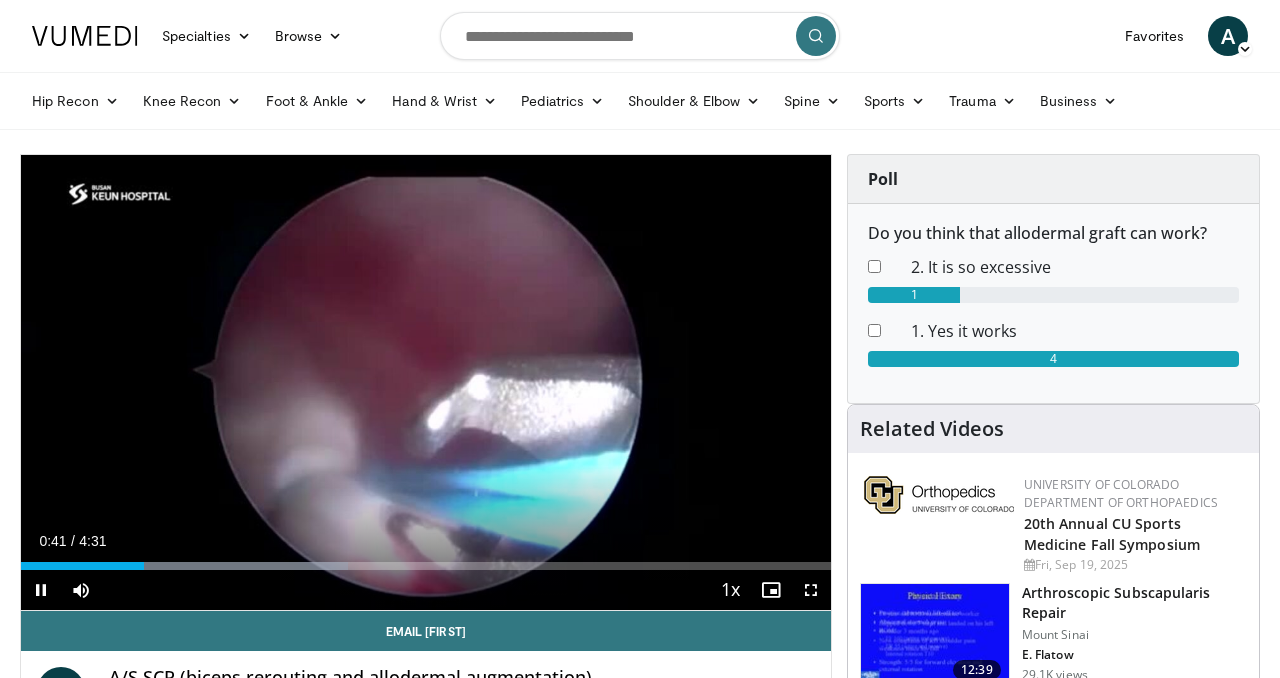 click on "Current Time  0:41 / Duration  4:31 Pause Skip Backward Skip Forward Mute Loaded :  40.39% 0:41 0:40 Stream Type  LIVE Seek to live, currently behind live LIVE   1x Playback Rate 0.5x 0.75x 1x , selected 1.25x 1.5x 1.75x 2x Chapters Chapters Descriptions descriptions off , selected Captions captions settings , opens captions settings dialog captions off , selected Audio Track en (Main) , selected Fullscreen Enable picture-in-picture mode" at bounding box center [426, 590] 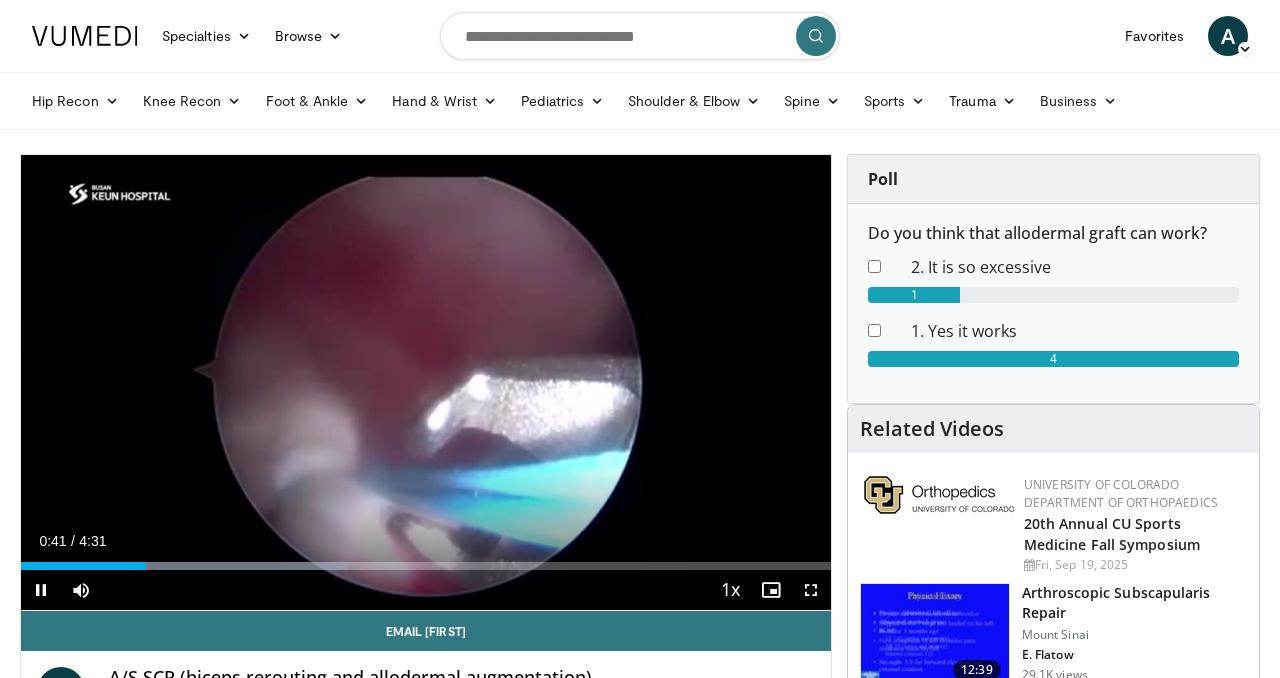 click on "Current Time  0:41 / Duration  4:31 Pause Skip Backward Skip Forward Mute Loaded :  40.39% 0:42 0:40 Stream Type  LIVE Seek to live, currently behind live LIVE   1x Playback Rate 0.5x 0.75x 1x , selected 1.25x 1.5x 1.75x 2x Chapters Chapters Descriptions descriptions off , selected Captions captions settings , opens captions settings dialog captions off , selected Audio Track en (Main) , selected Fullscreen Enable picture-in-picture mode" at bounding box center [426, 590] 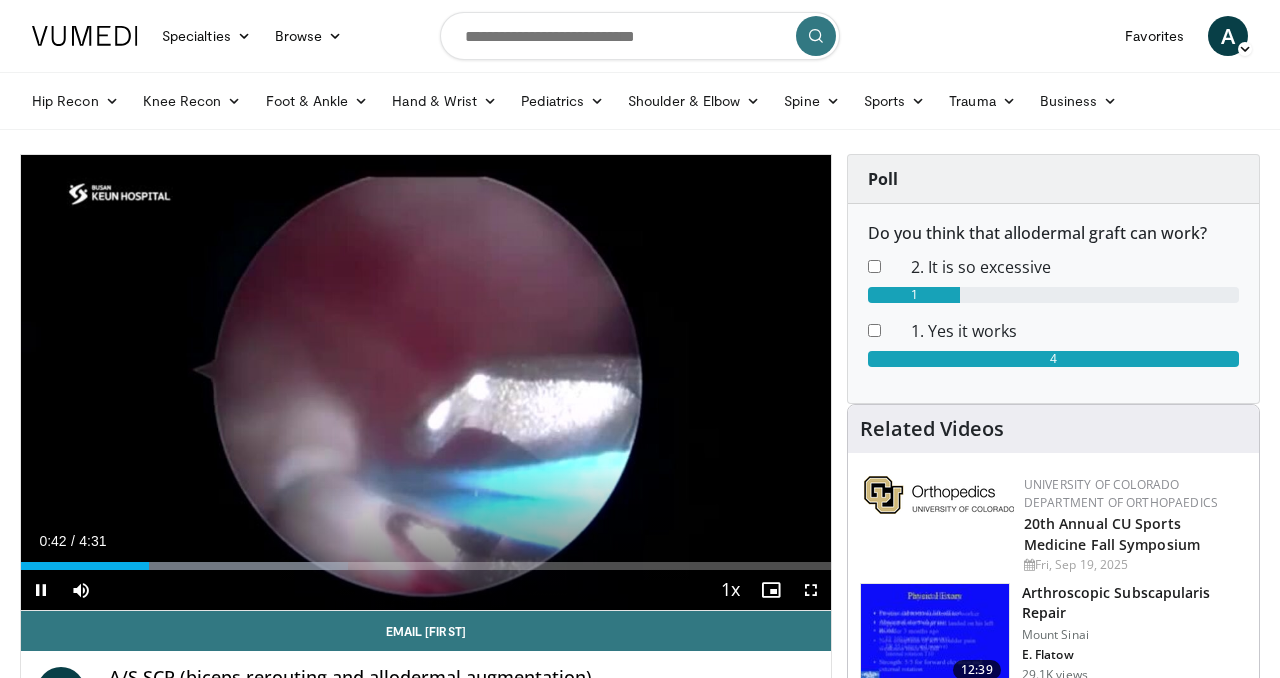click on "Current Time  0:42 / Duration  4:31 Pause Skip Backward Skip Forward Mute Loaded :  40.39% 0:42 0:40 Stream Type  LIVE Seek to live, currently behind live LIVE   1x Playback Rate 0.5x 0.75x 1x , selected 1.25x 1.5x 1.75x 2x Chapters Chapters Descriptions descriptions off , selected Captions captions settings , opens captions settings dialog captions off , selected Audio Track en (Main) , selected Fullscreen Enable picture-in-picture mode" at bounding box center [426, 590] 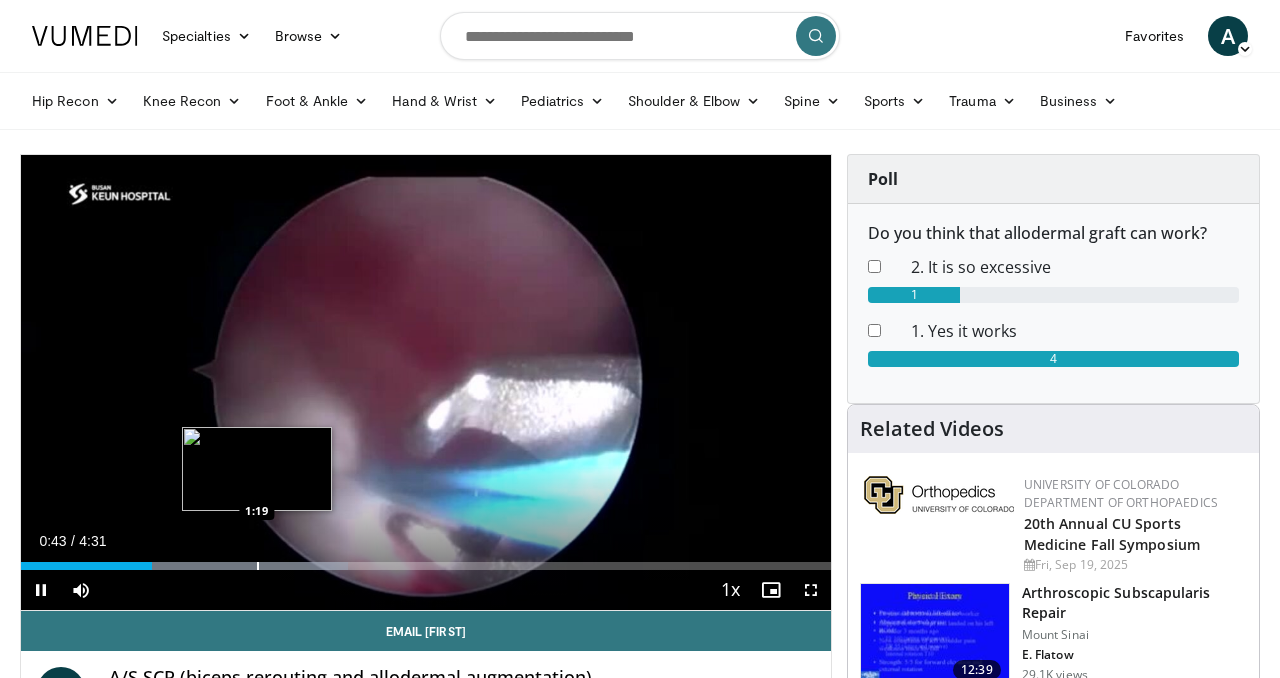 click at bounding box center (258, 566) 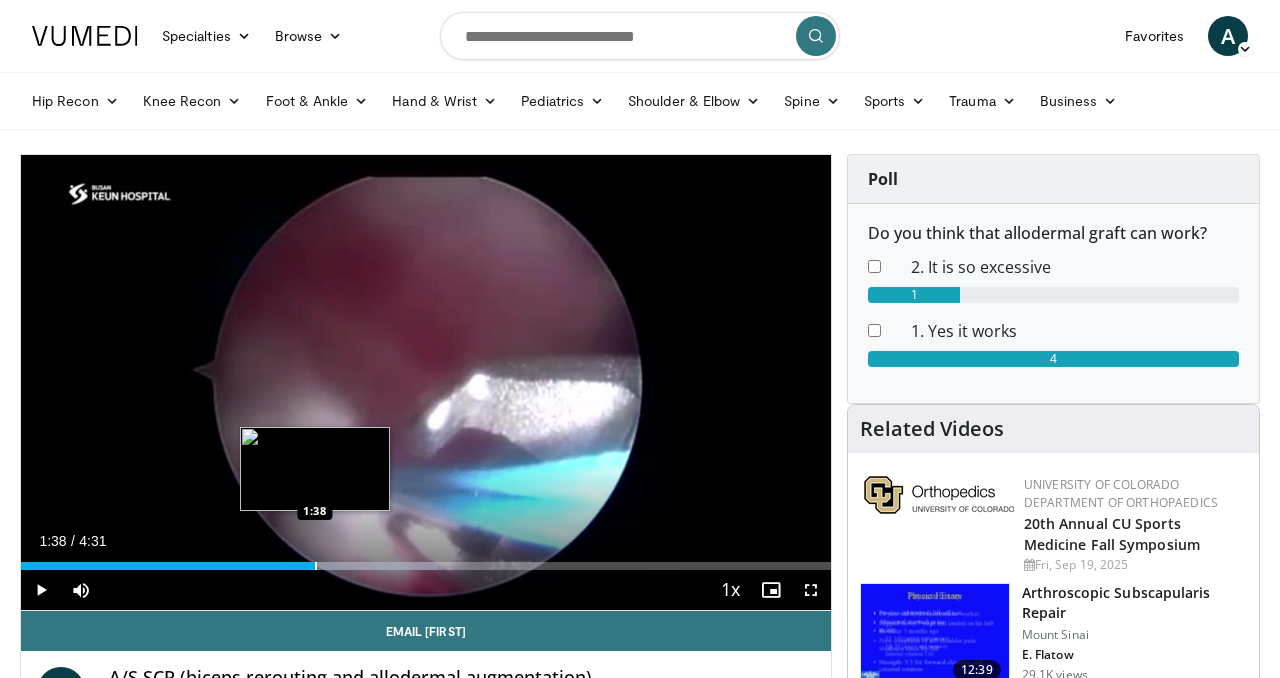 click at bounding box center (316, 566) 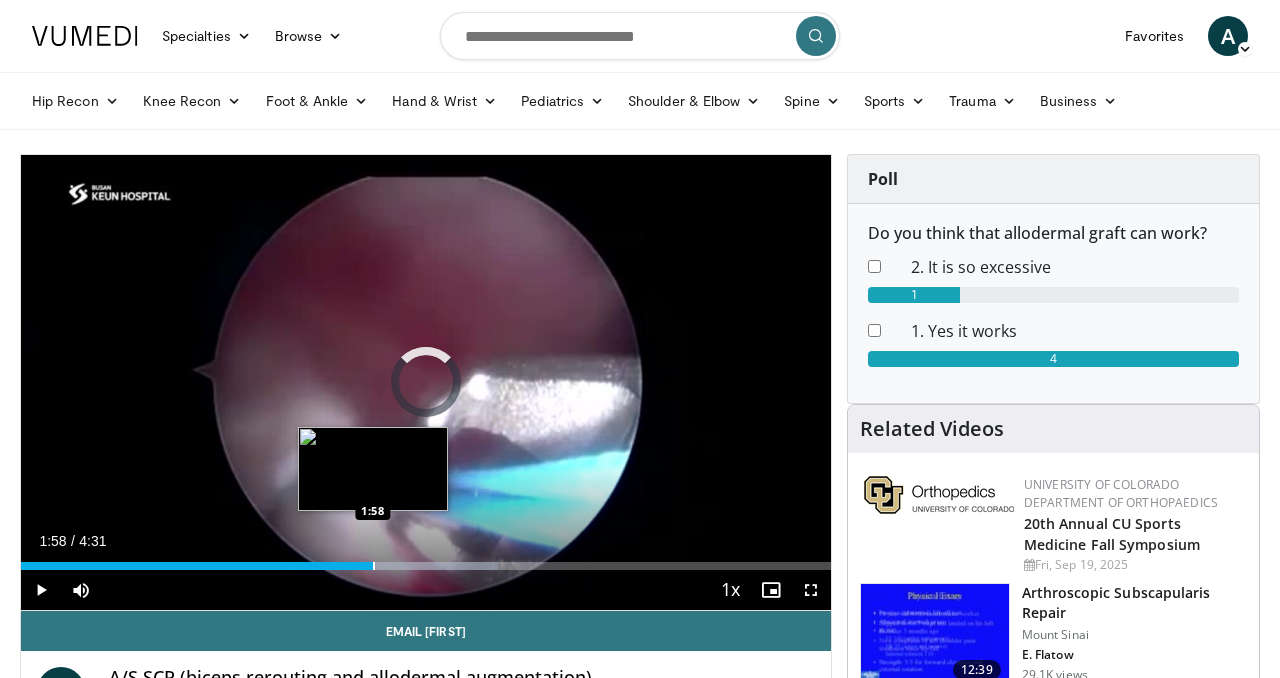 click at bounding box center [374, 566] 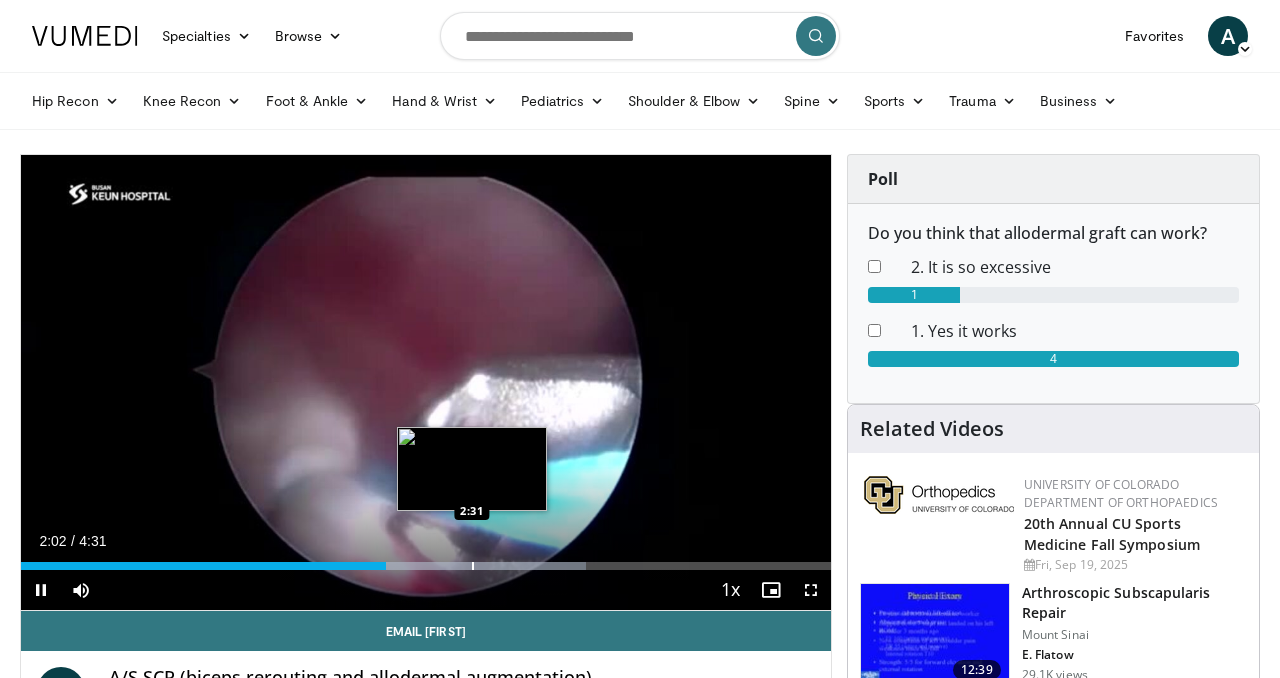 click at bounding box center (473, 566) 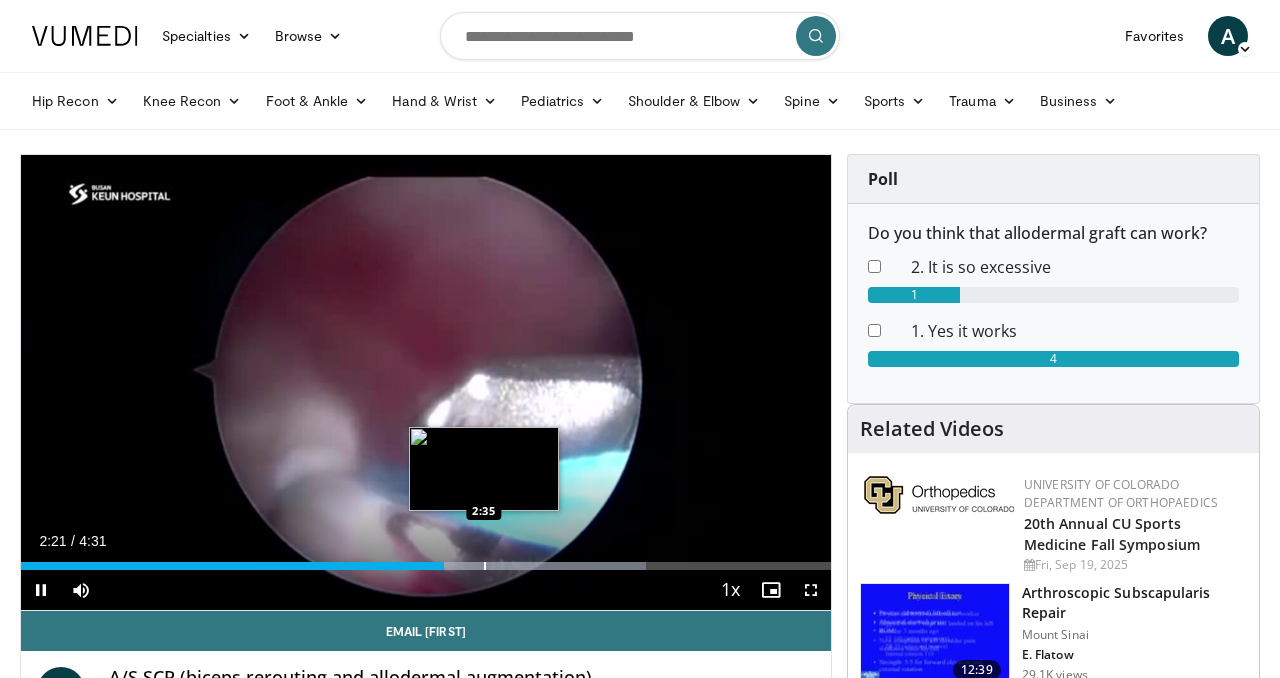 click on "Loaded :  77.14% 2:22 2:35" at bounding box center [426, 560] 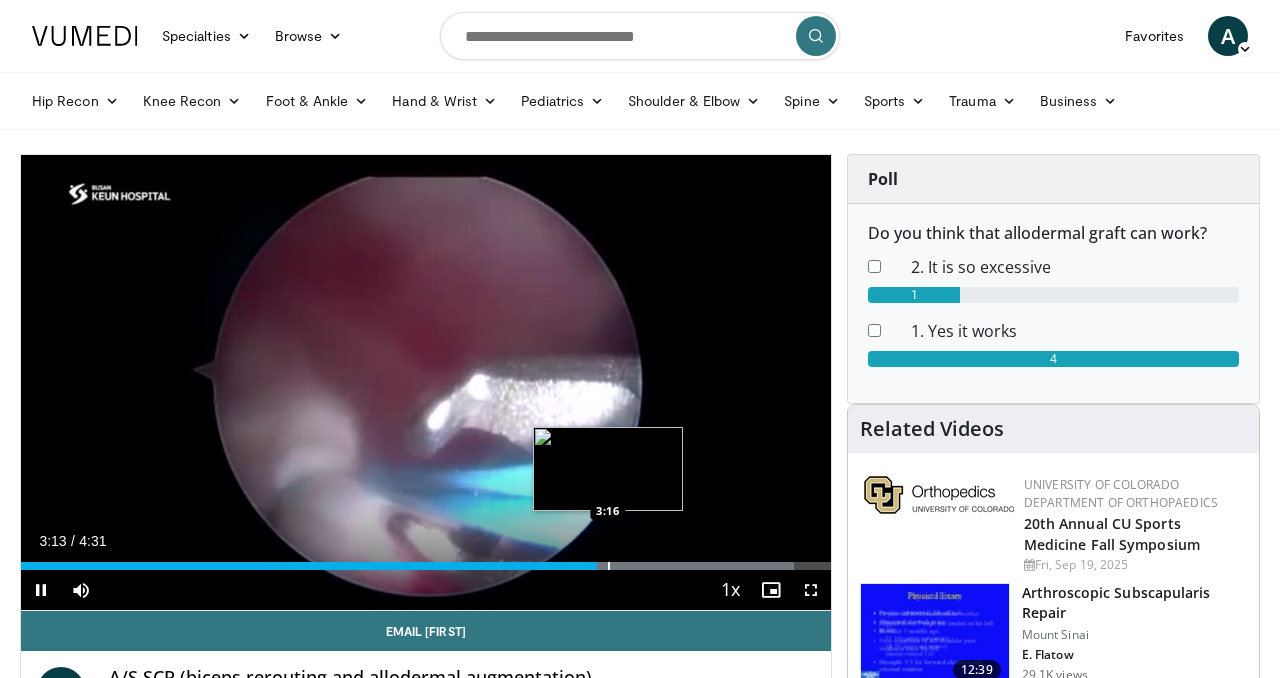 click at bounding box center (609, 566) 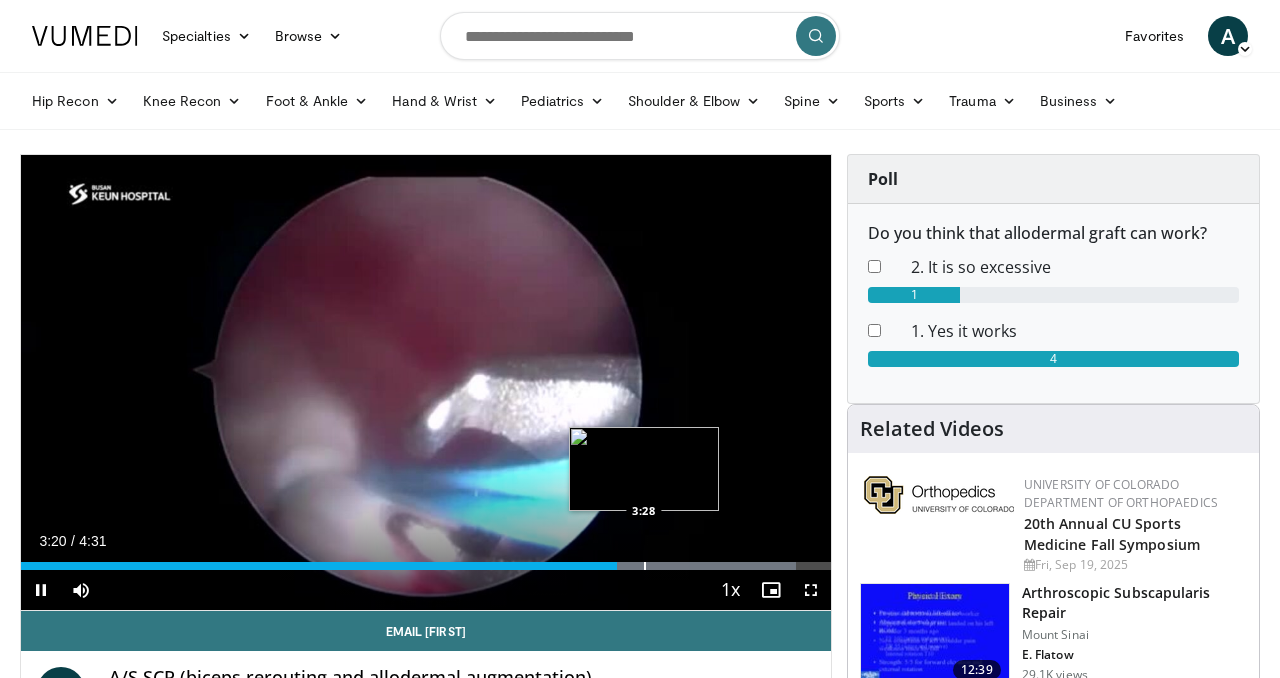 click at bounding box center [645, 566] 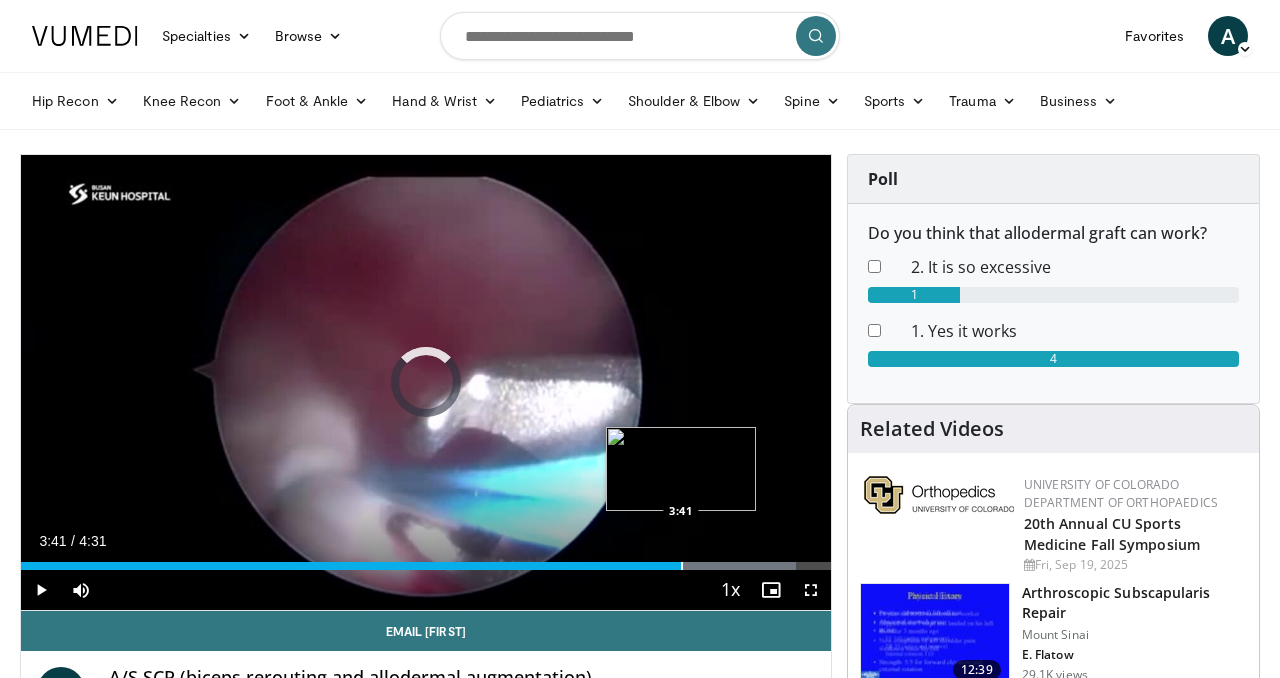 click at bounding box center (682, 566) 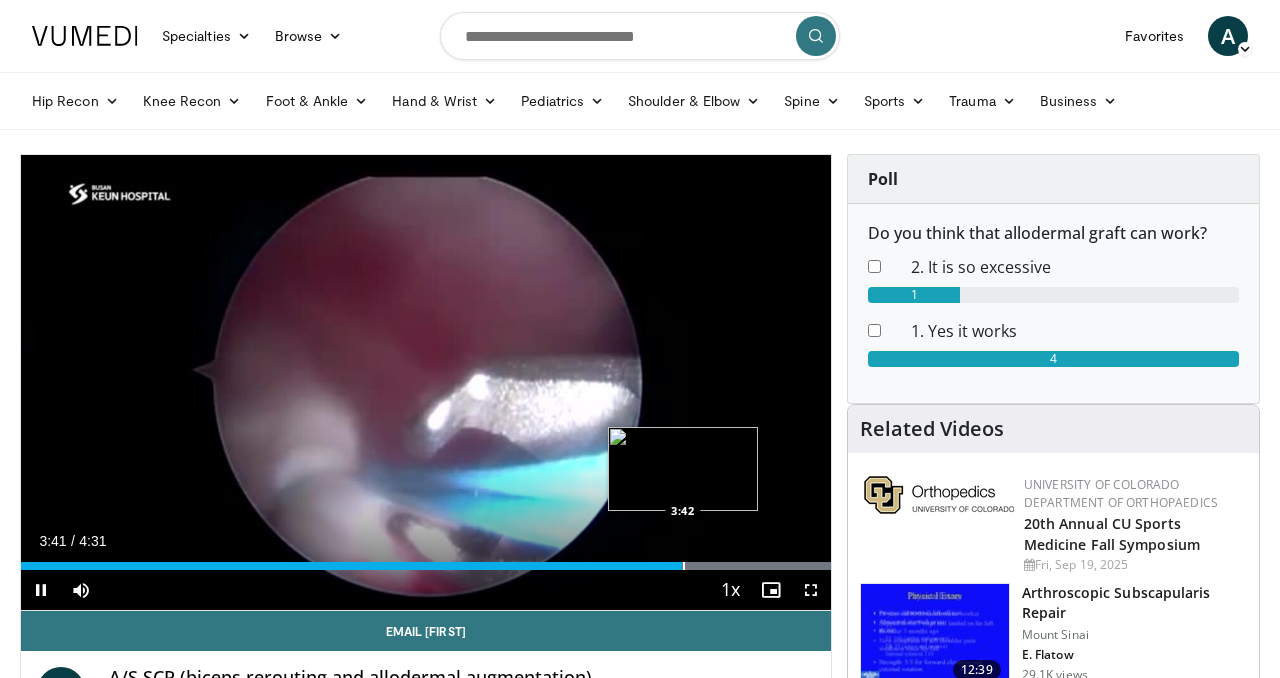 click at bounding box center (684, 566) 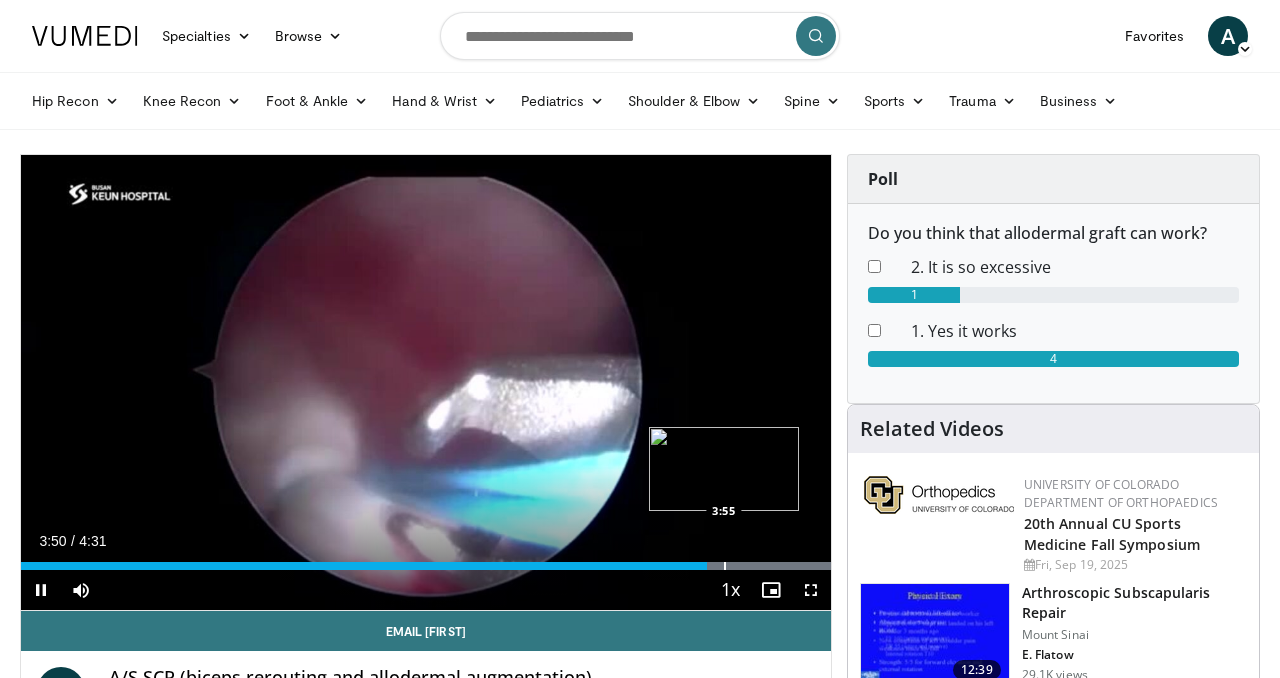 click on "Loaded :  100.00% 3:50 3:55" at bounding box center (426, 560) 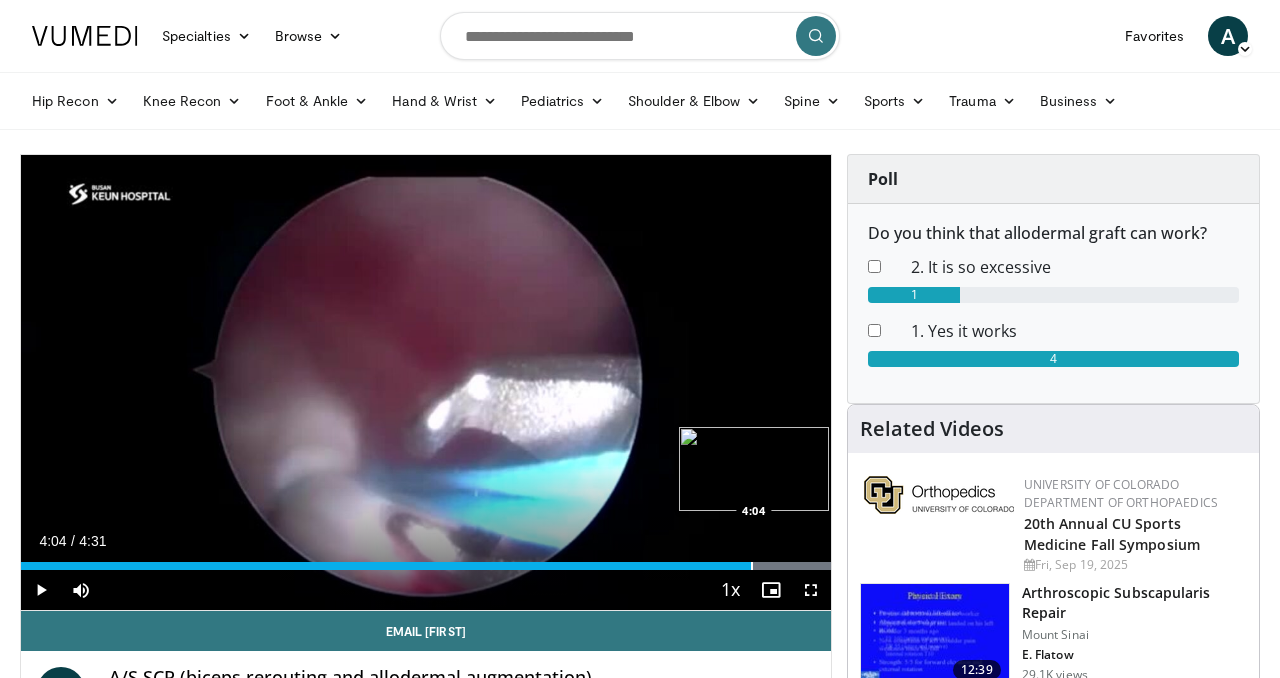 click at bounding box center (752, 566) 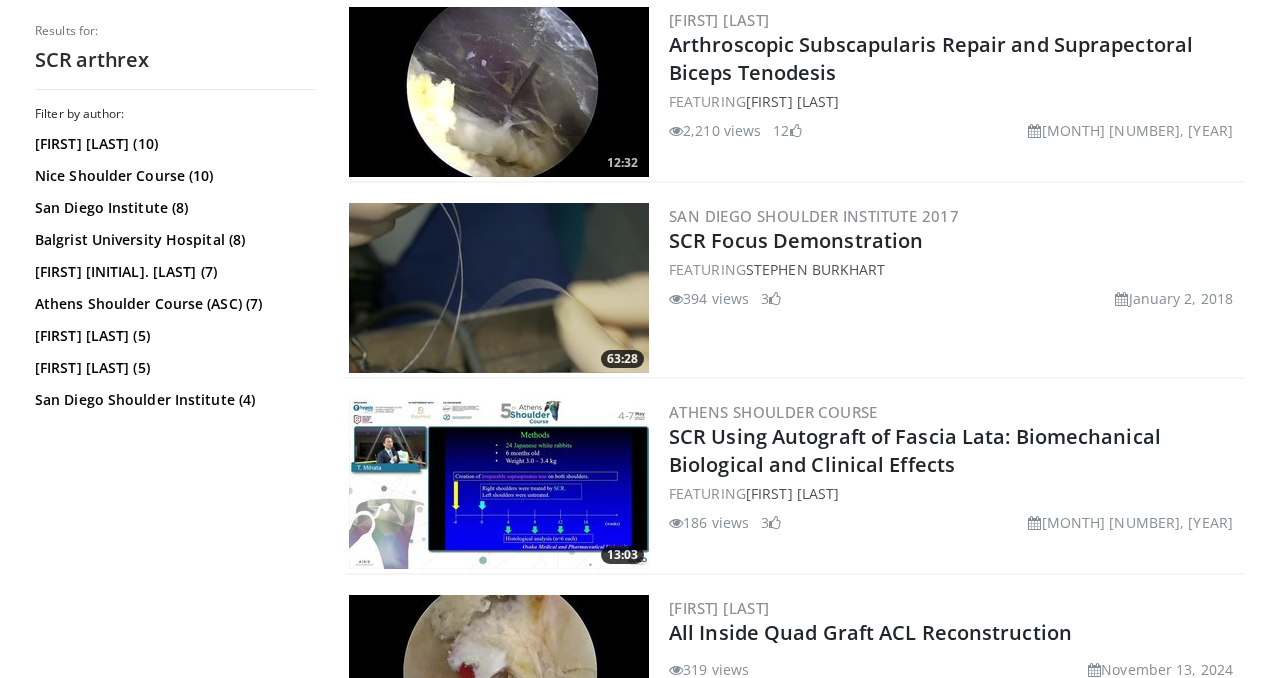 scroll, scrollTop: 3783, scrollLeft: 0, axis: vertical 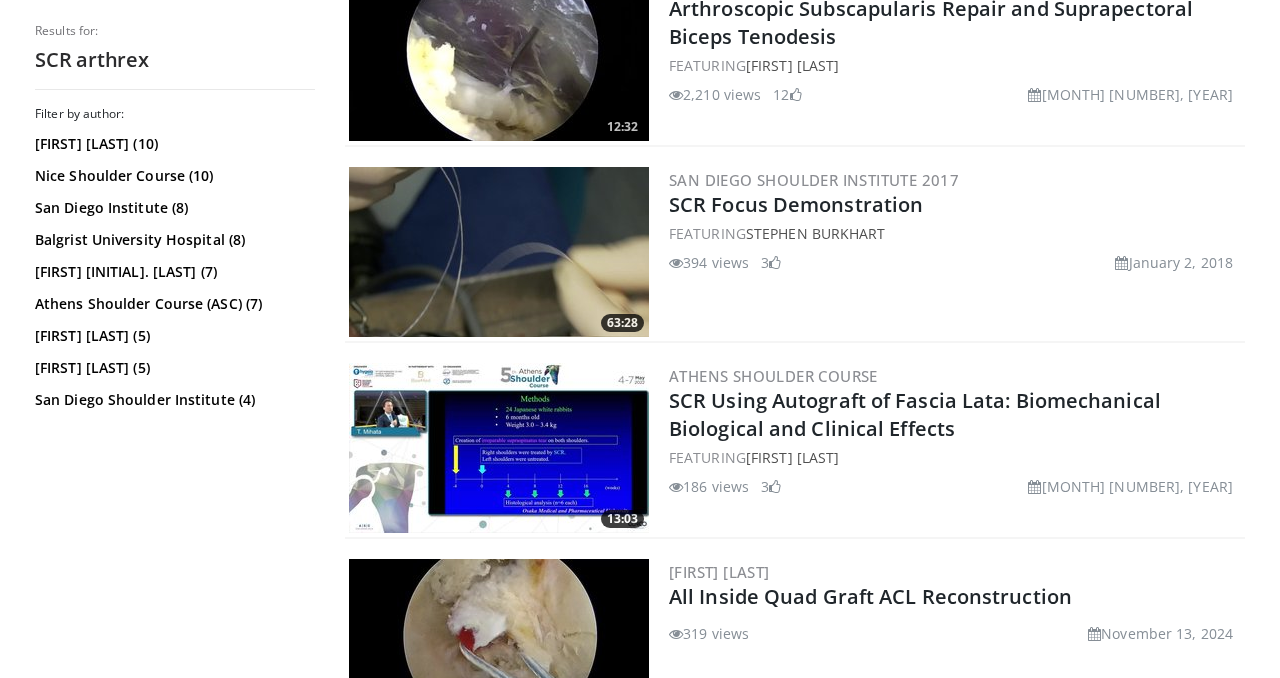 click at bounding box center (499, 252) 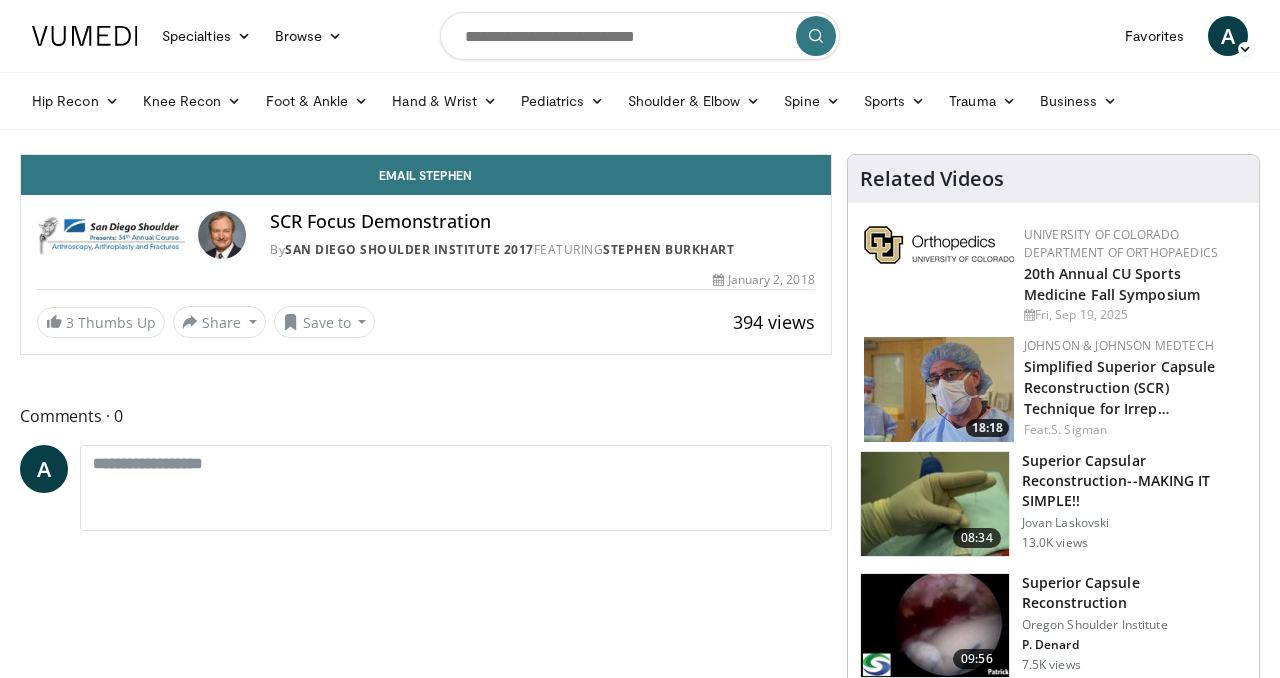 scroll, scrollTop: 0, scrollLeft: 0, axis: both 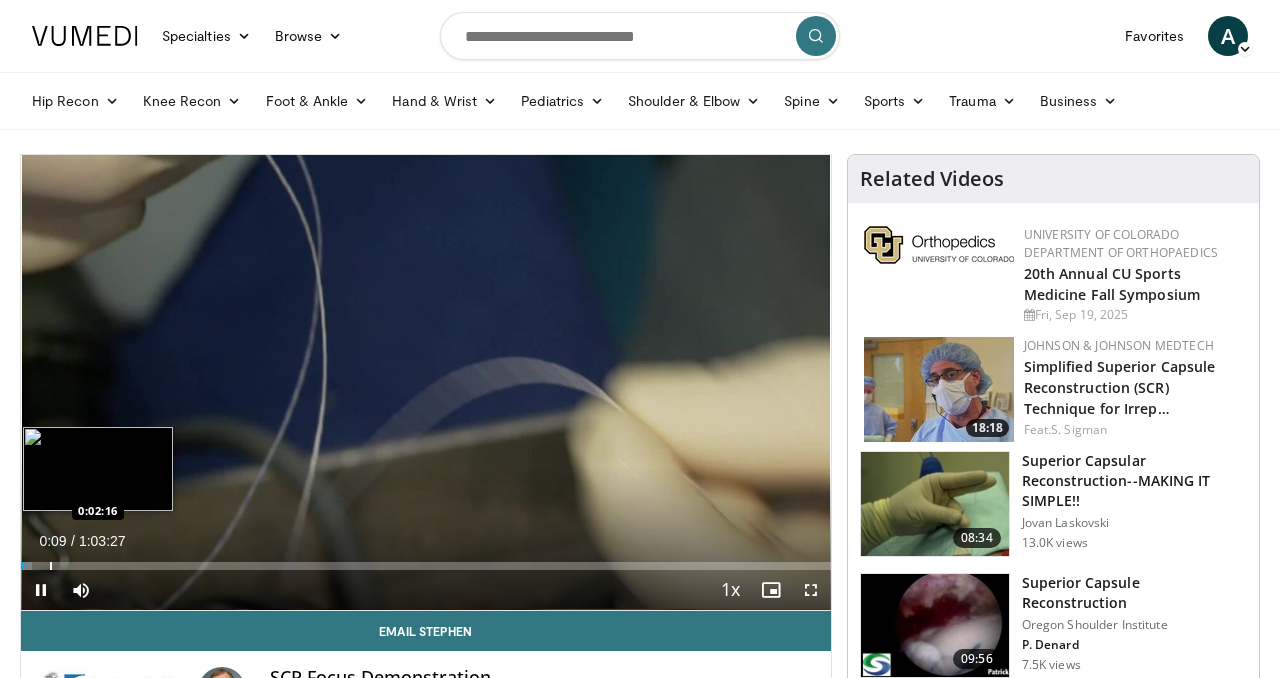 click on "Loaded :  1.30% 0:00:09 0:02:16" at bounding box center [426, 560] 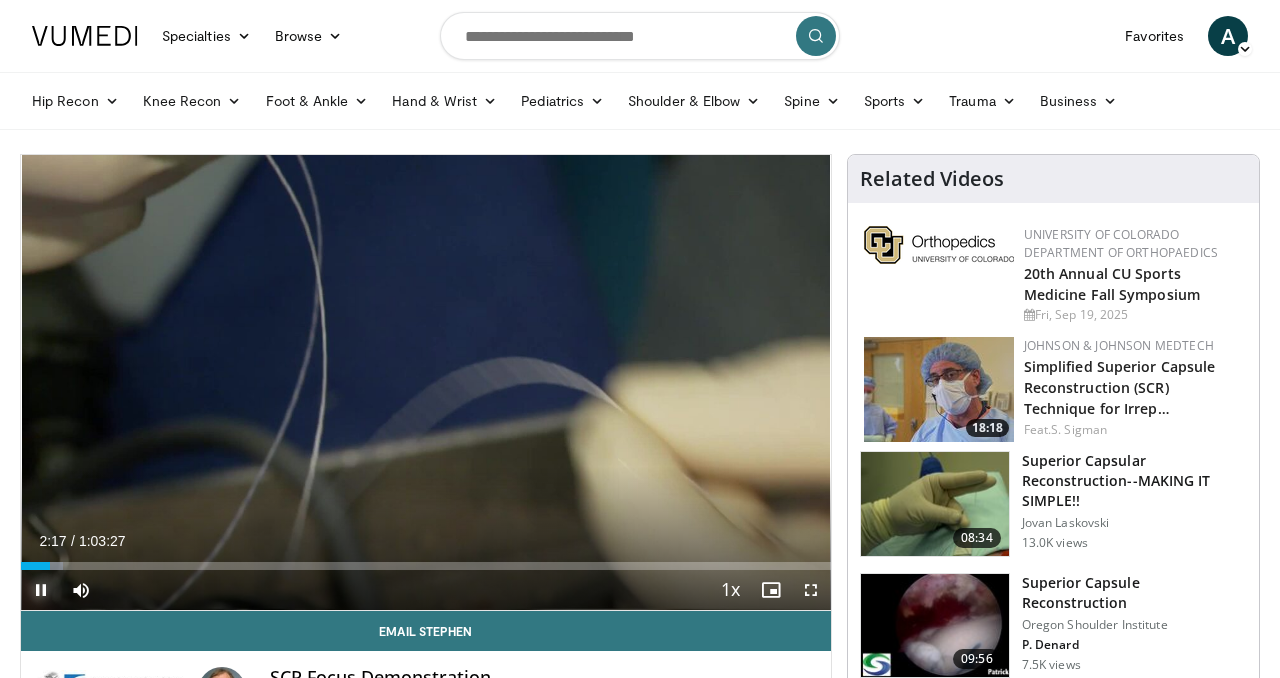 click at bounding box center (41, 590) 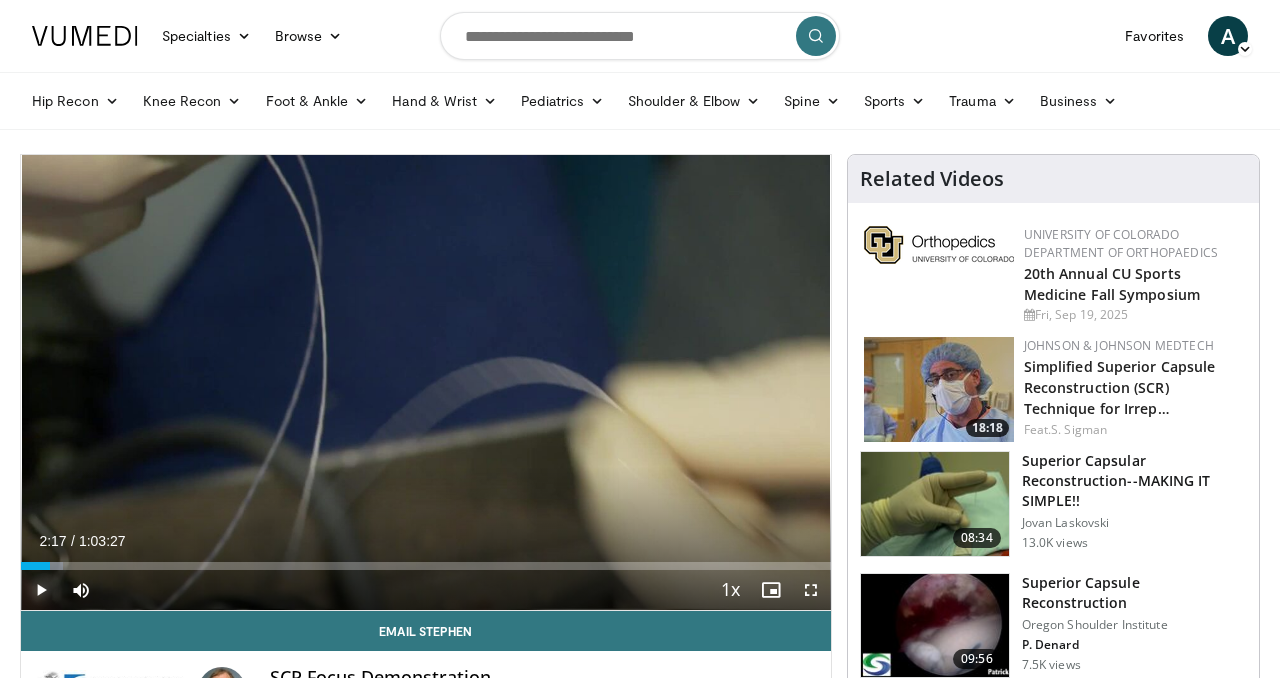 click at bounding box center (41, 590) 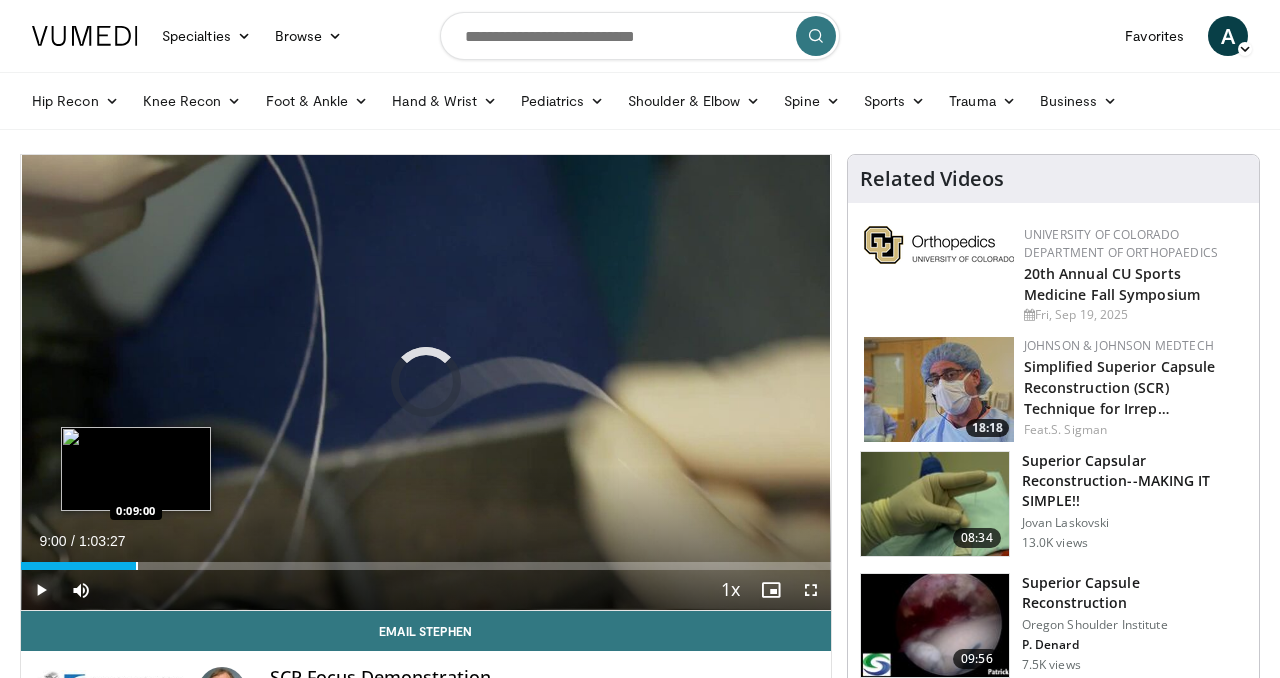 click at bounding box center (137, 566) 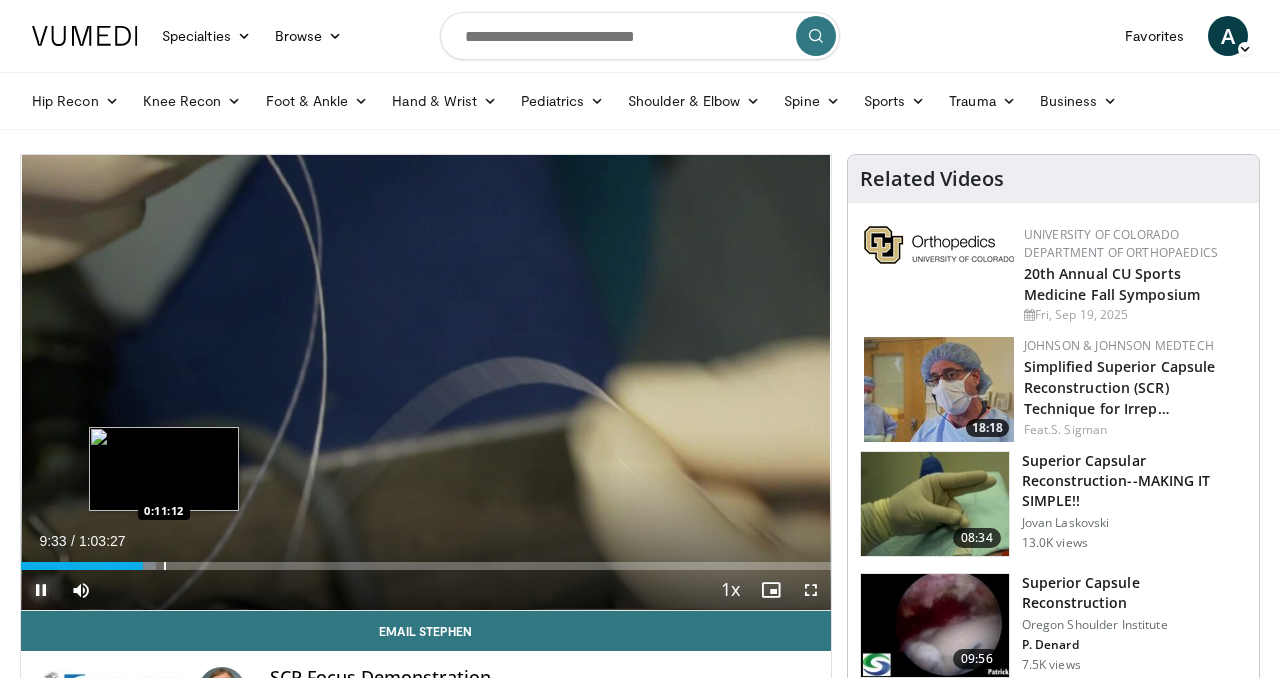 click at bounding box center (165, 566) 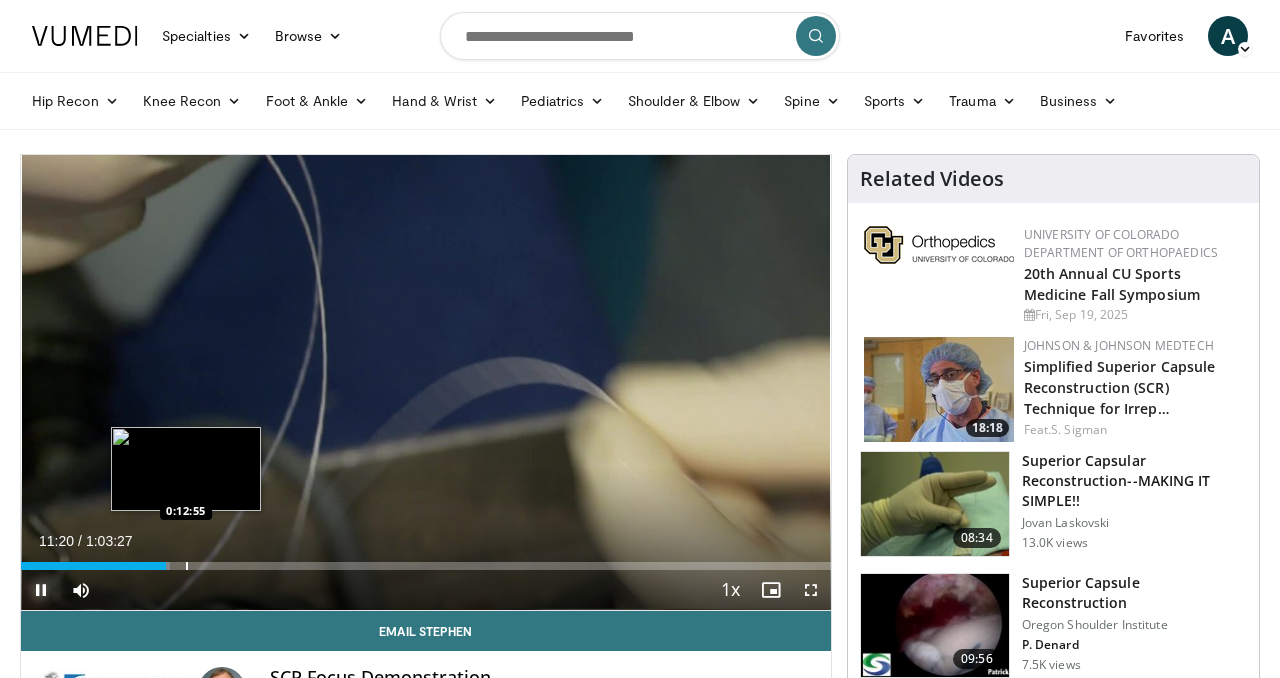 click at bounding box center [187, 566] 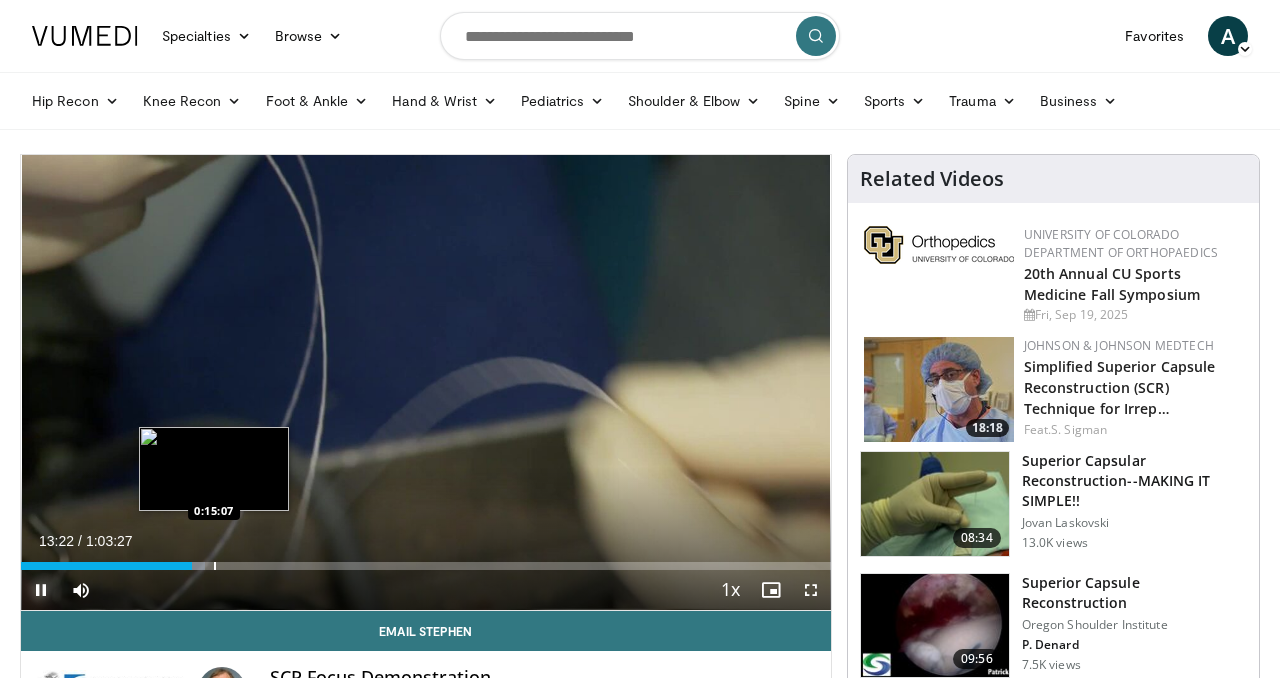 click at bounding box center (215, 566) 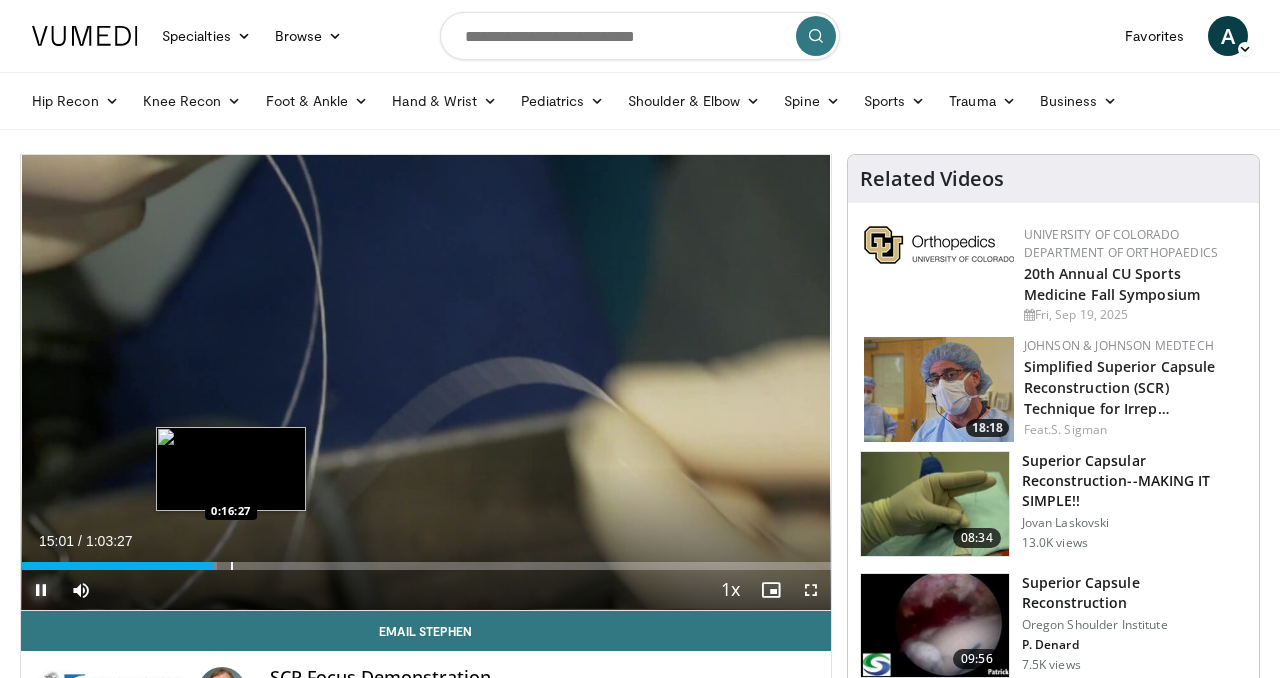 click at bounding box center [232, 566] 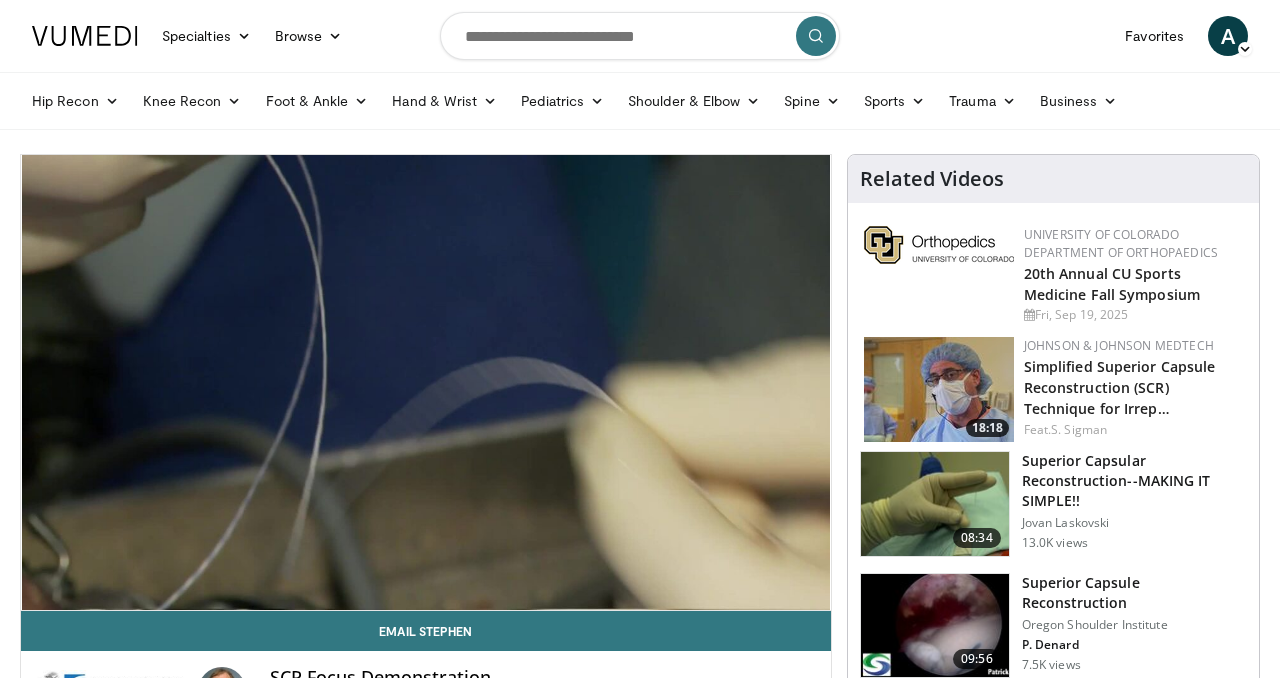 click on "10 seconds
Tap to unmute" at bounding box center (426, 382) 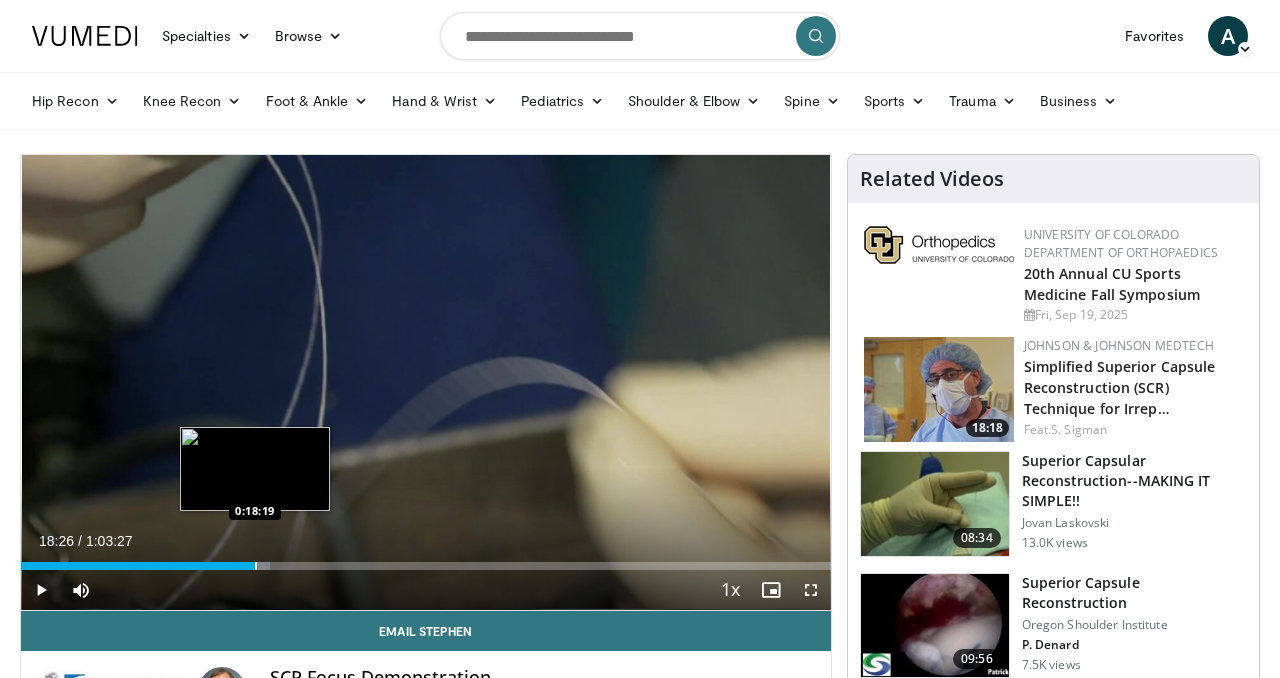 click at bounding box center [256, 566] 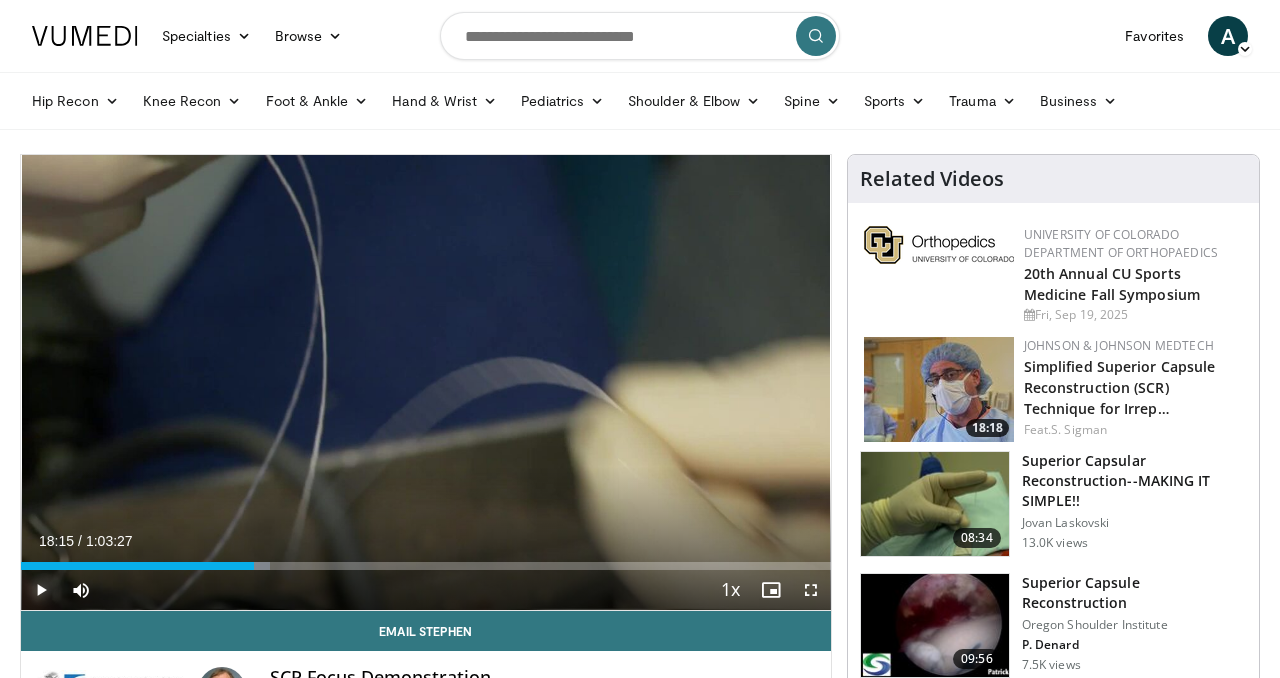 click at bounding box center [41, 590] 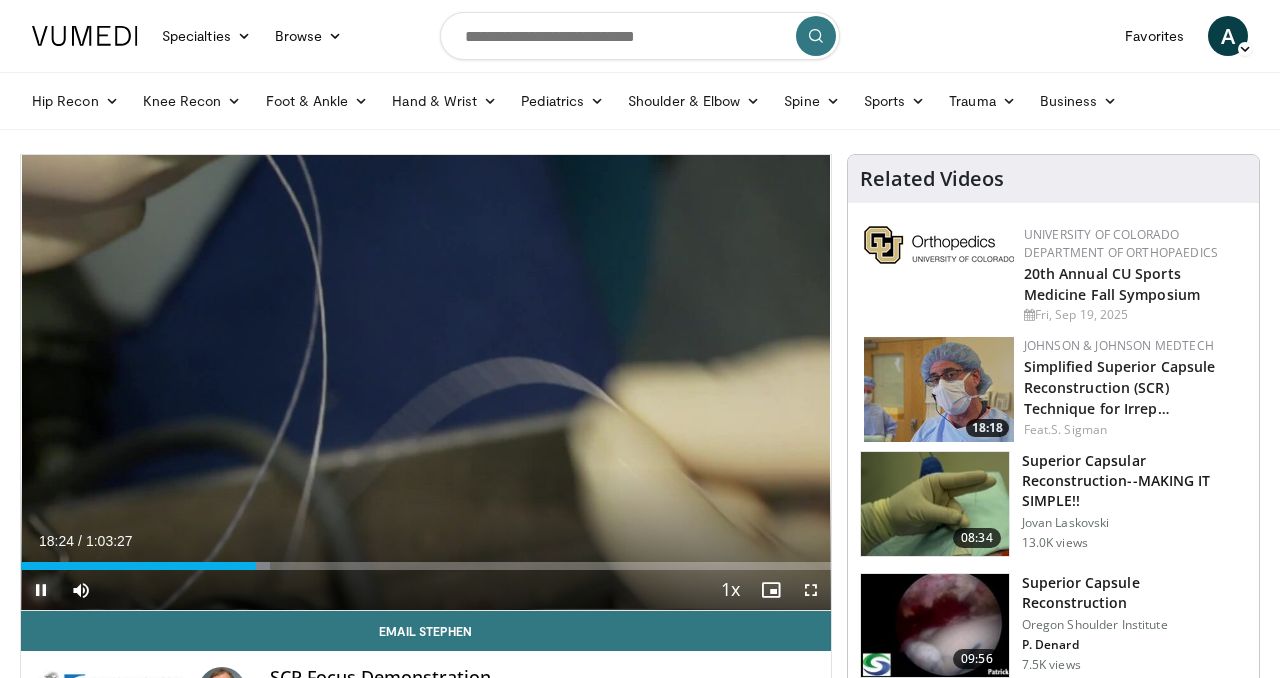 click at bounding box center [41, 590] 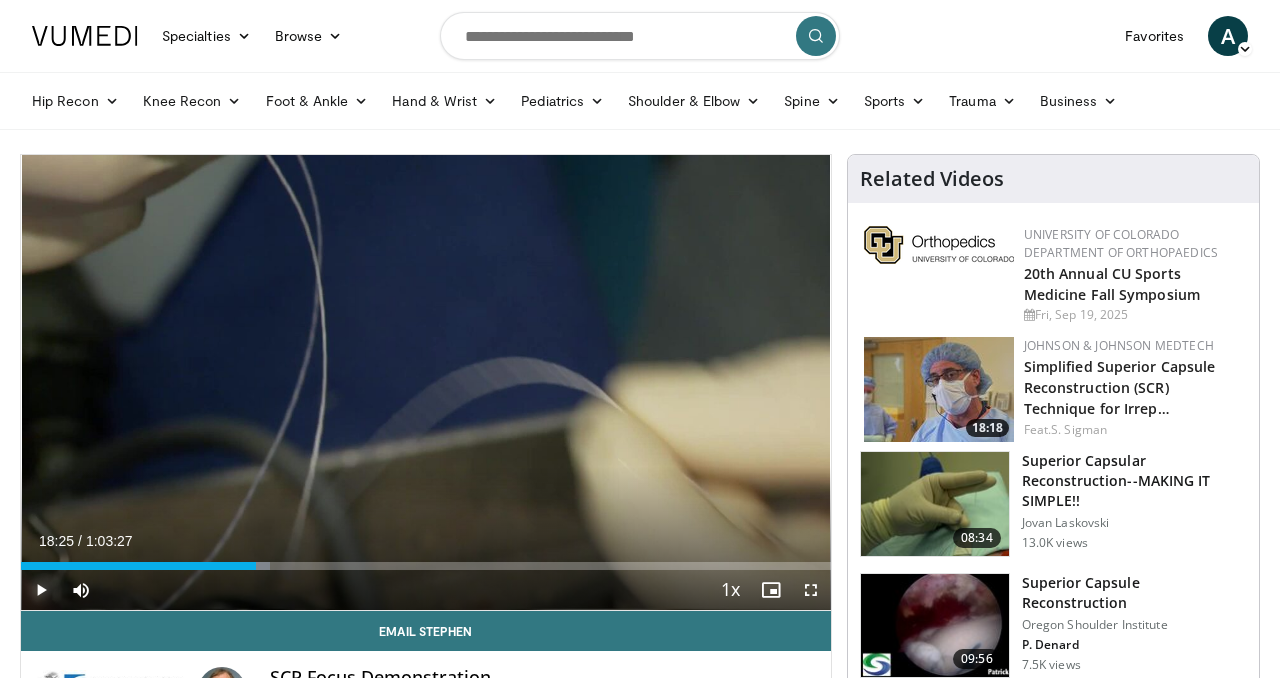 click at bounding box center (41, 590) 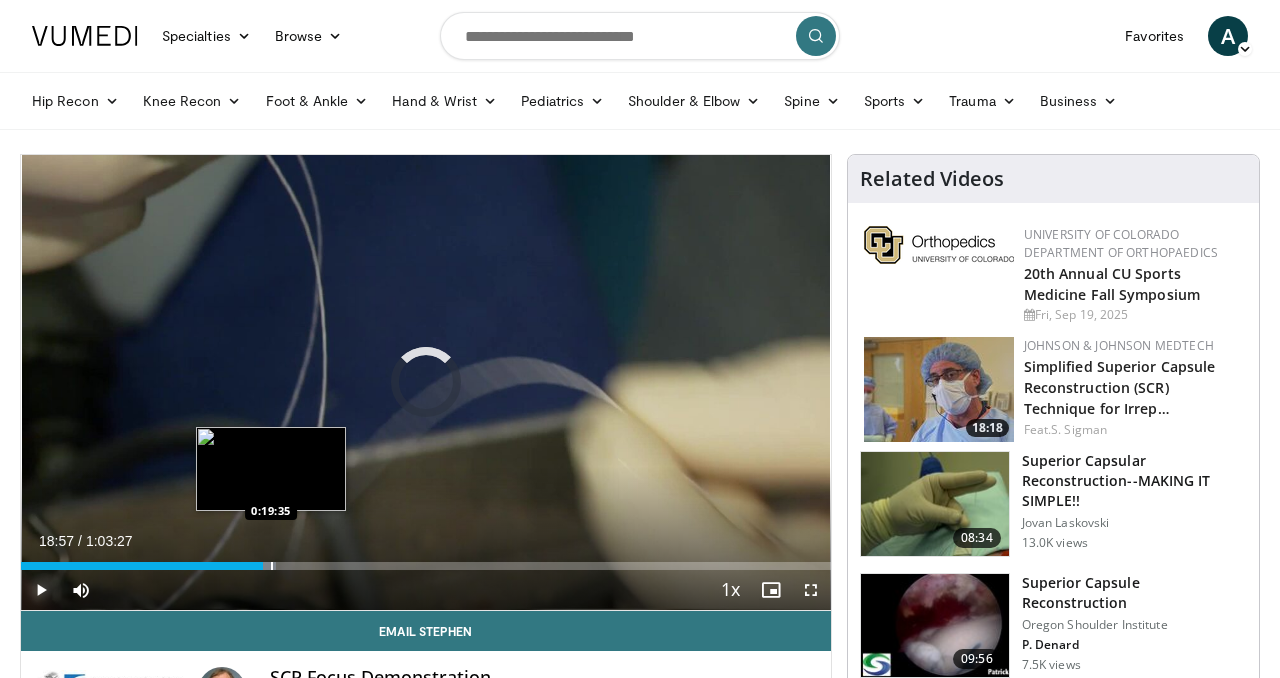 click on "Loaded :  31.53% 0:18:58 0:19:35" at bounding box center [426, 560] 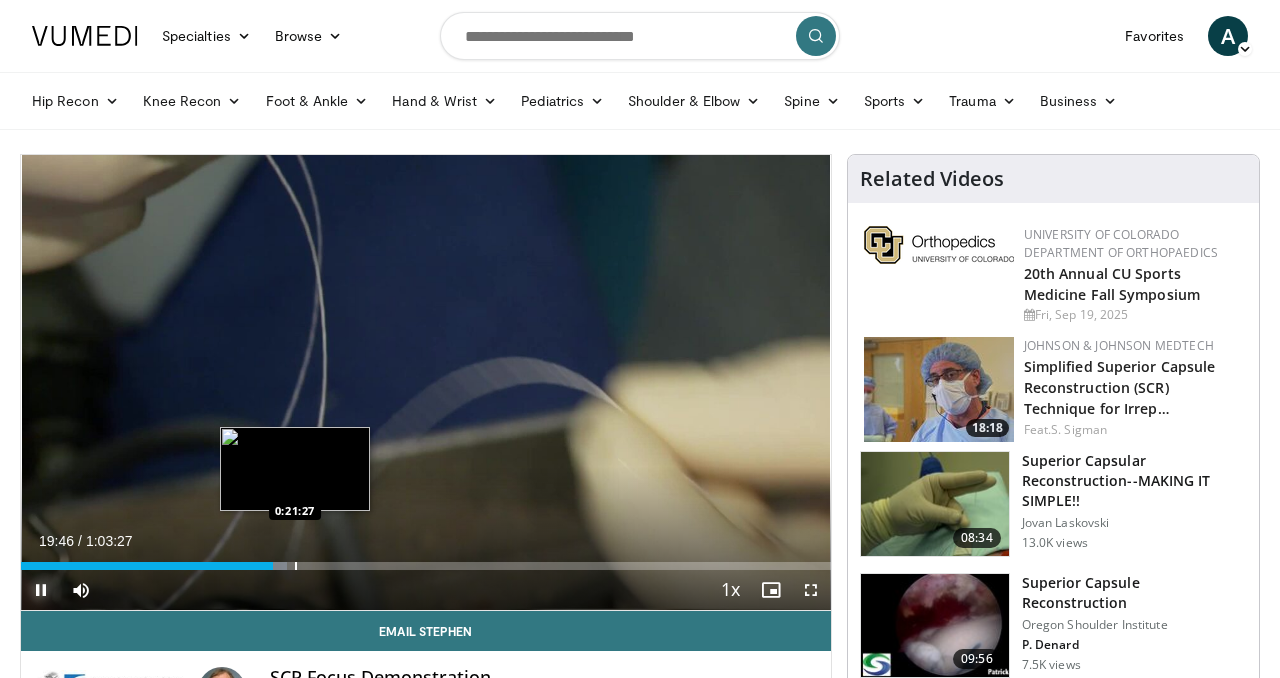click at bounding box center [296, 566] 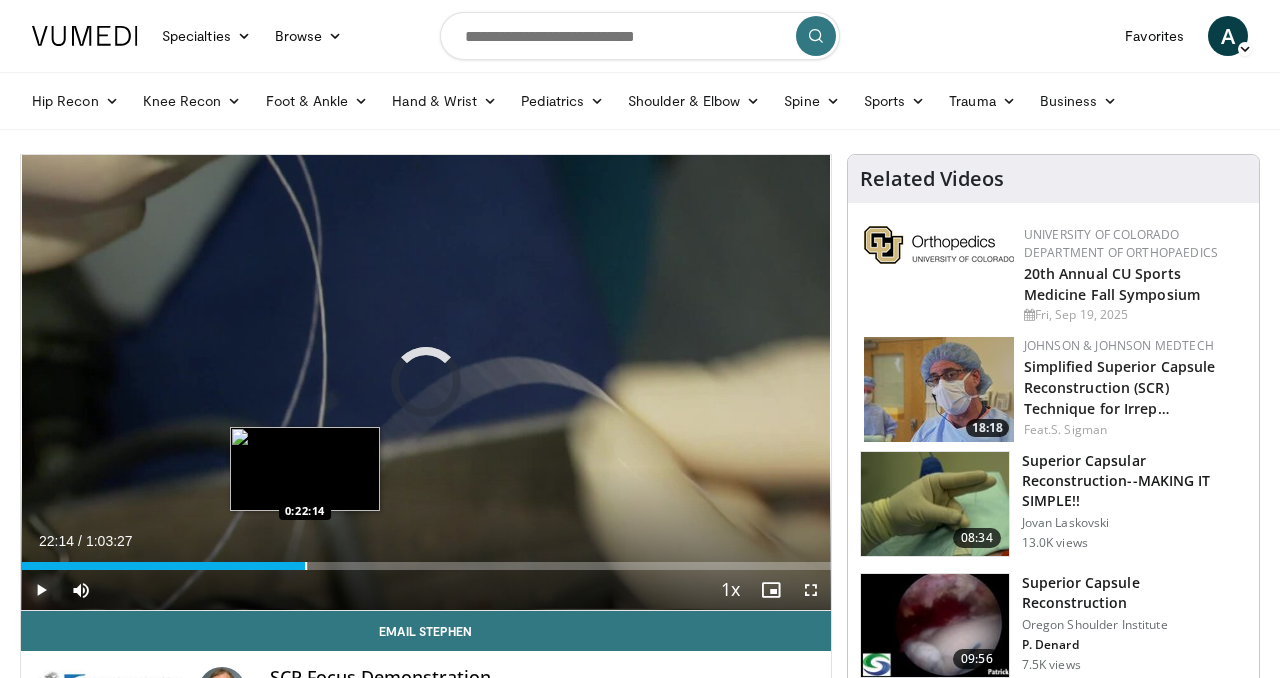 click at bounding box center [306, 566] 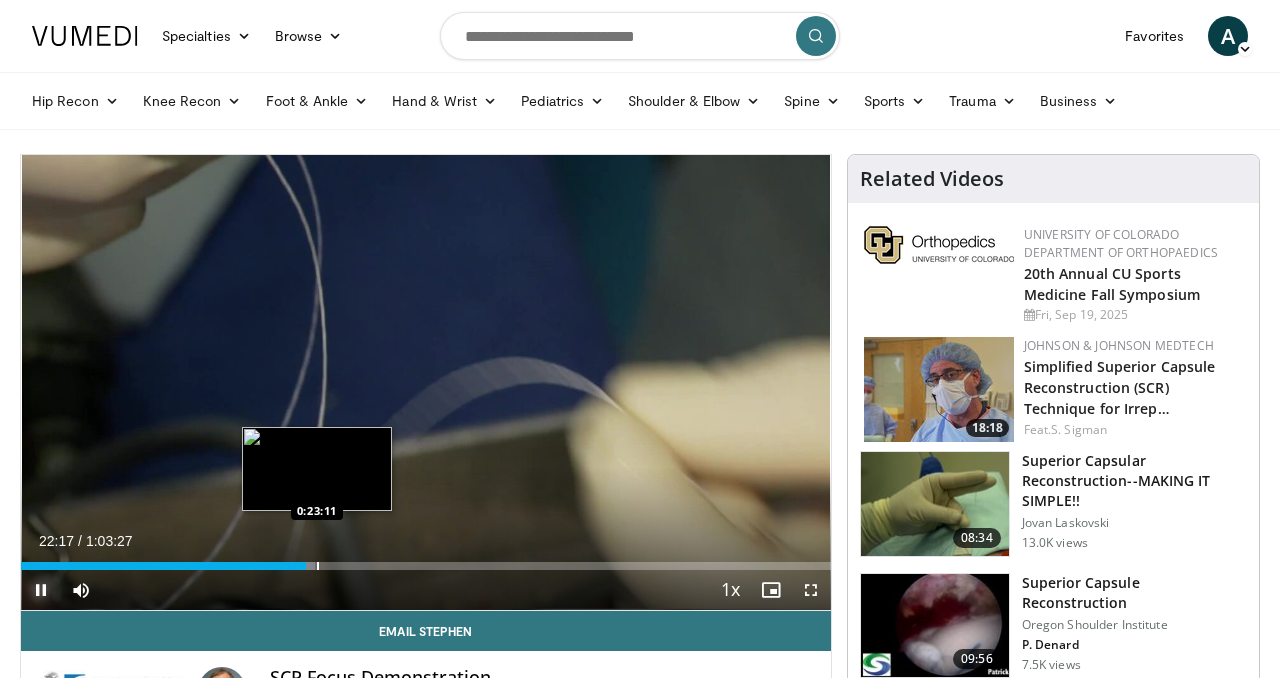 click at bounding box center (318, 566) 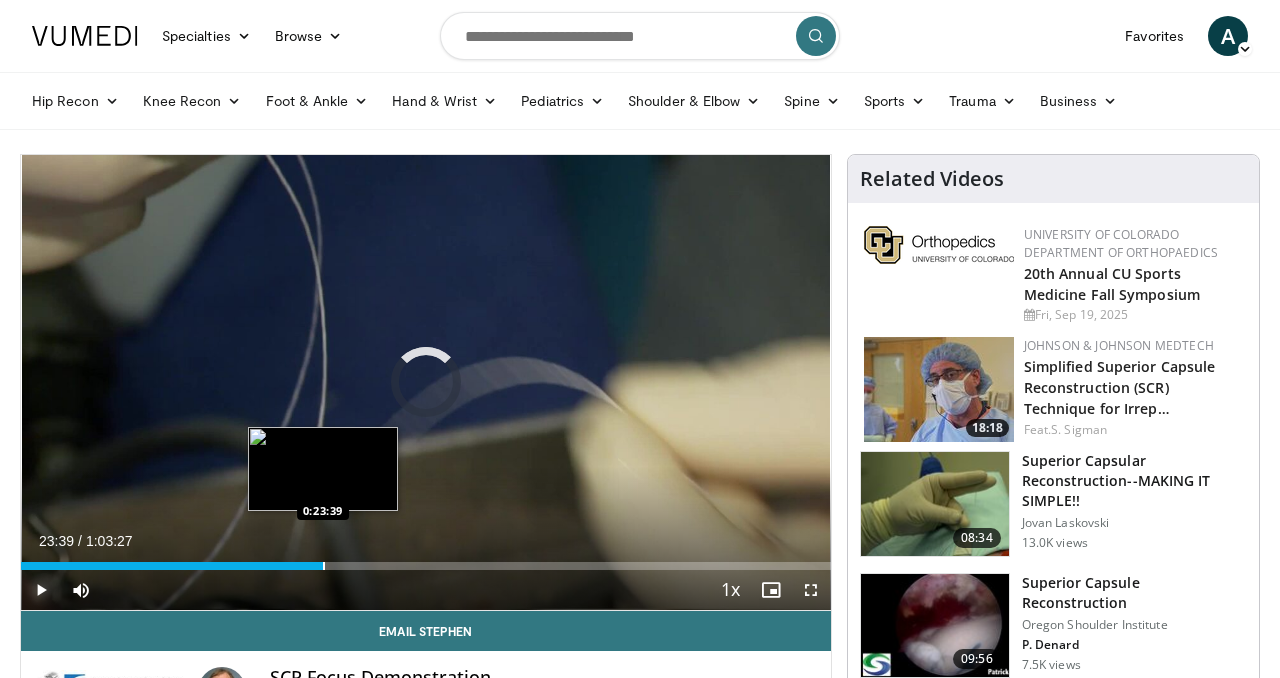 click at bounding box center (324, 566) 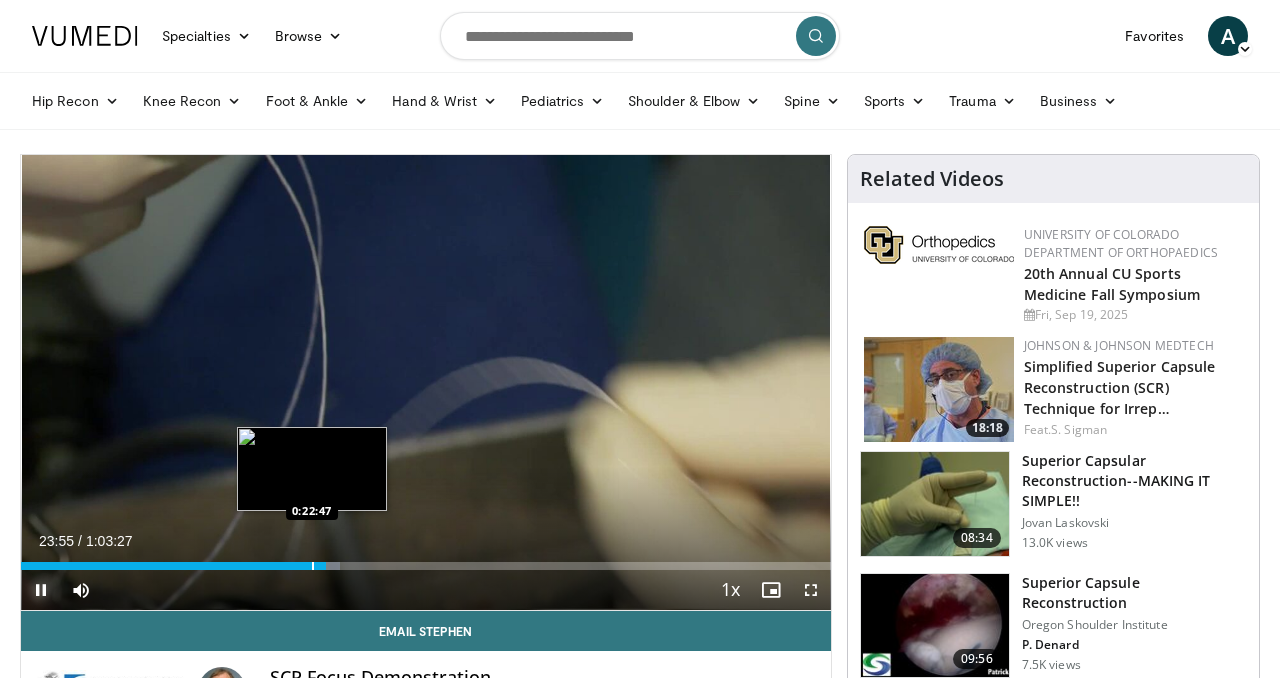 click on "Loaded :  39.35% 0:23:55 0:22:47" at bounding box center (426, 560) 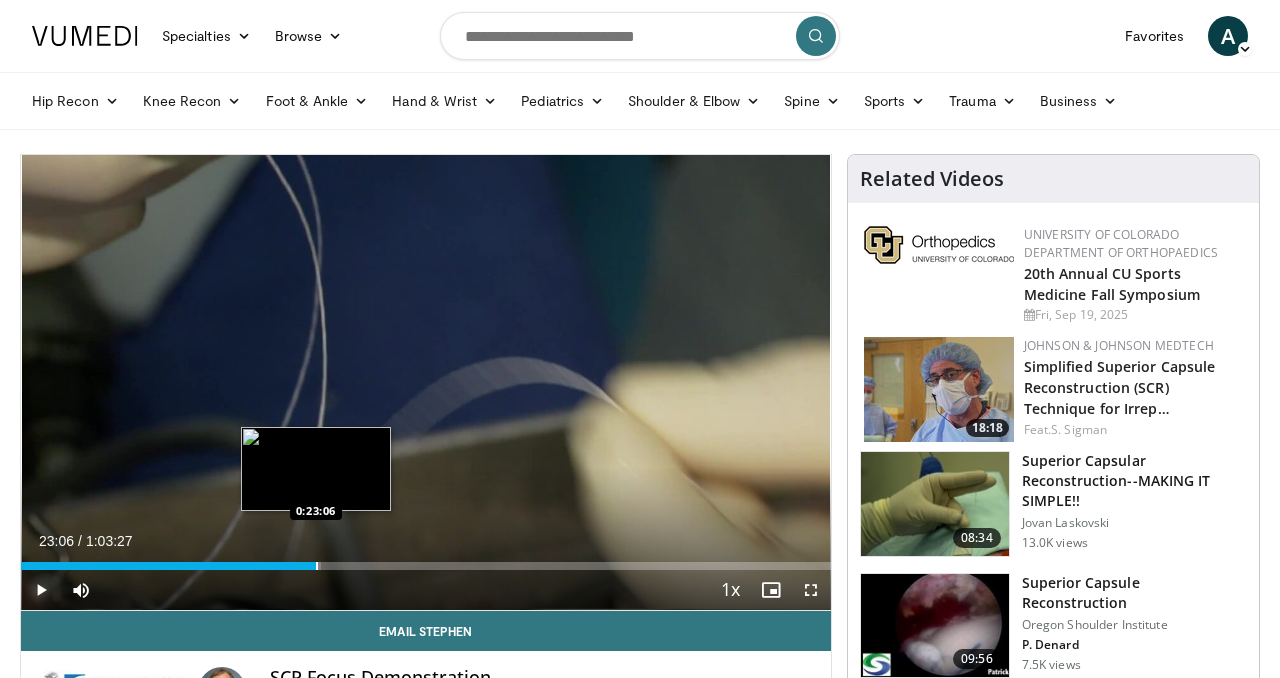 click at bounding box center [317, 566] 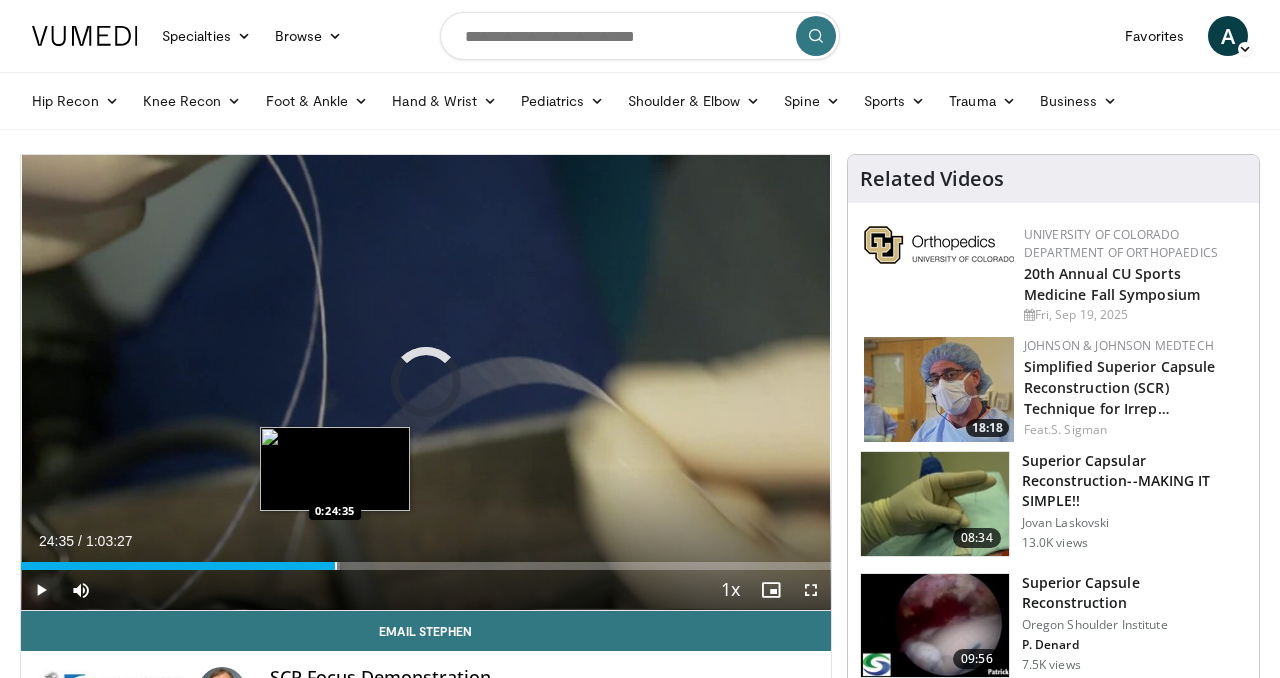 click at bounding box center (336, 566) 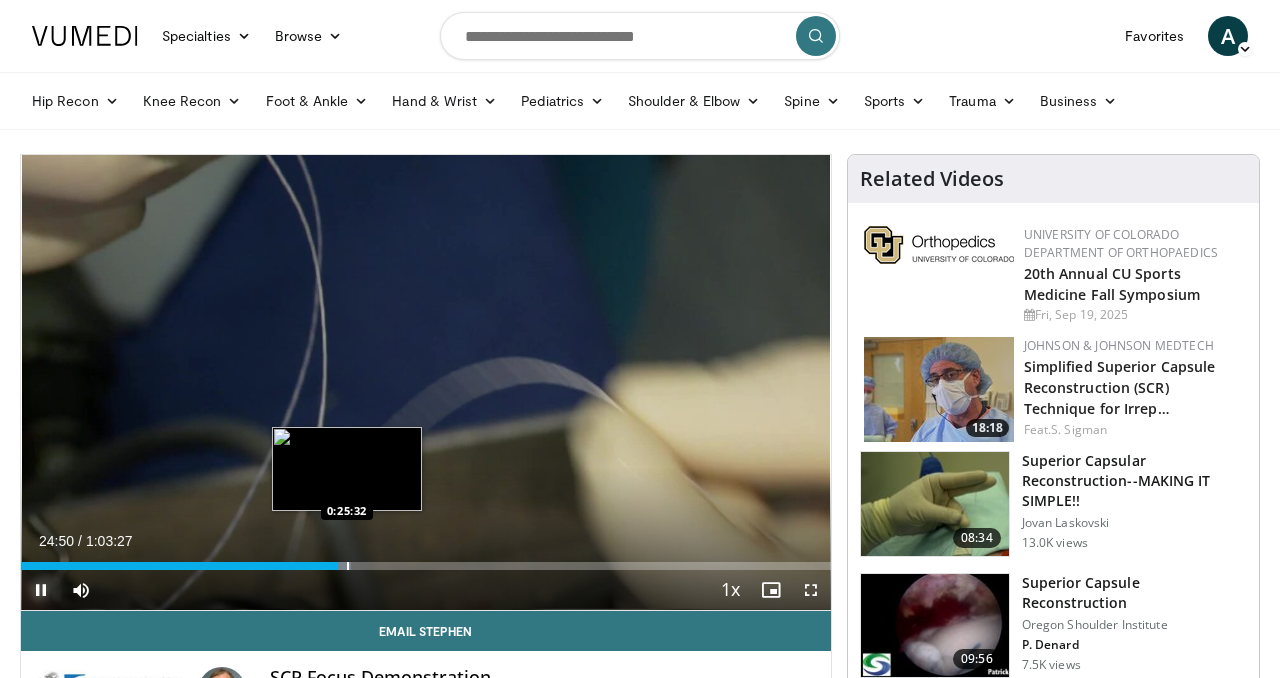 click at bounding box center [348, 566] 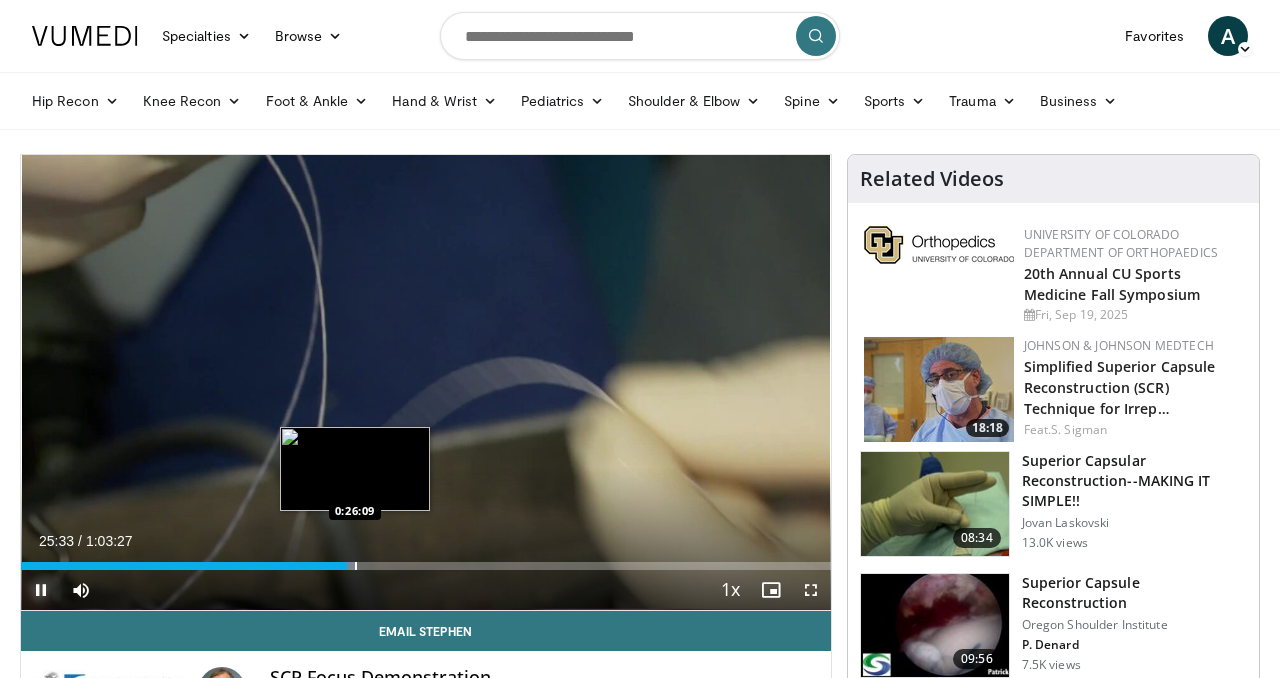 click at bounding box center (356, 566) 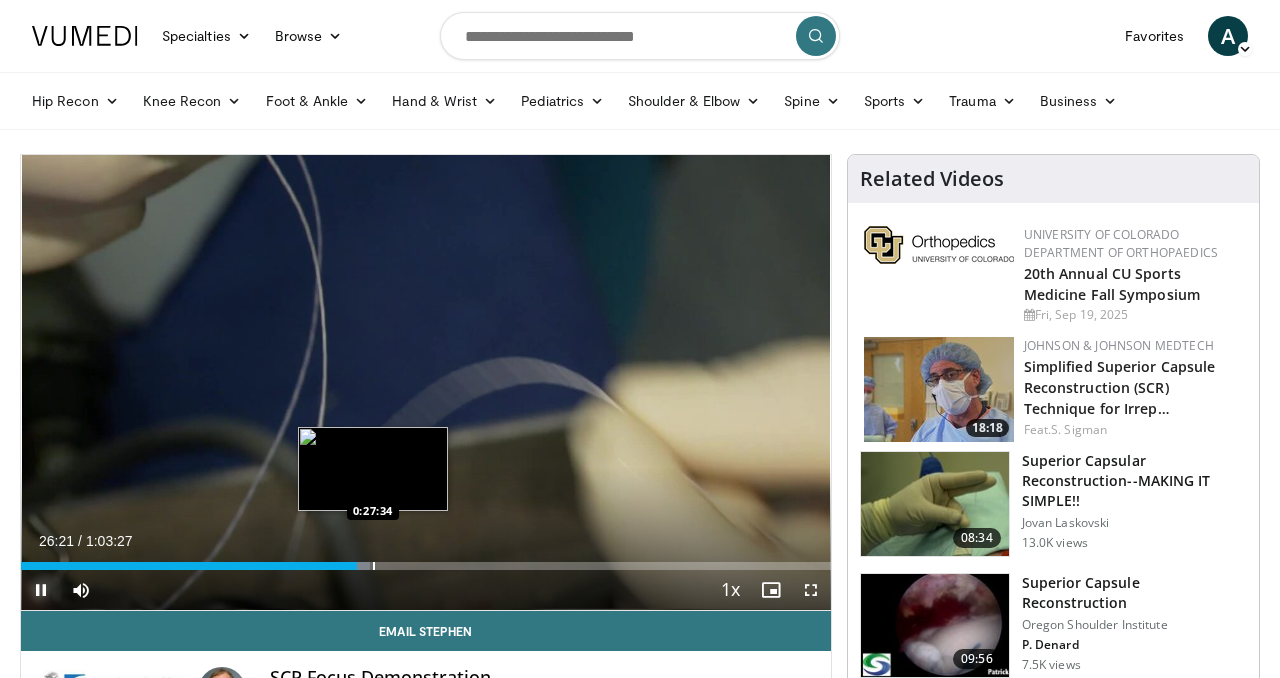 click at bounding box center (374, 566) 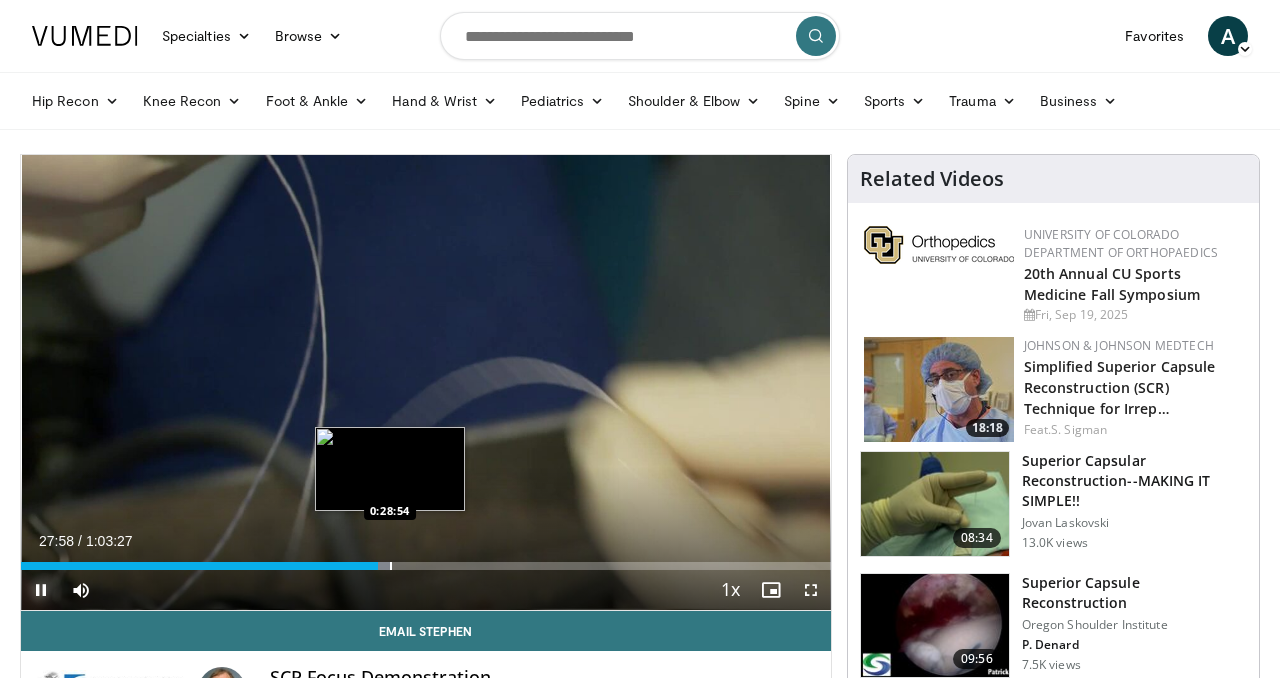 click at bounding box center (391, 566) 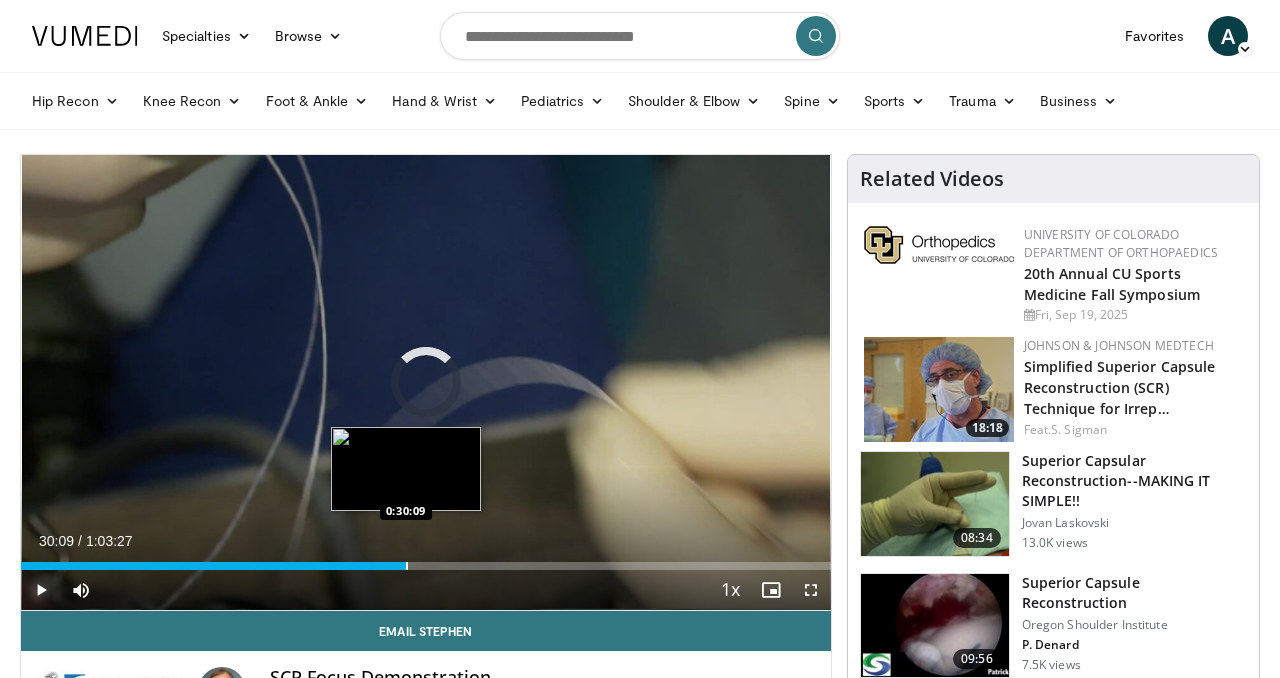 click on "Loaded :  46.64% 0:30:09 0:30:09" at bounding box center [426, 560] 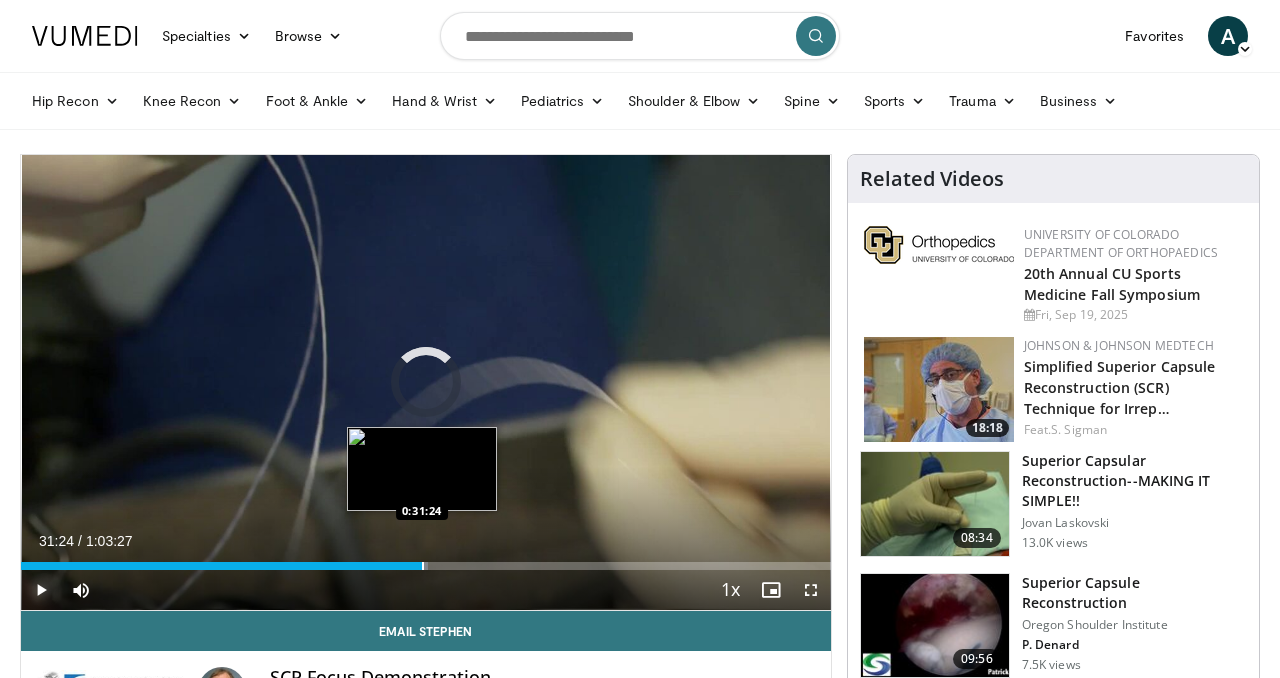 click at bounding box center (423, 566) 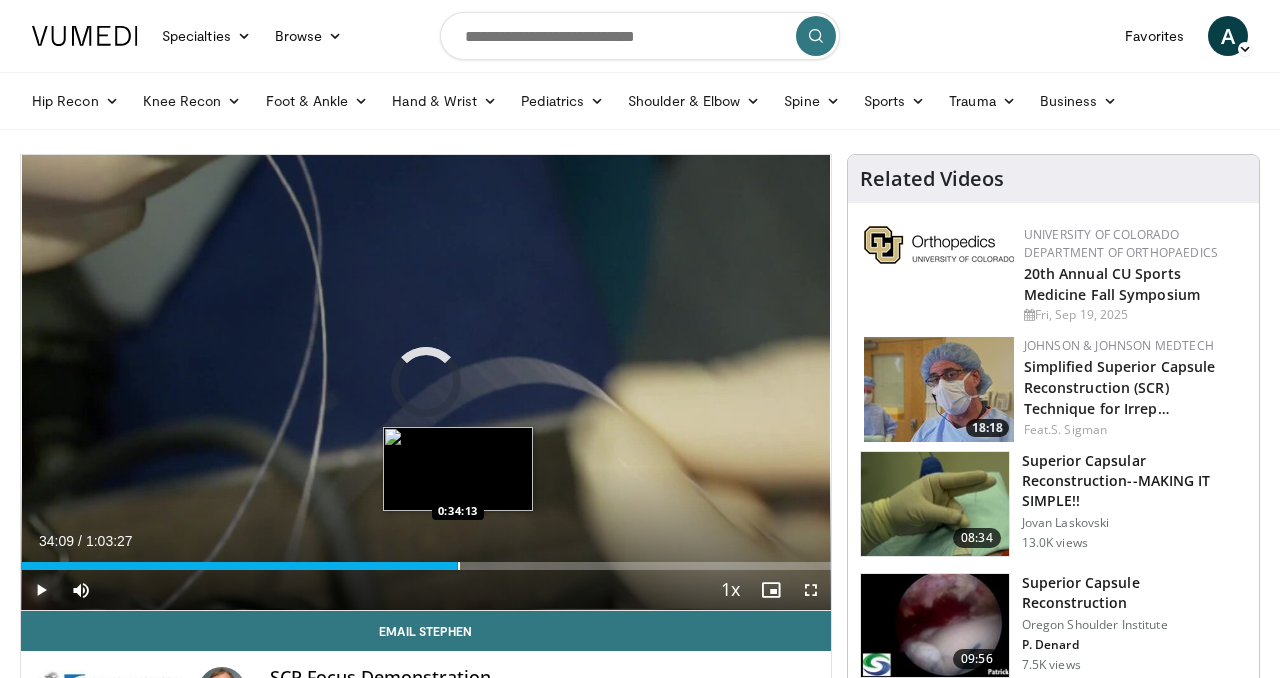 click on "Loaded :  52.85% 0:34:09 0:34:13" at bounding box center [426, 566] 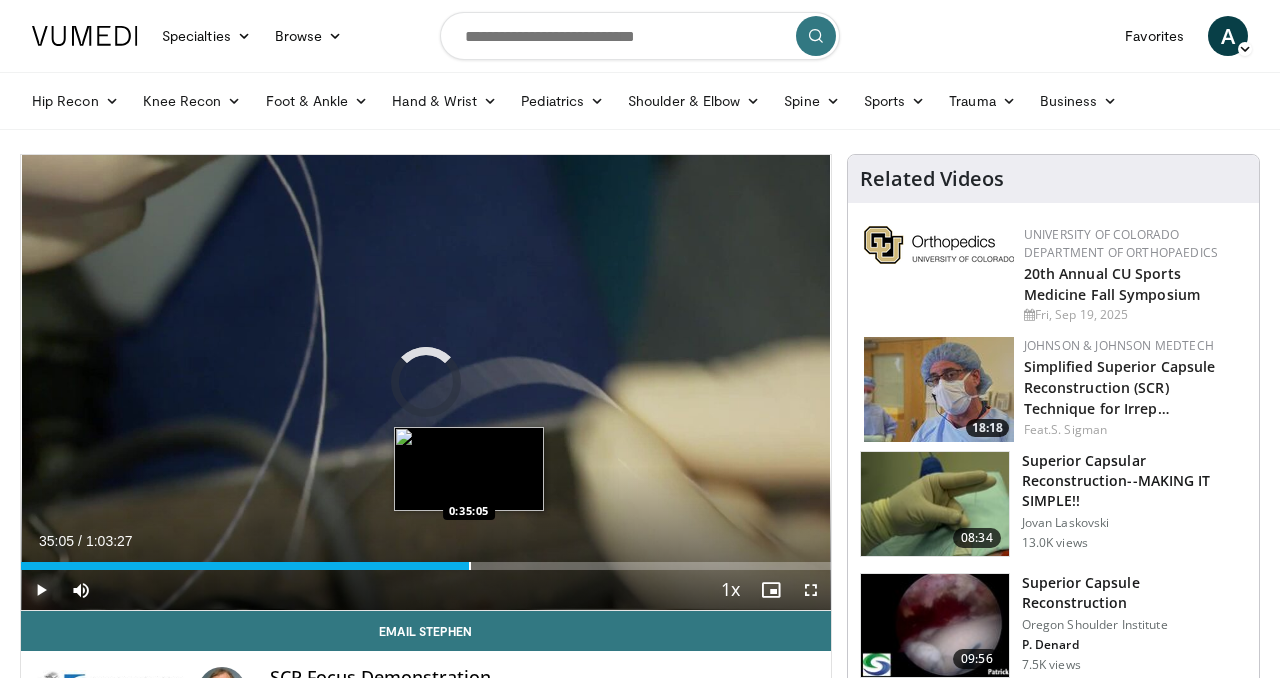 click at bounding box center [470, 566] 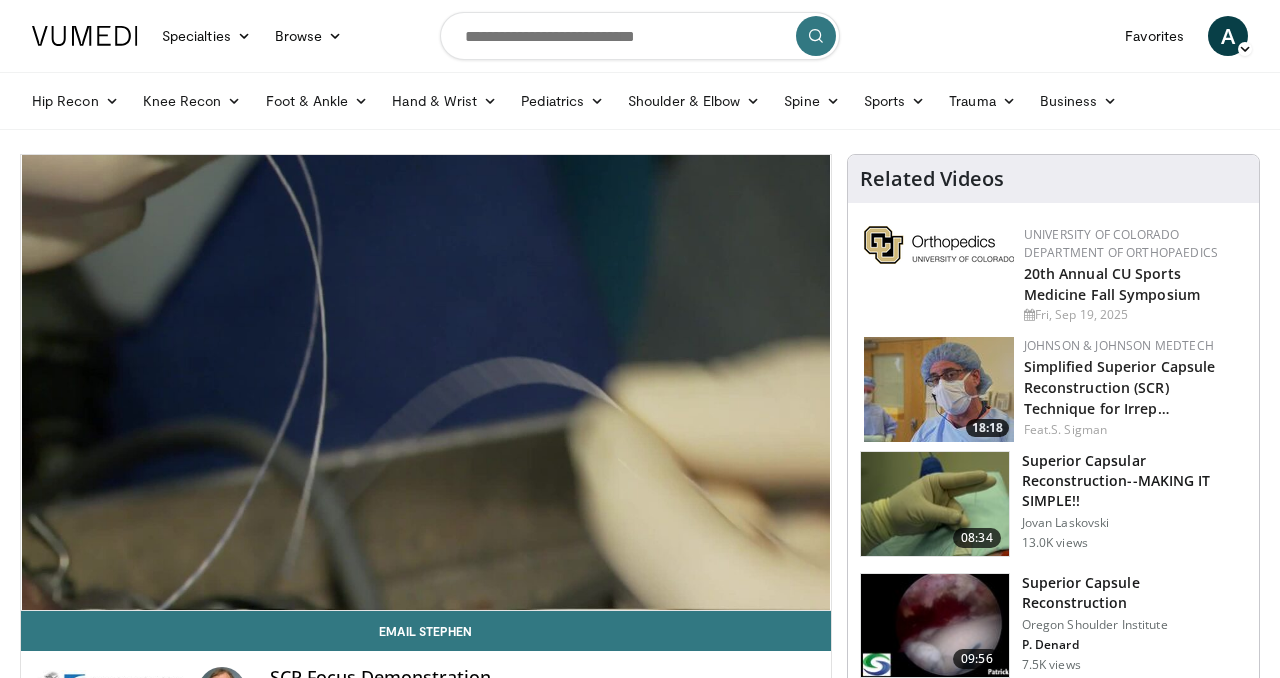 click on "10 seconds
Tap to unmute" at bounding box center [426, 382] 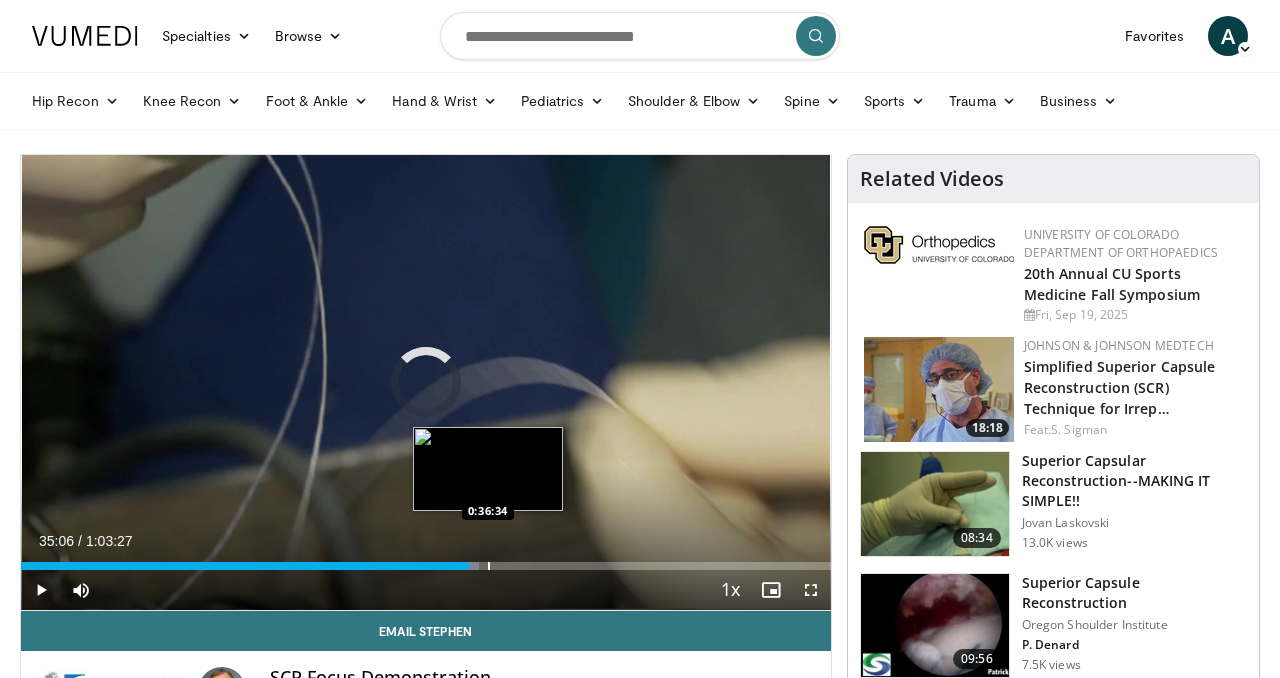 click on "Loaded :  56.53% 0:35:06 0:36:34" at bounding box center (426, 560) 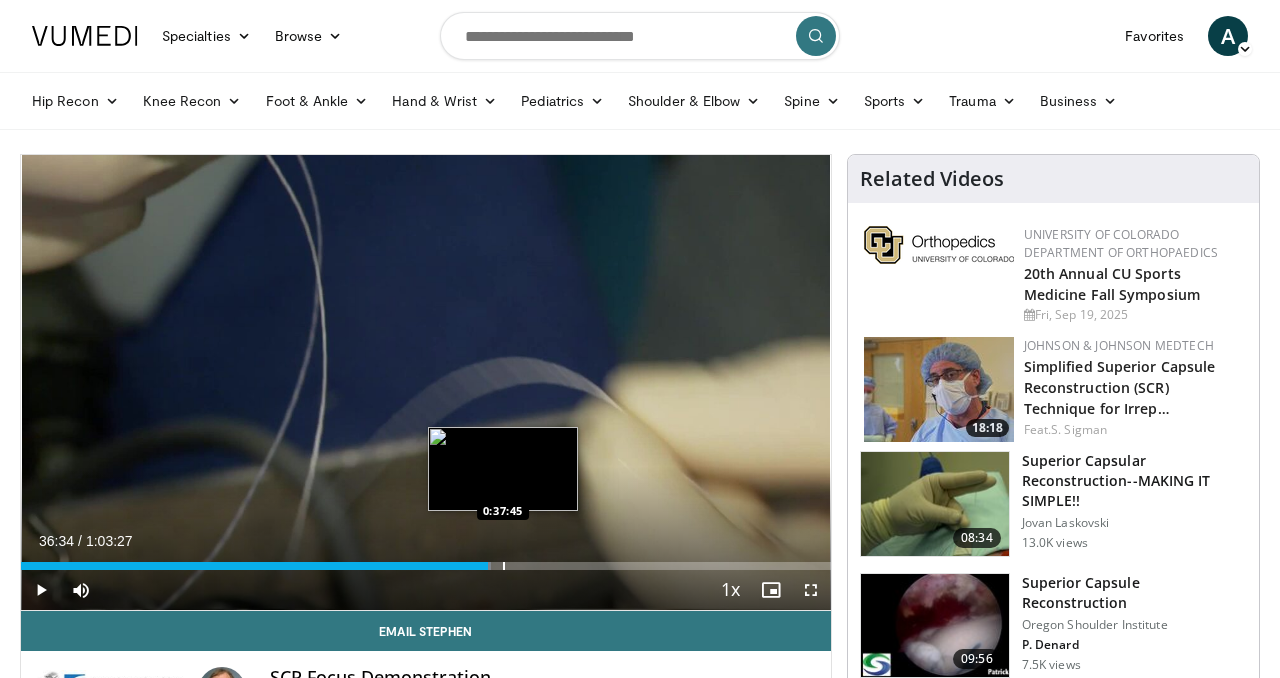 click at bounding box center (504, 566) 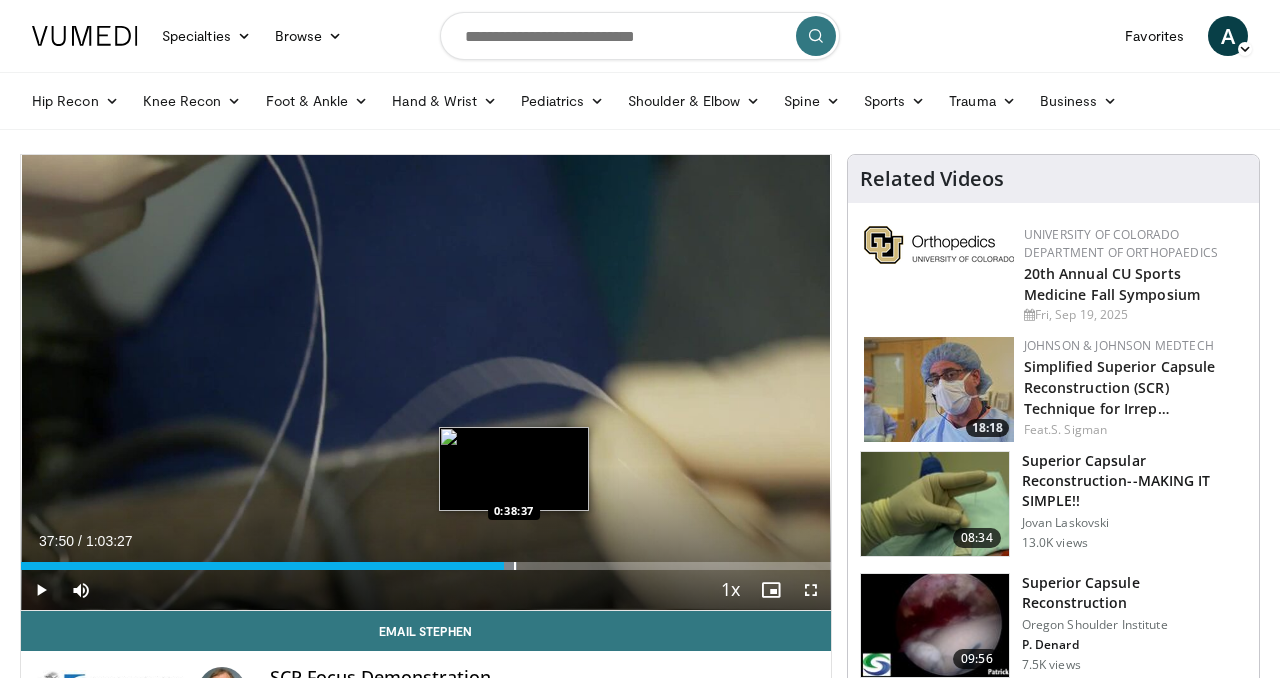 click at bounding box center [515, 566] 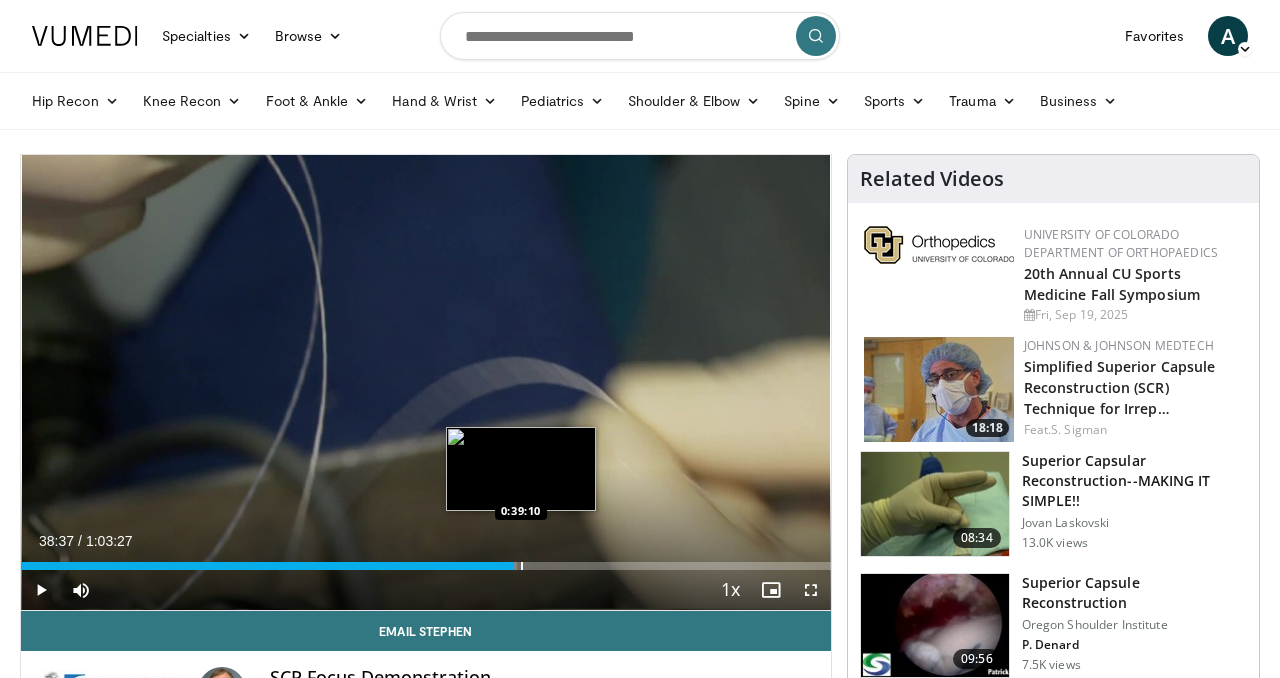 click at bounding box center [522, 566] 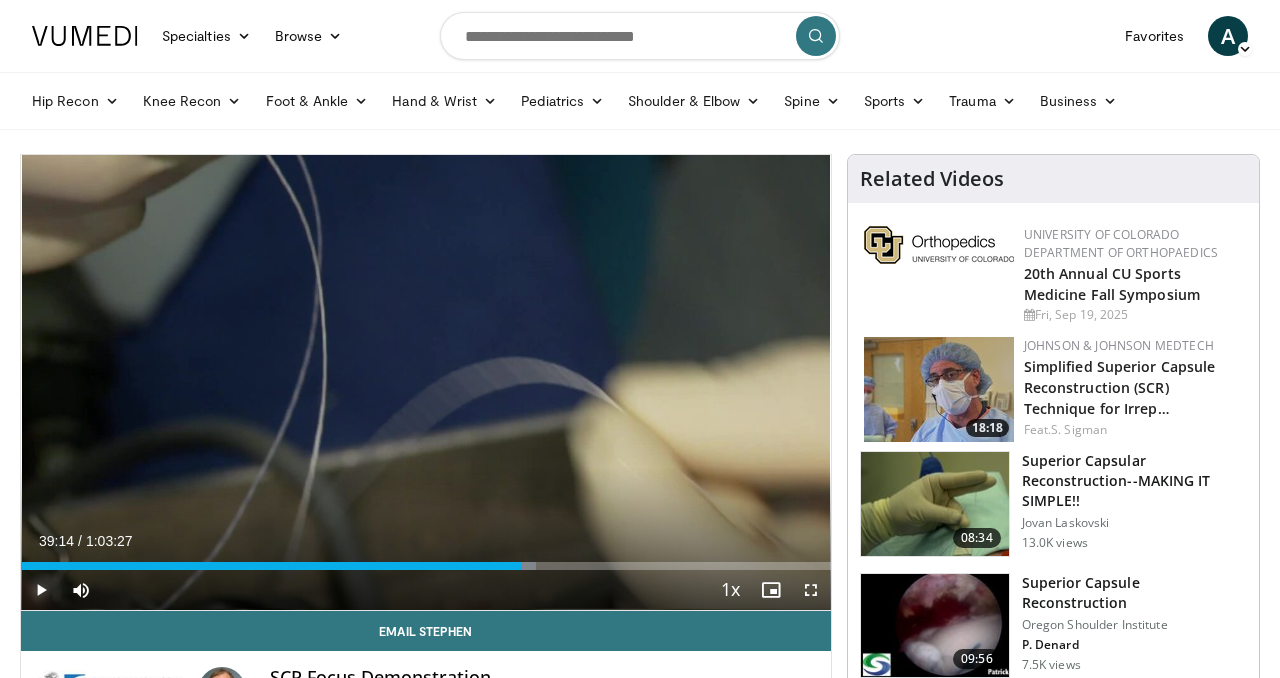 click at bounding box center [41, 590] 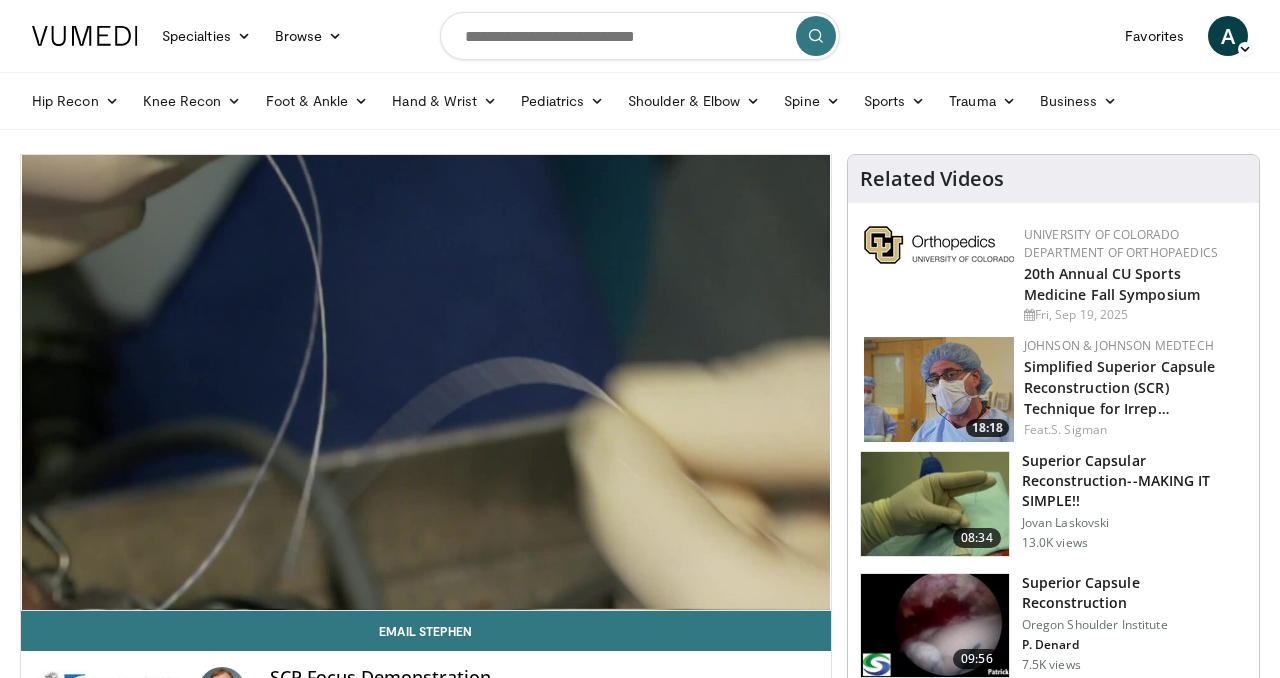 click on "10 seconds
Tap to unmute" at bounding box center [426, 382] 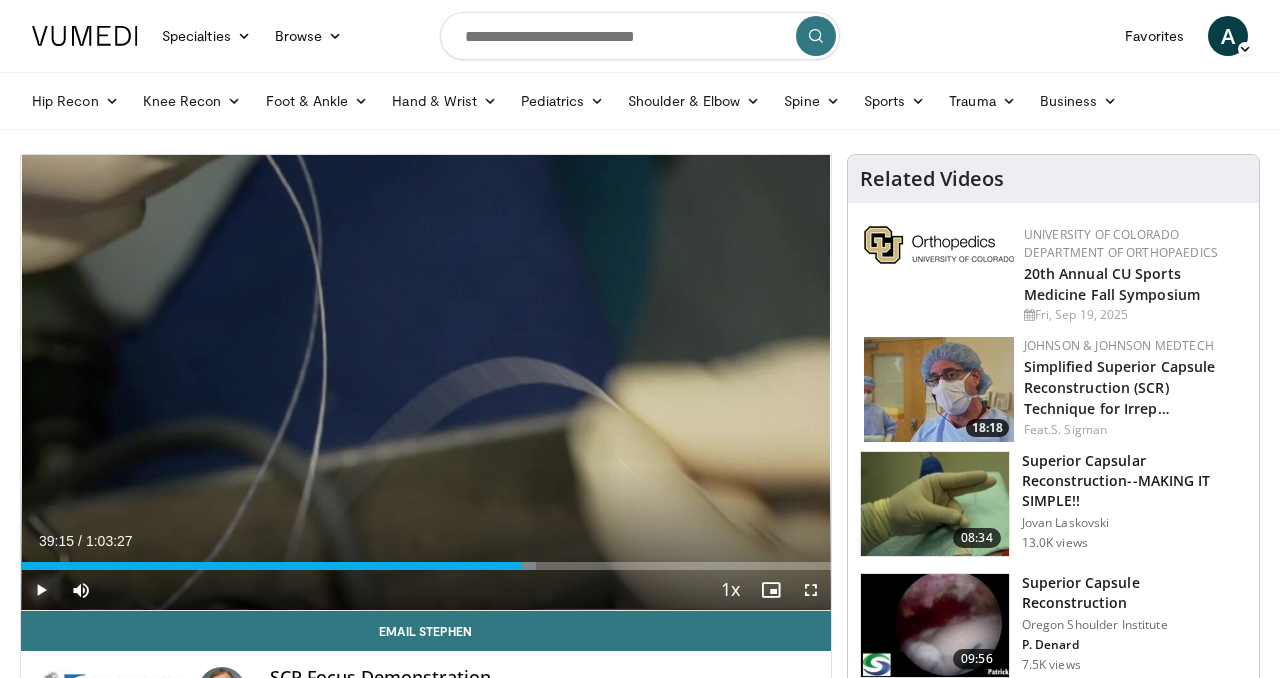 click at bounding box center [41, 590] 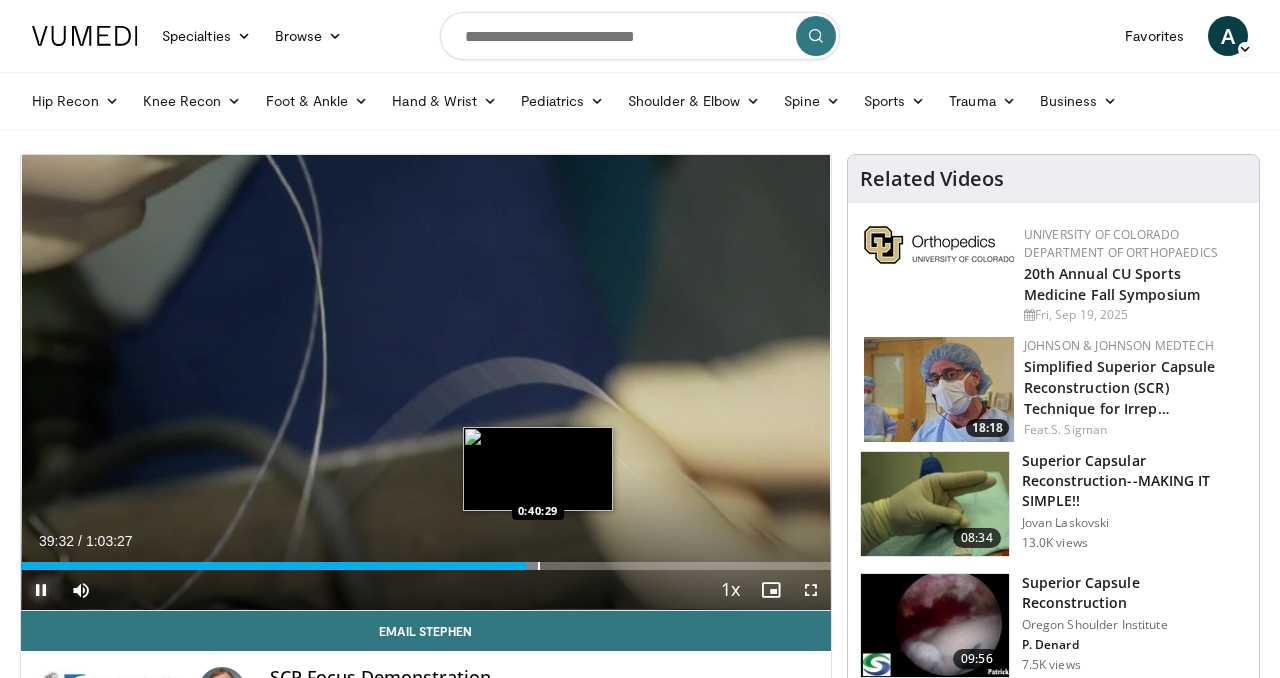 click on "Loaded :  63.89% 0:39:32 0:40:29" at bounding box center [426, 560] 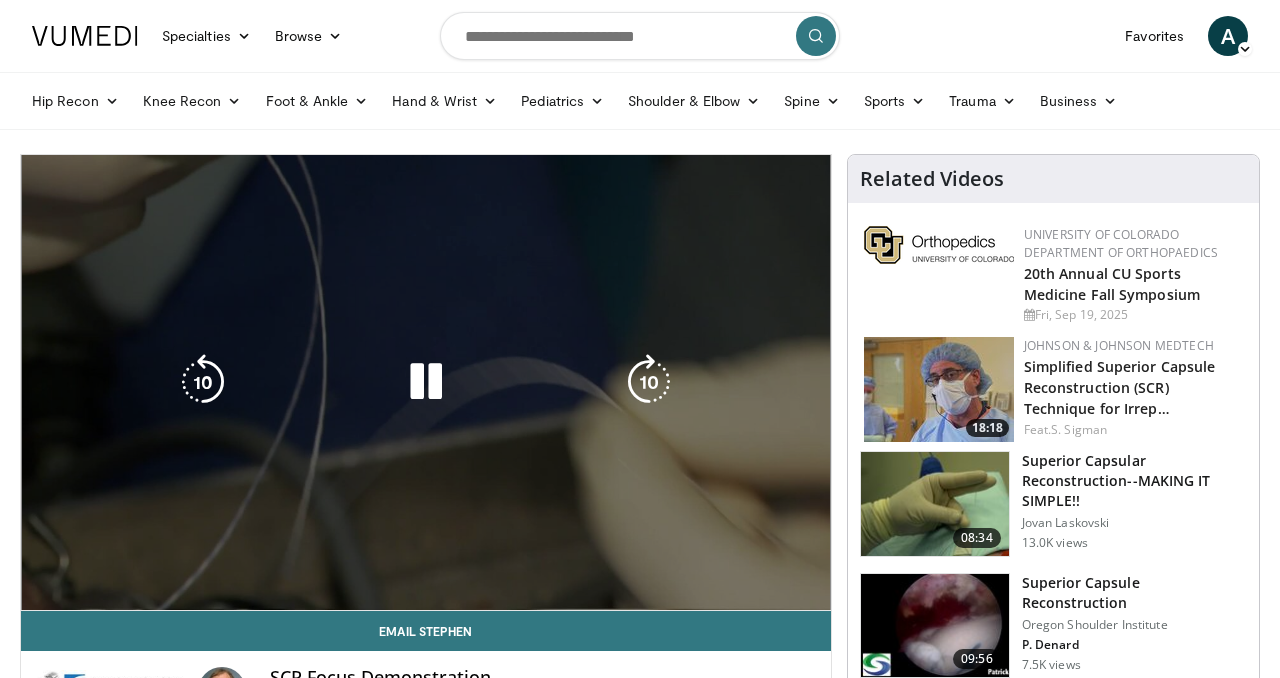 click on "**********" at bounding box center [426, 383] 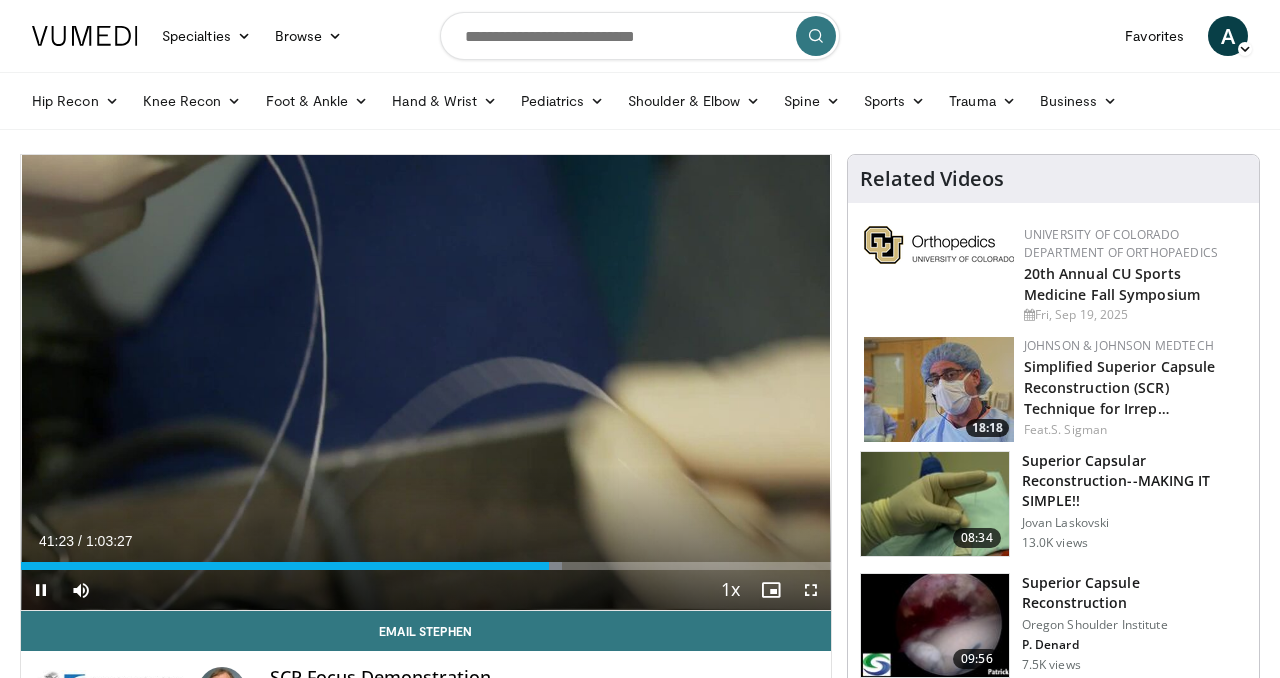 click on "Current Time  41:23 / Duration  1:03:27 Pause Skip Backward Skip Forward Mute 75% Loaded :  66.79% 0:41:23 0:42:55 Stream Type  LIVE Seek to live, currently behind live LIVE   1x Playback Rate 0.5x 0.75x 1x , selected 1.25x 1.5x 1.75x 2x Chapters Chapters Descriptions descriptions off , selected Captions captions settings , opens captions settings dialog captions off , selected Audio Track en (Main) , selected Fullscreen Enable picture-in-picture mode" at bounding box center [426, 590] 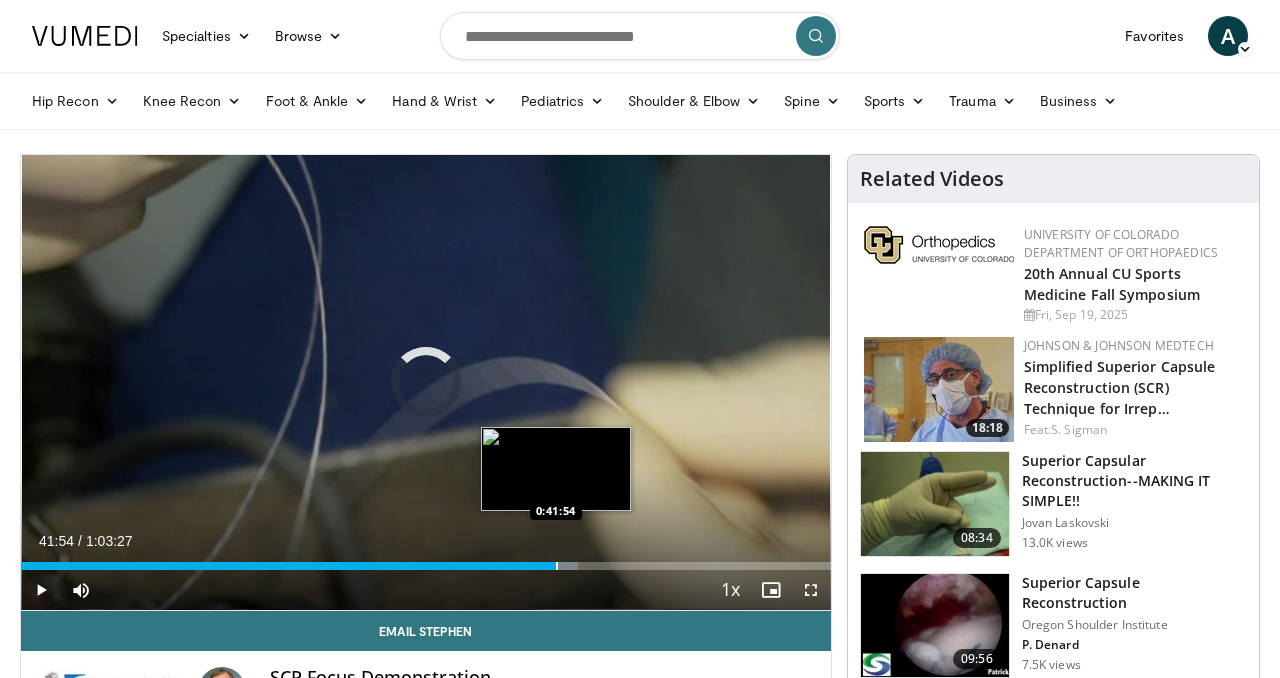 click at bounding box center (557, 566) 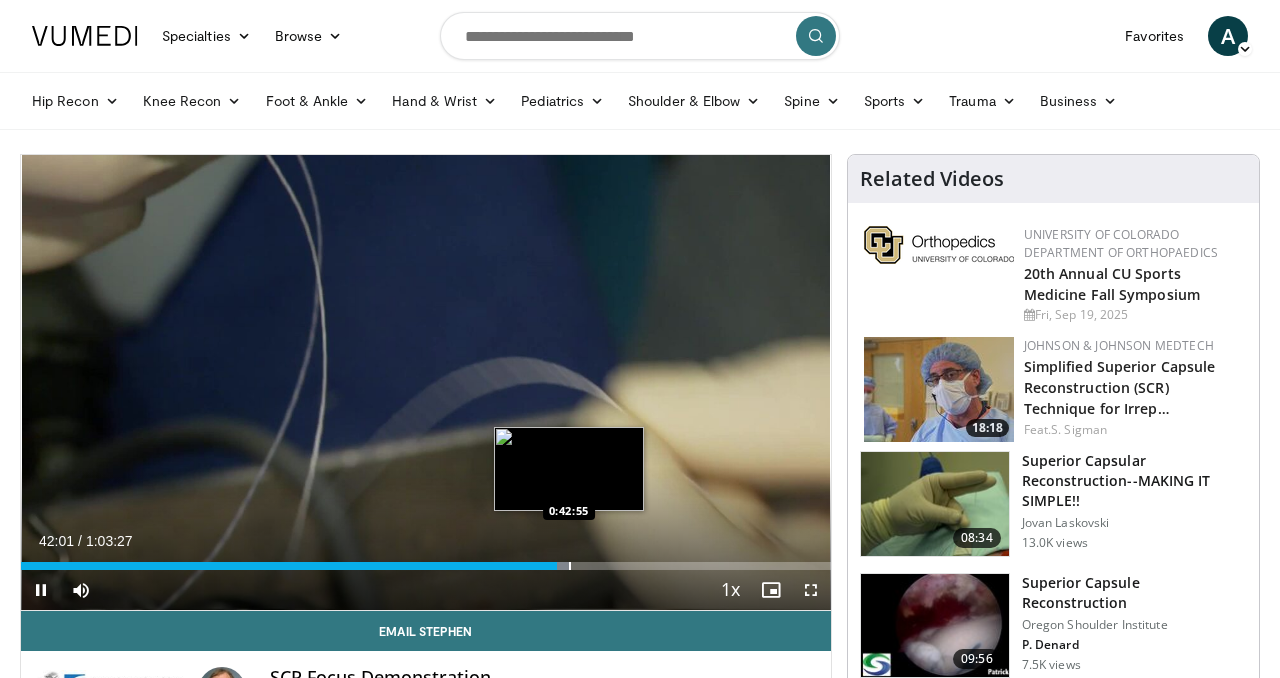 click at bounding box center (570, 566) 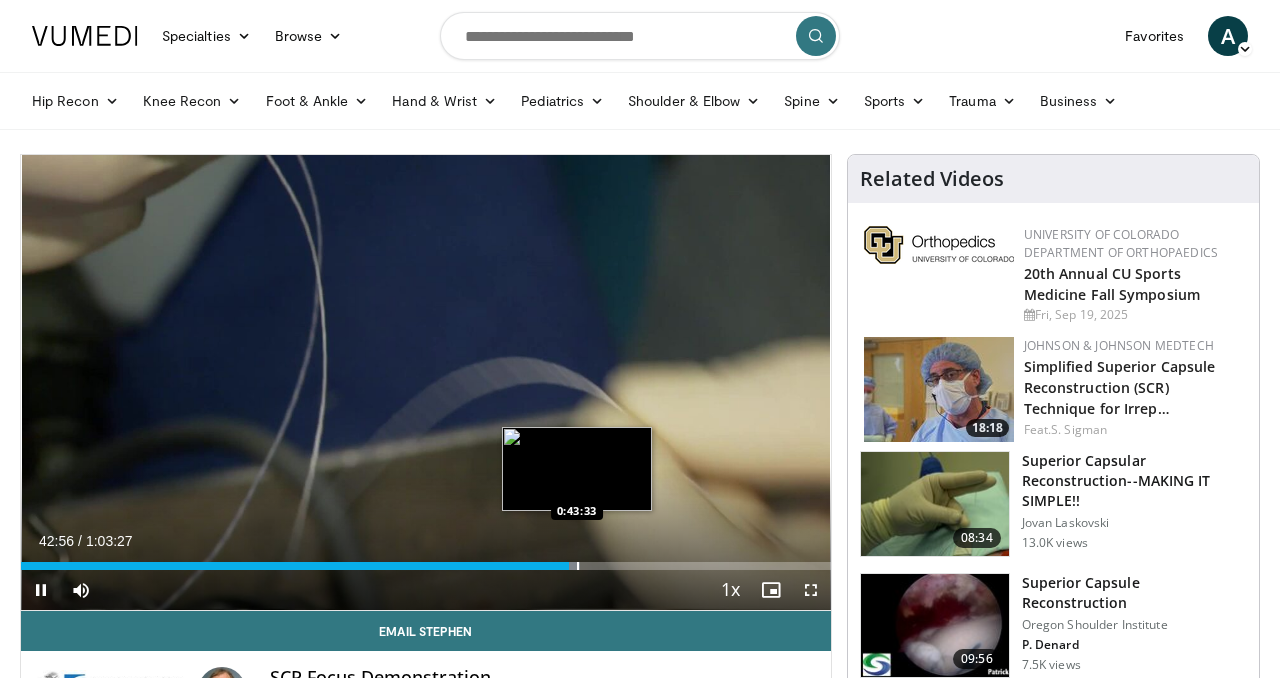 click at bounding box center (578, 566) 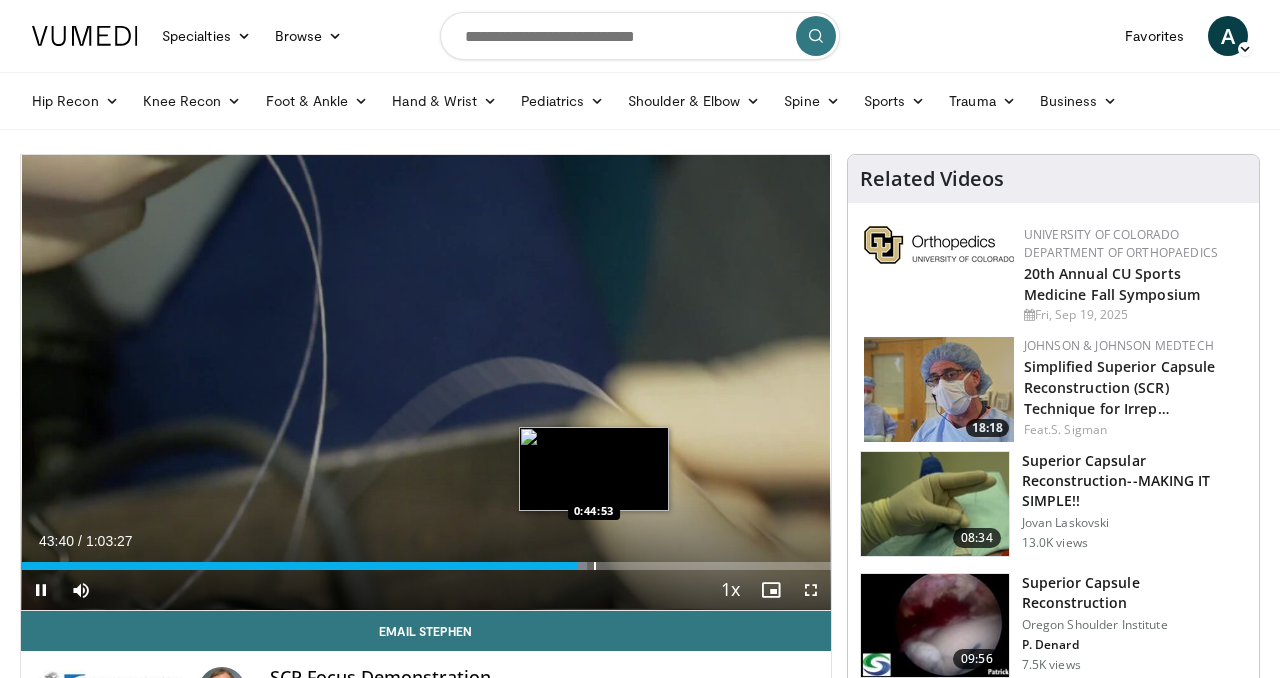 click at bounding box center (595, 566) 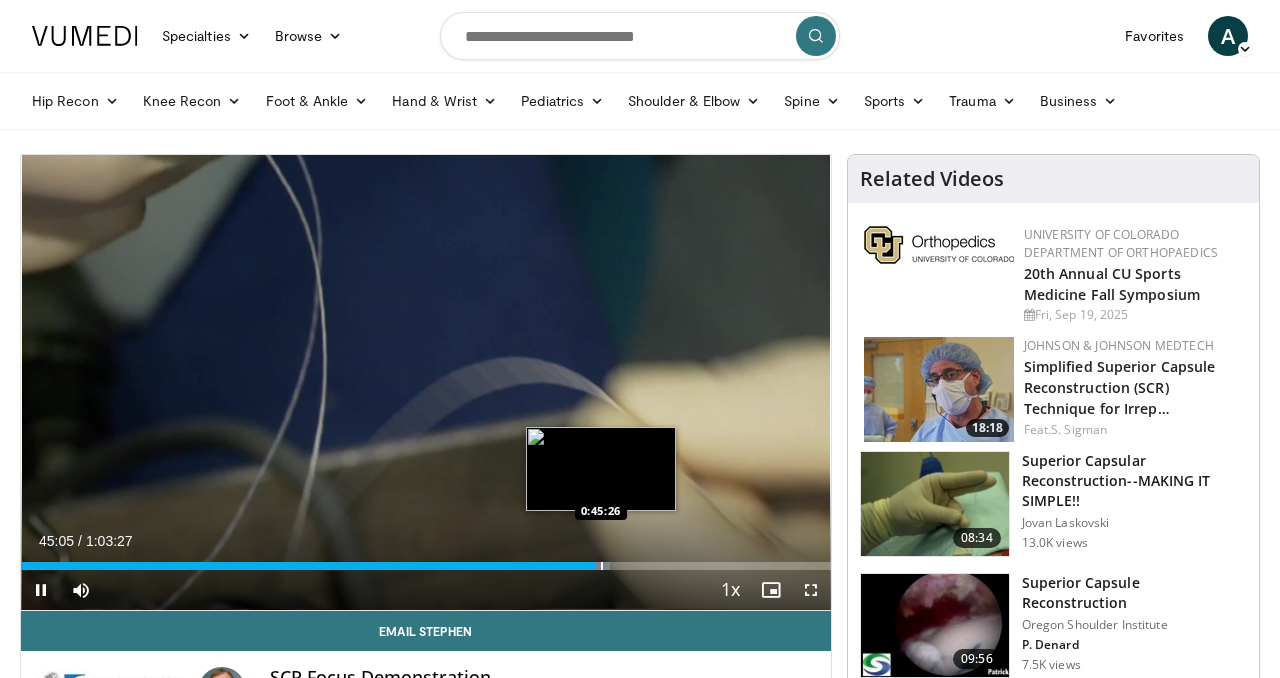 click at bounding box center (602, 566) 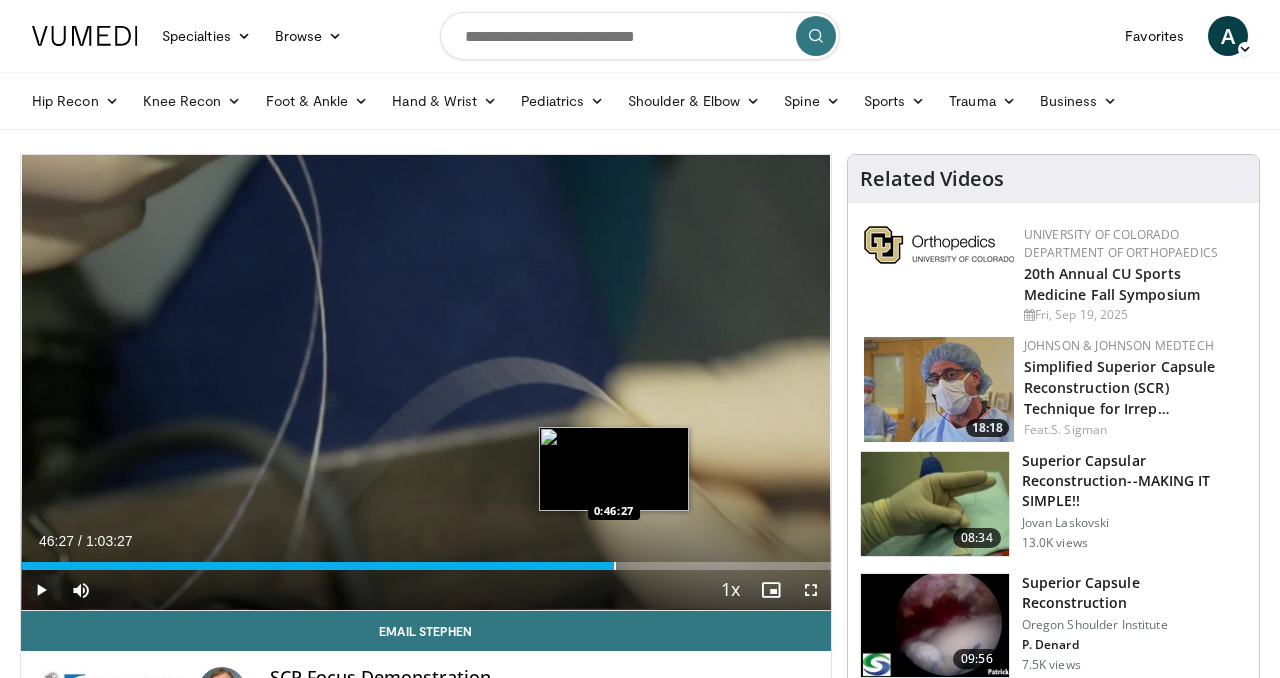click at bounding box center (615, 566) 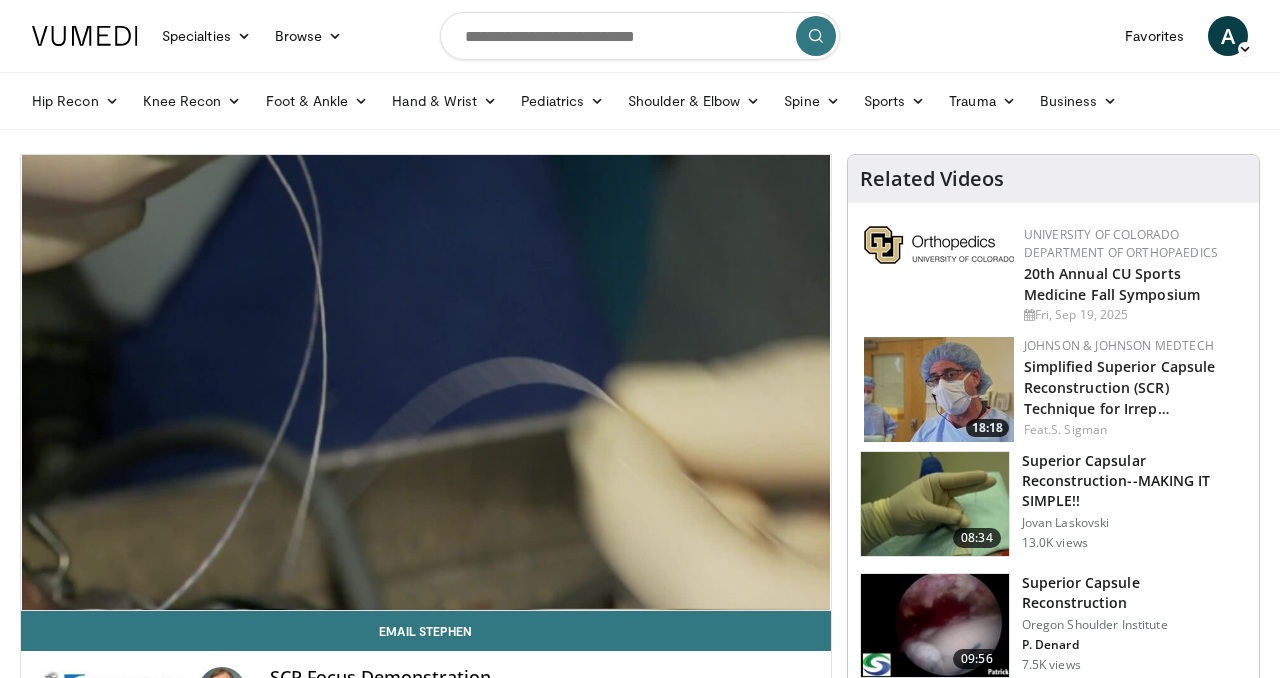 click on "10 seconds
Tap to unmute" at bounding box center (426, 382) 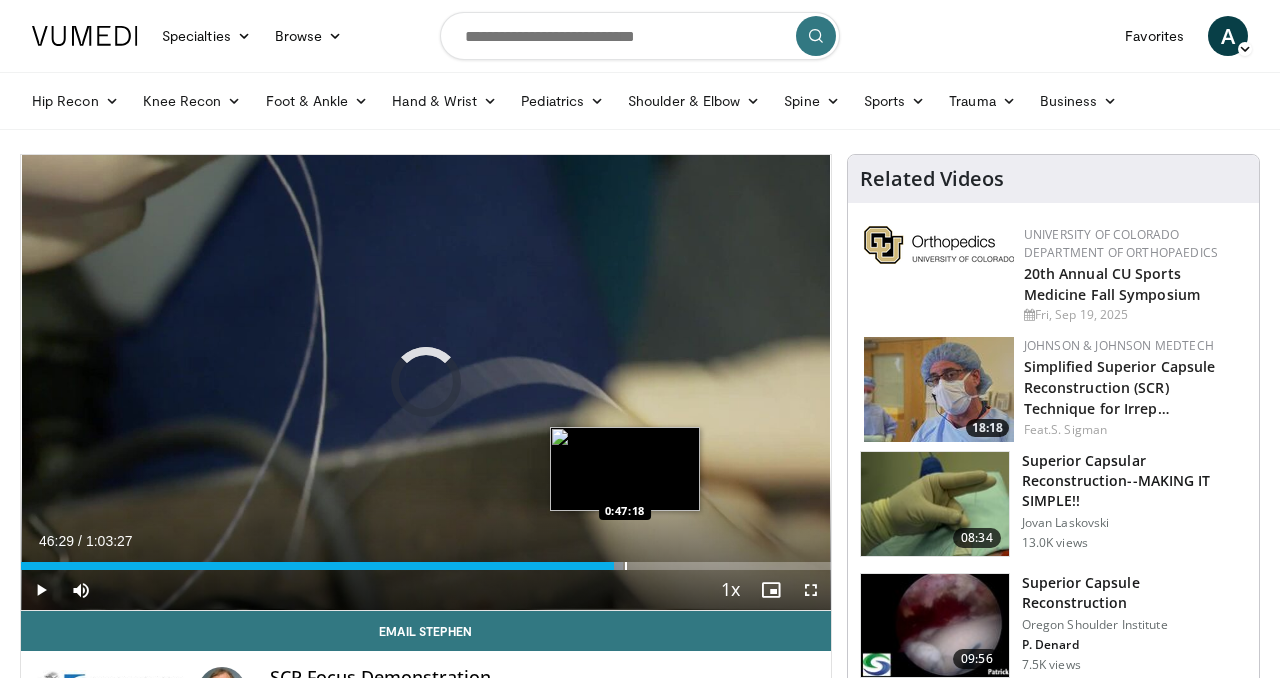 click at bounding box center (626, 566) 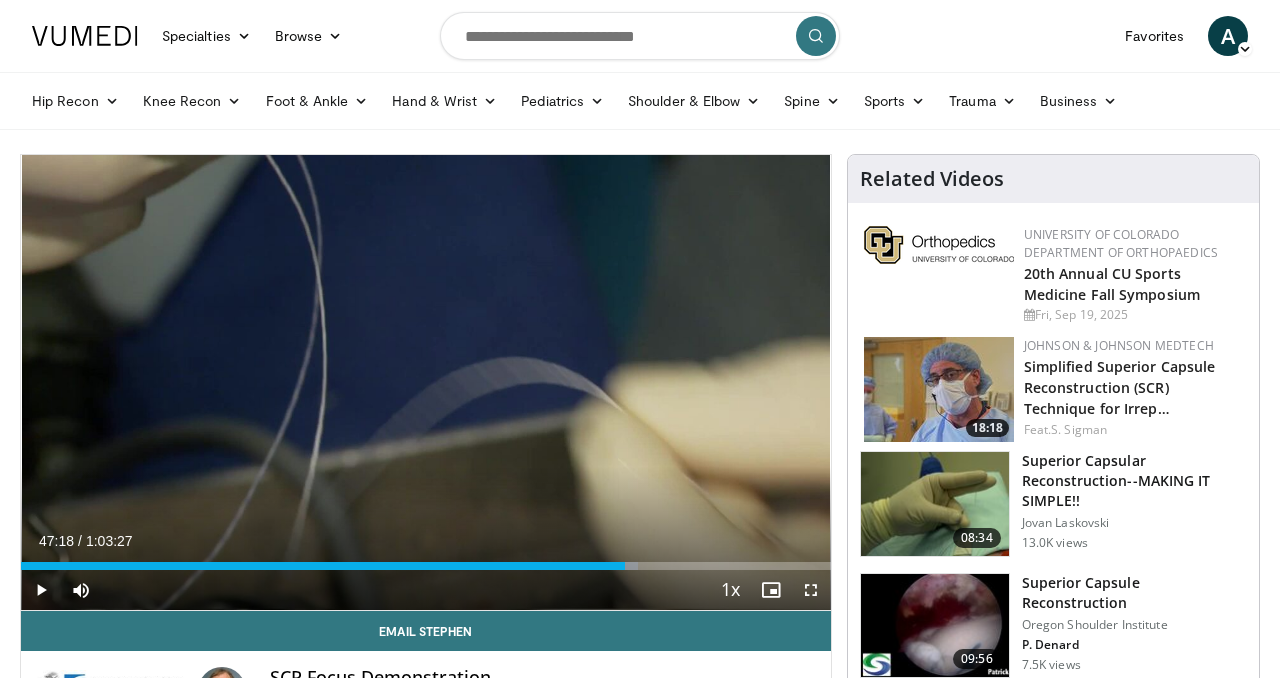 click on "Current Time  47:18 / Duration  1:03:27 Play Skip Backward Skip Forward Mute 75% Loaded :  76.25% 0:47:18 0:49:06 Stream Type  LIVE Seek to live, currently behind live LIVE   1x Playback Rate 0.5x 0.75x 1x , selected 1.25x 1.5x 1.75x 2x Chapters Chapters Descriptions descriptions off , selected Captions captions settings , opens captions settings dialog captions off , selected Audio Track en (Main) , selected Fullscreen Enable picture-in-picture mode" at bounding box center [426, 590] 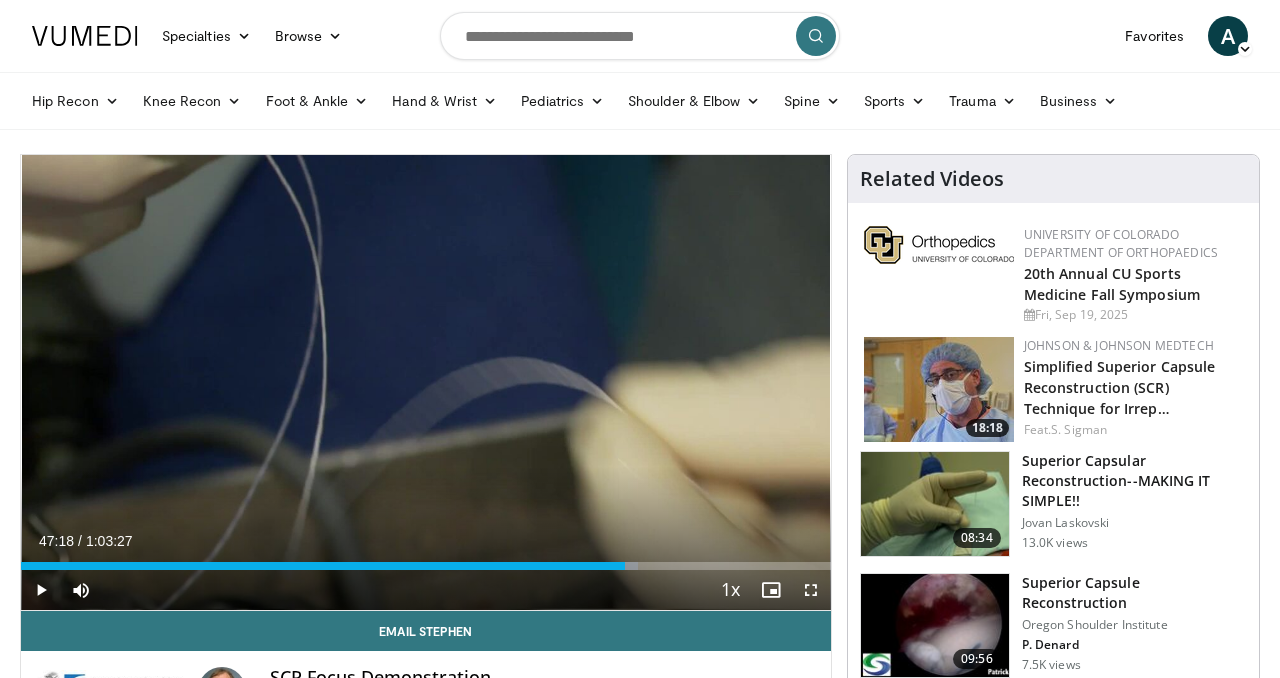 click on "Current Time  47:18 / Duration  1:03:27 Play Skip Backward Skip Forward Mute 75% Loaded :  76.25% 0:47:18 0:49:06 Stream Type  LIVE Seek to live, currently behind live LIVE   1x Playback Rate 0.5x 0.75x 1x , selected 1.25x 1.5x 1.75x 2x Chapters Chapters Descriptions descriptions off , selected Captions captions settings , opens captions settings dialog captions off , selected Audio Track en (Main) , selected Fullscreen Enable picture-in-picture mode" at bounding box center [426, 590] 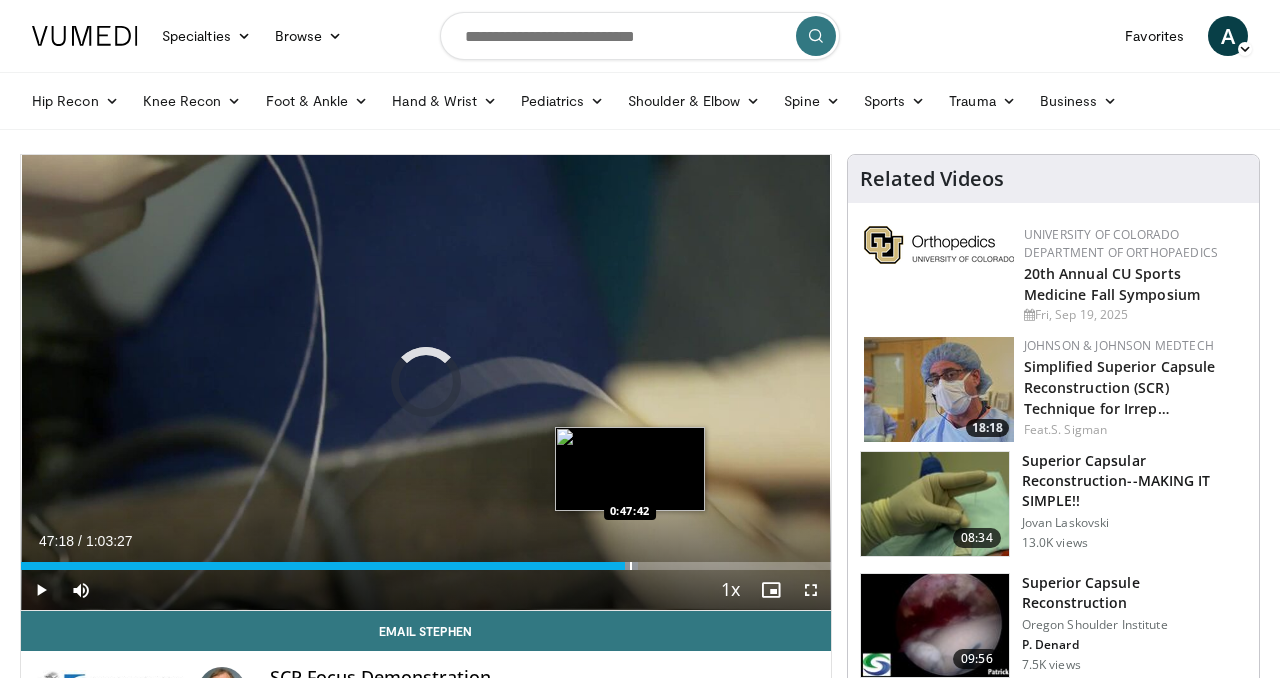 click at bounding box center (631, 566) 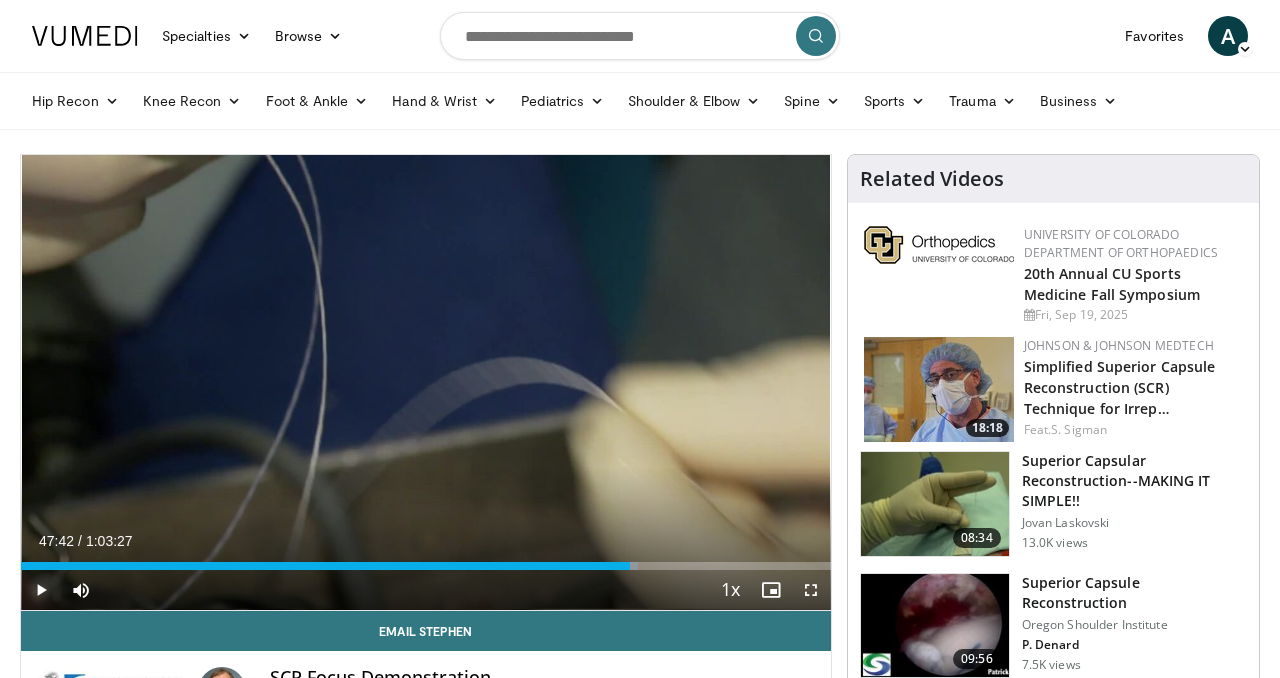 click at bounding box center [41, 590] 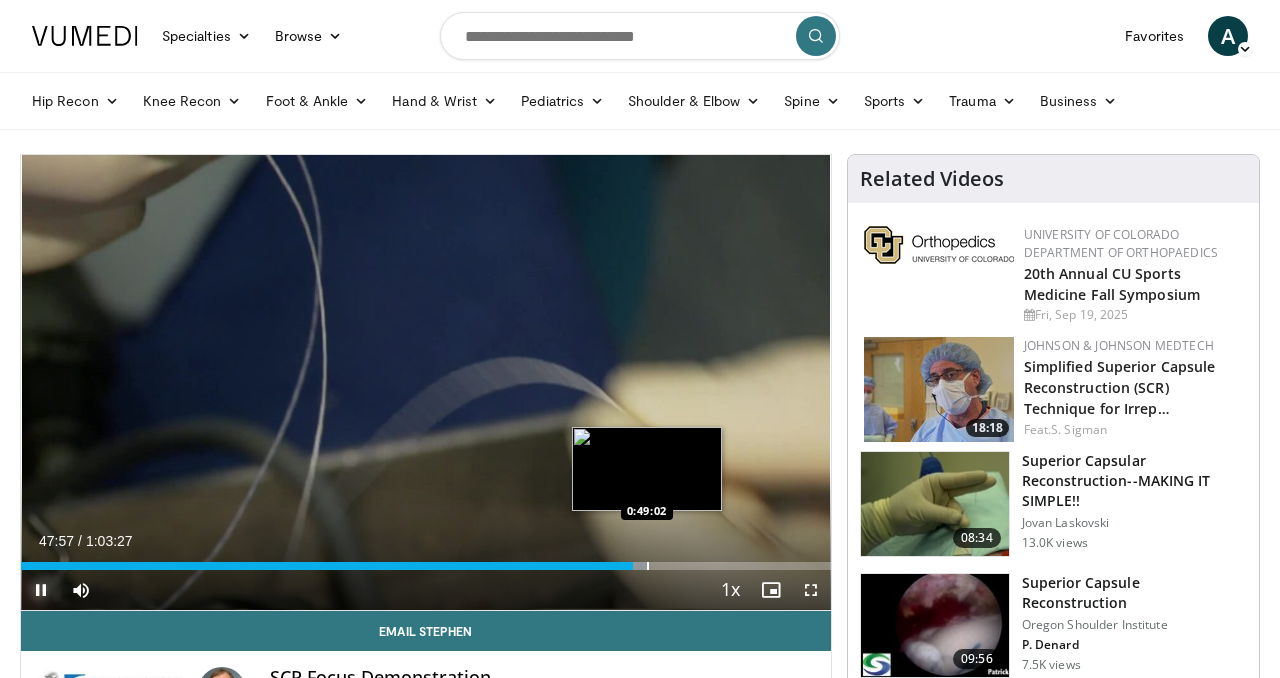 click at bounding box center (648, 566) 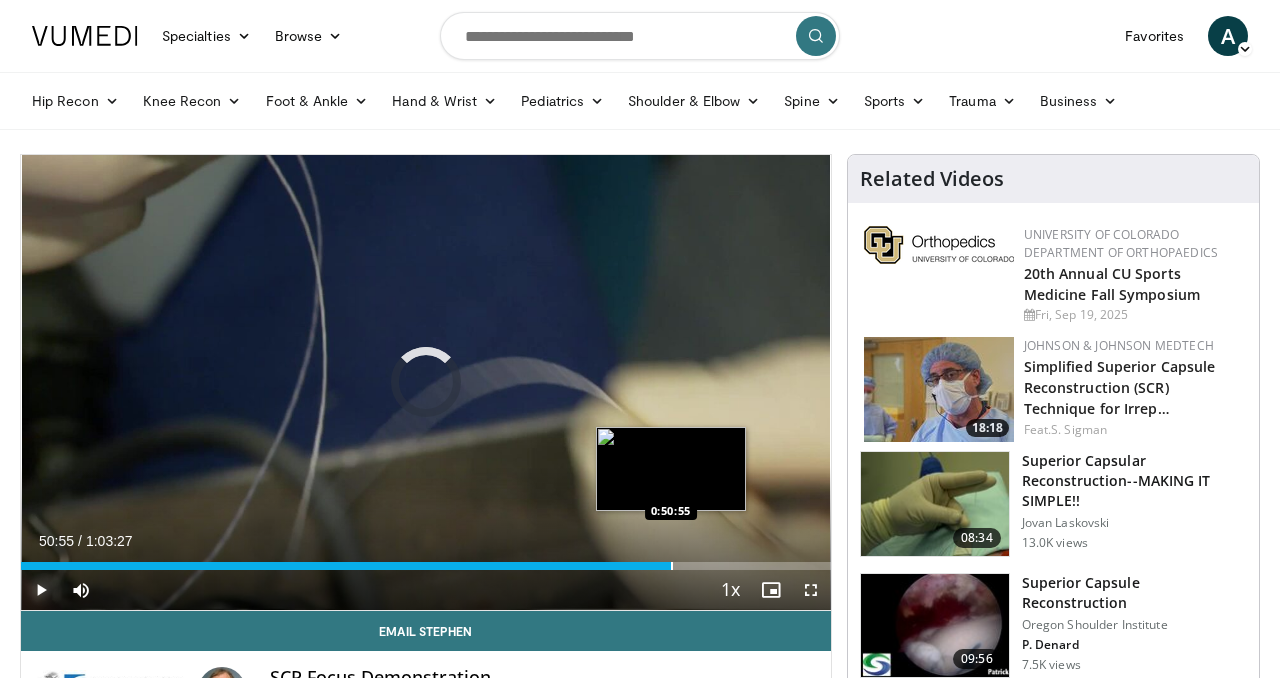 click at bounding box center (672, 566) 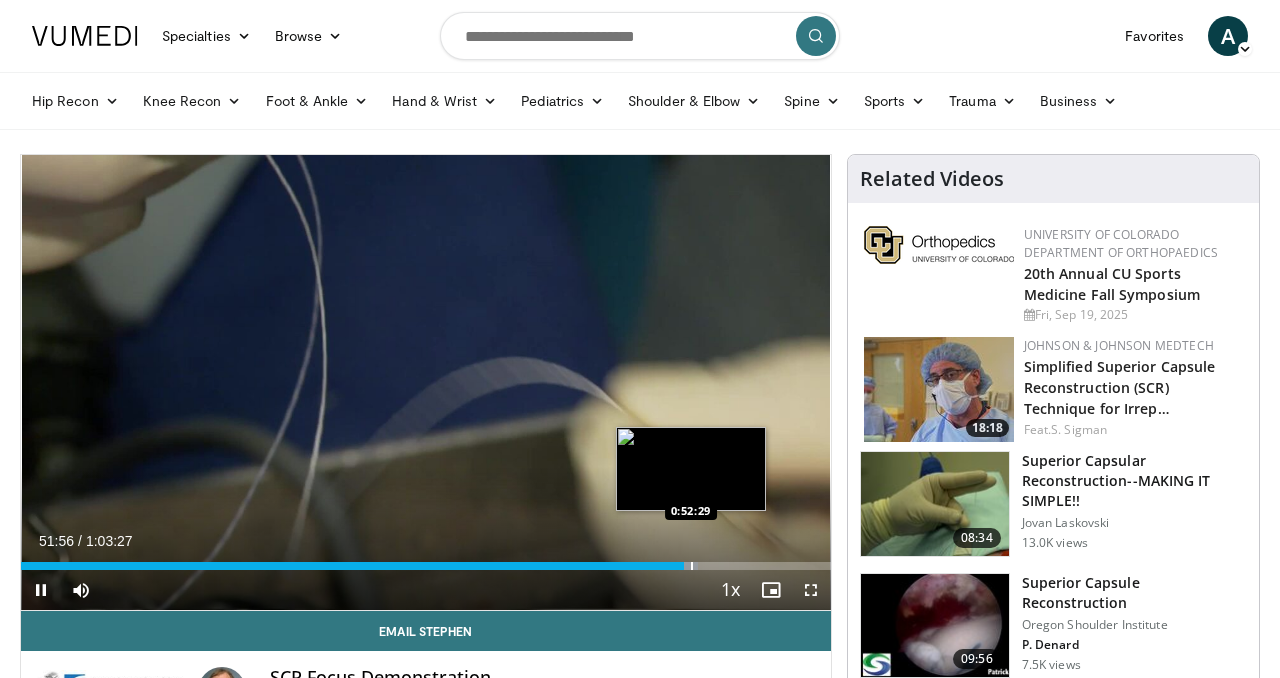 click at bounding box center (692, 566) 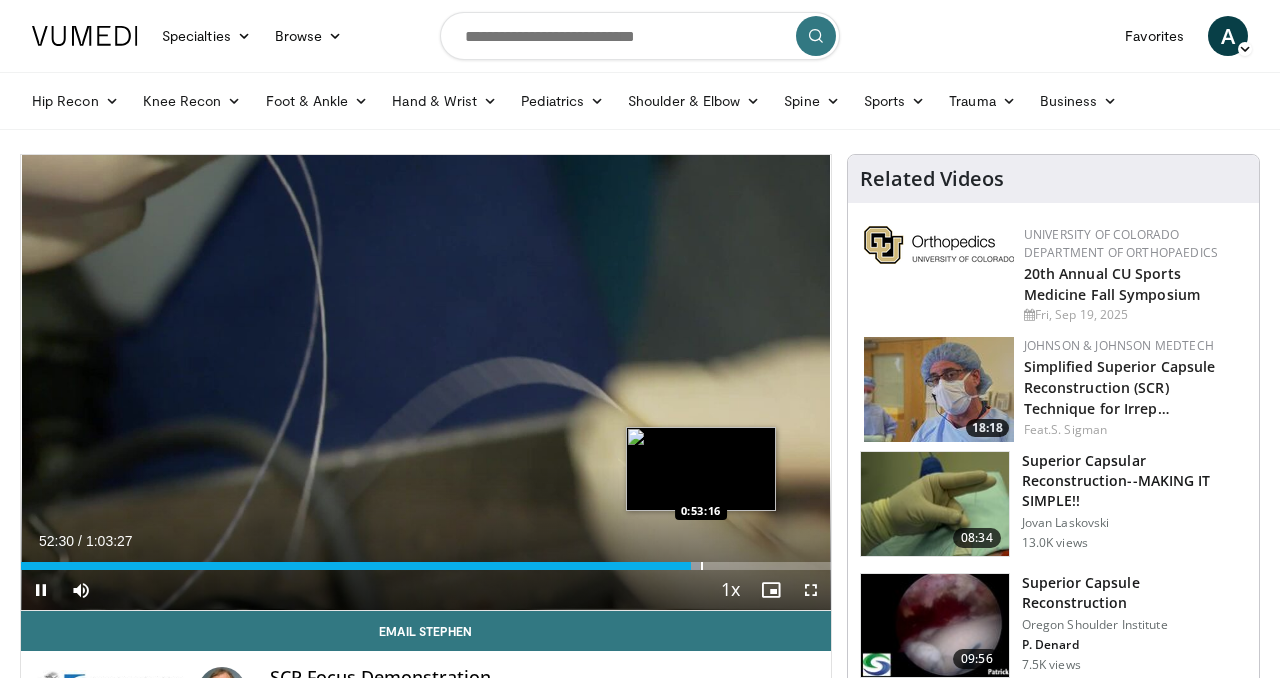 click at bounding box center [702, 566] 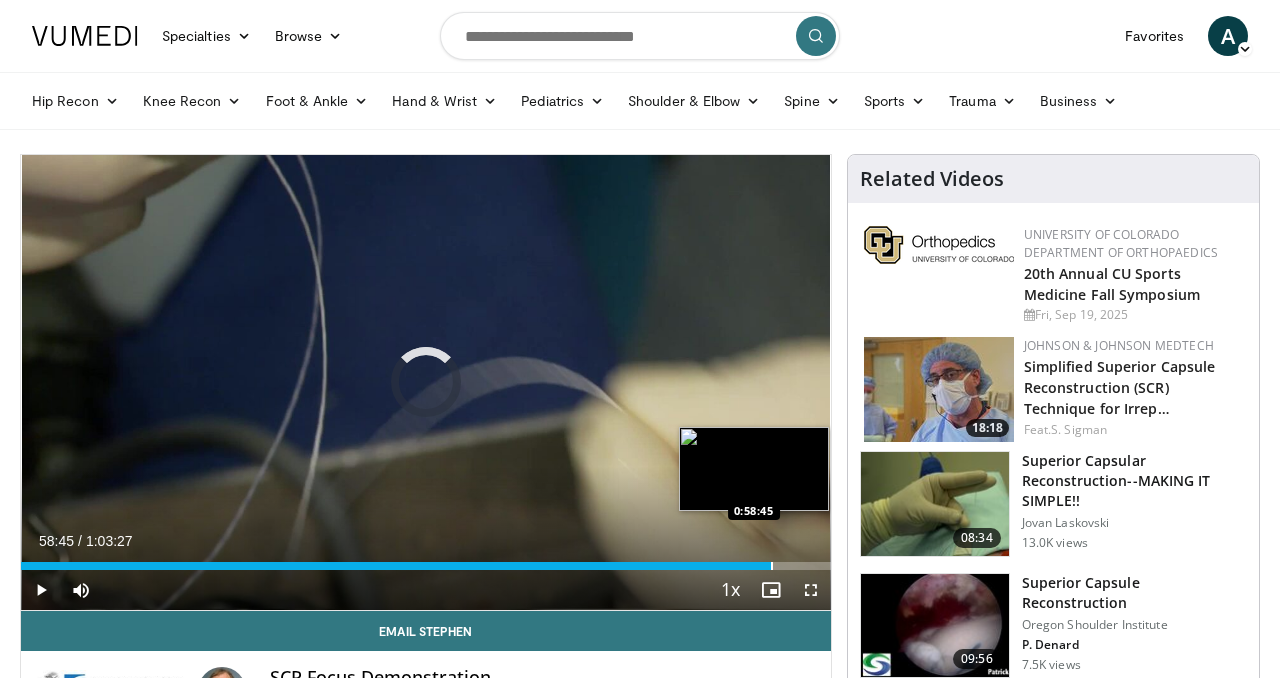 click at bounding box center [772, 566] 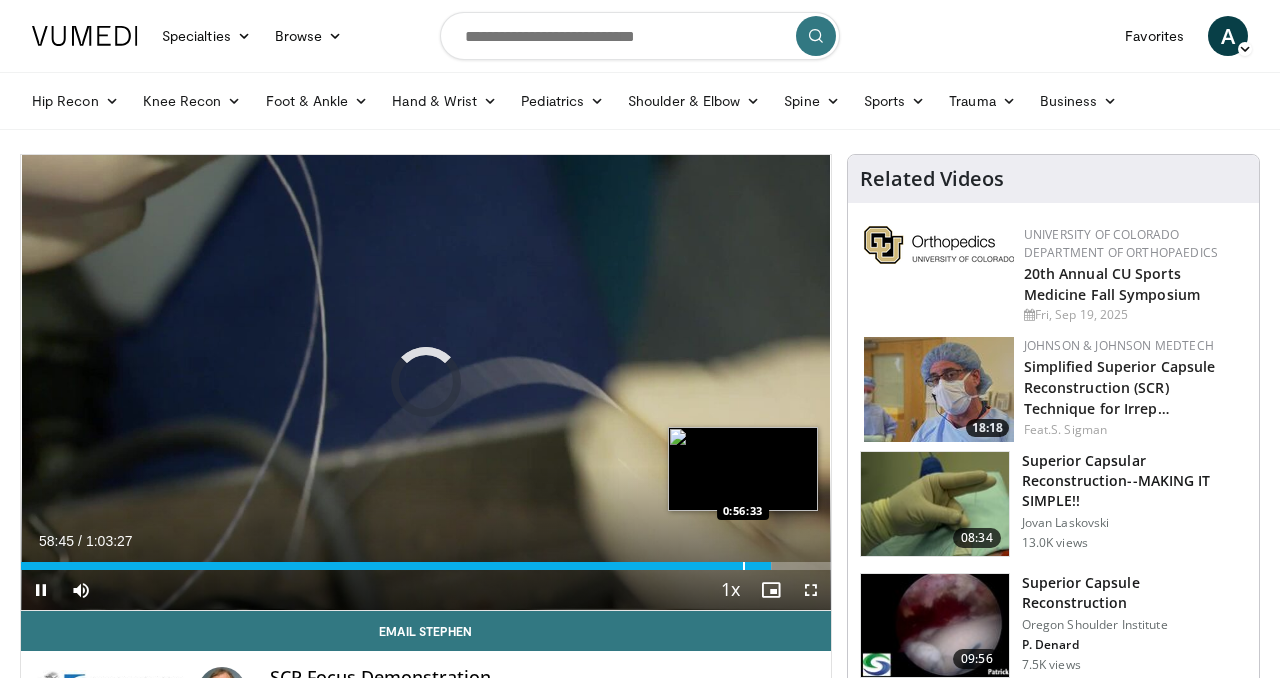 click at bounding box center [744, 566] 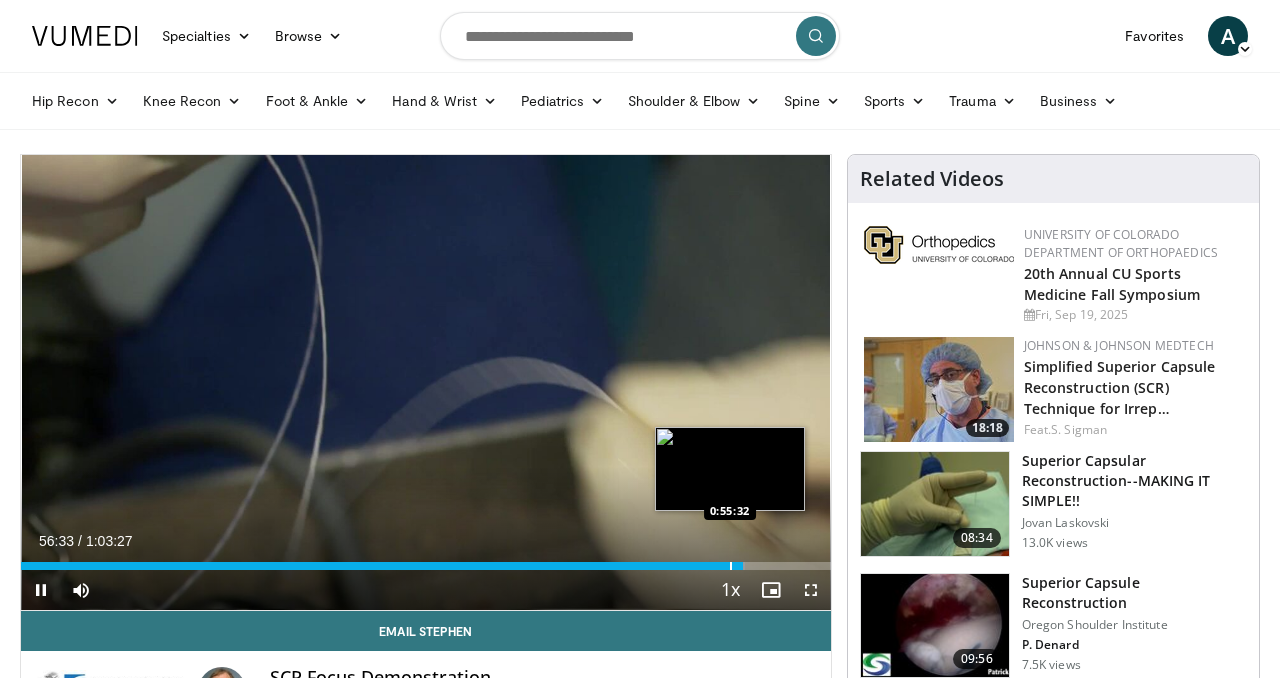 click at bounding box center (731, 566) 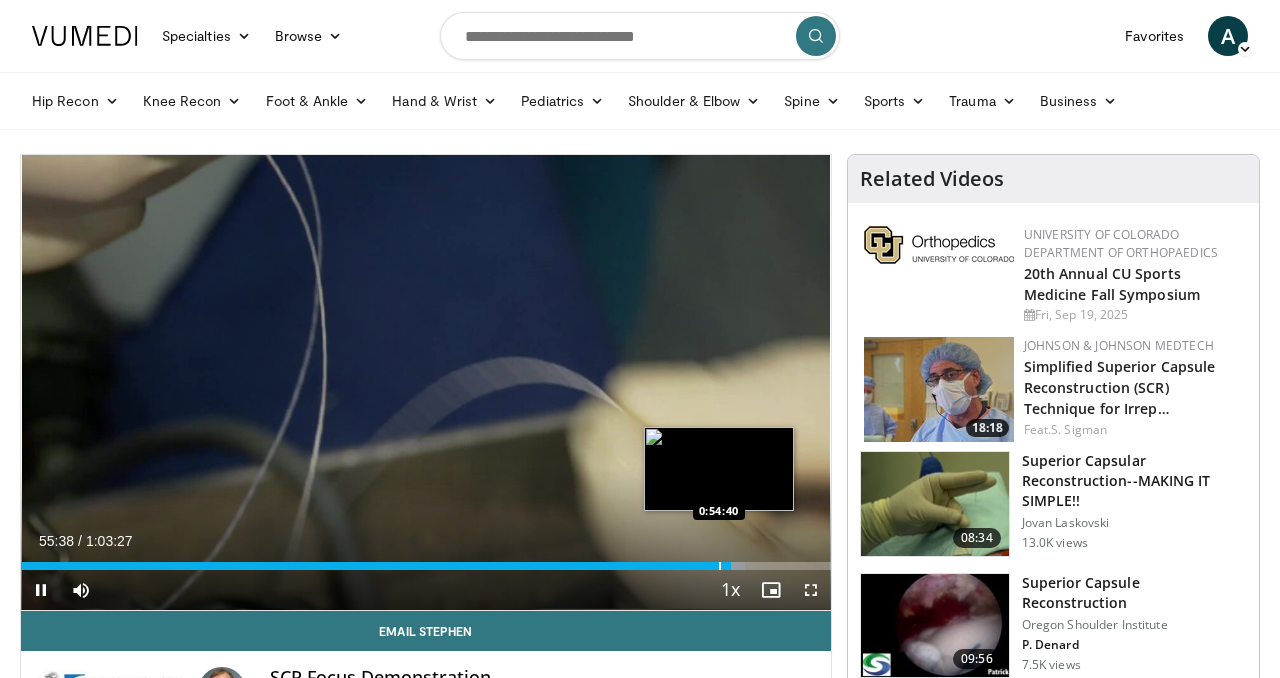 click at bounding box center [720, 566] 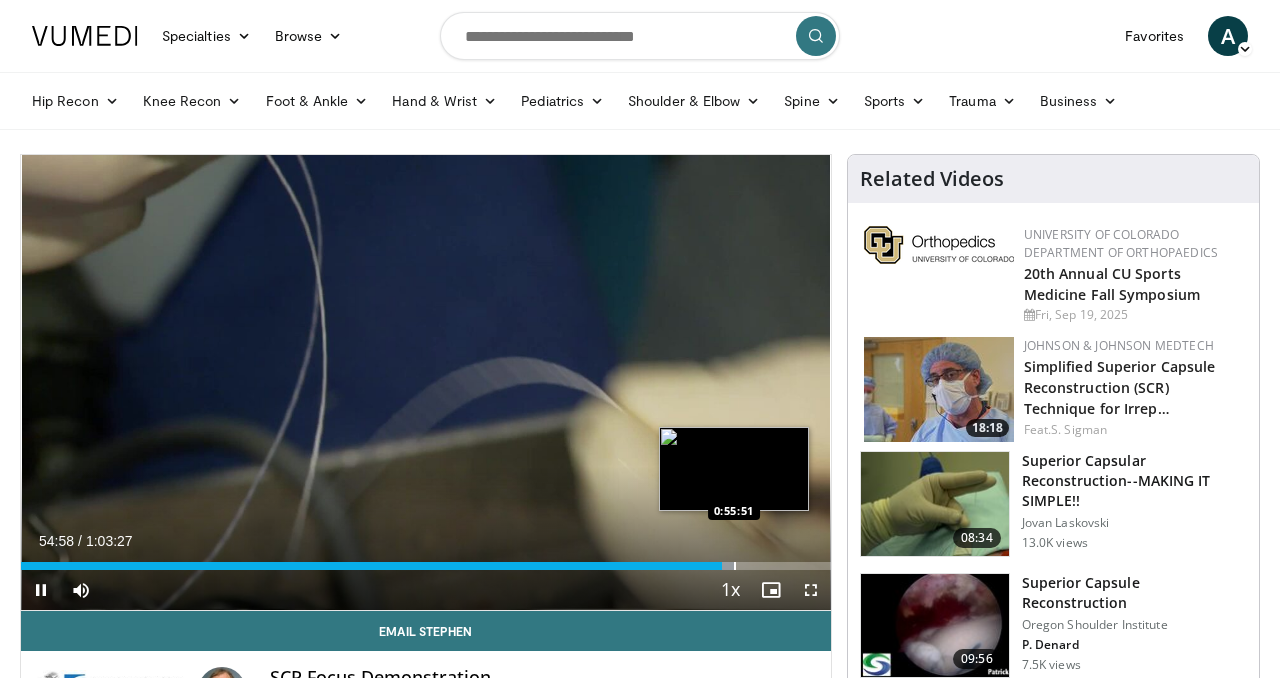click at bounding box center (735, 566) 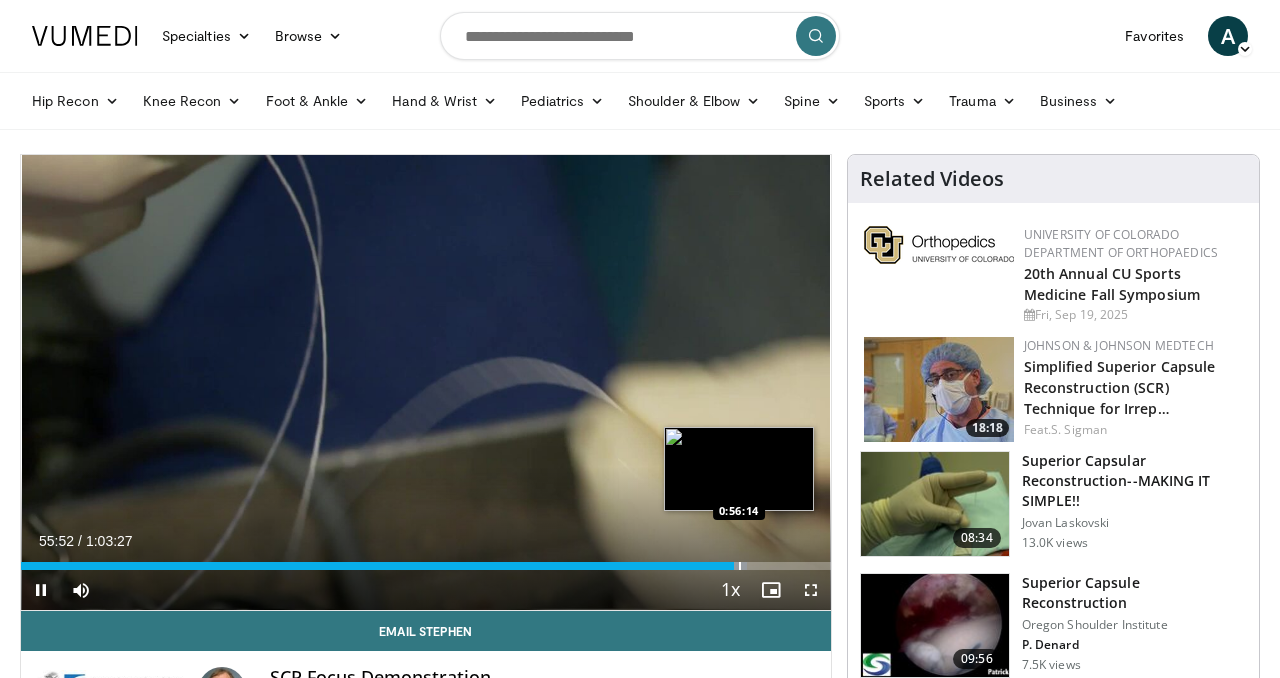 click at bounding box center (740, 566) 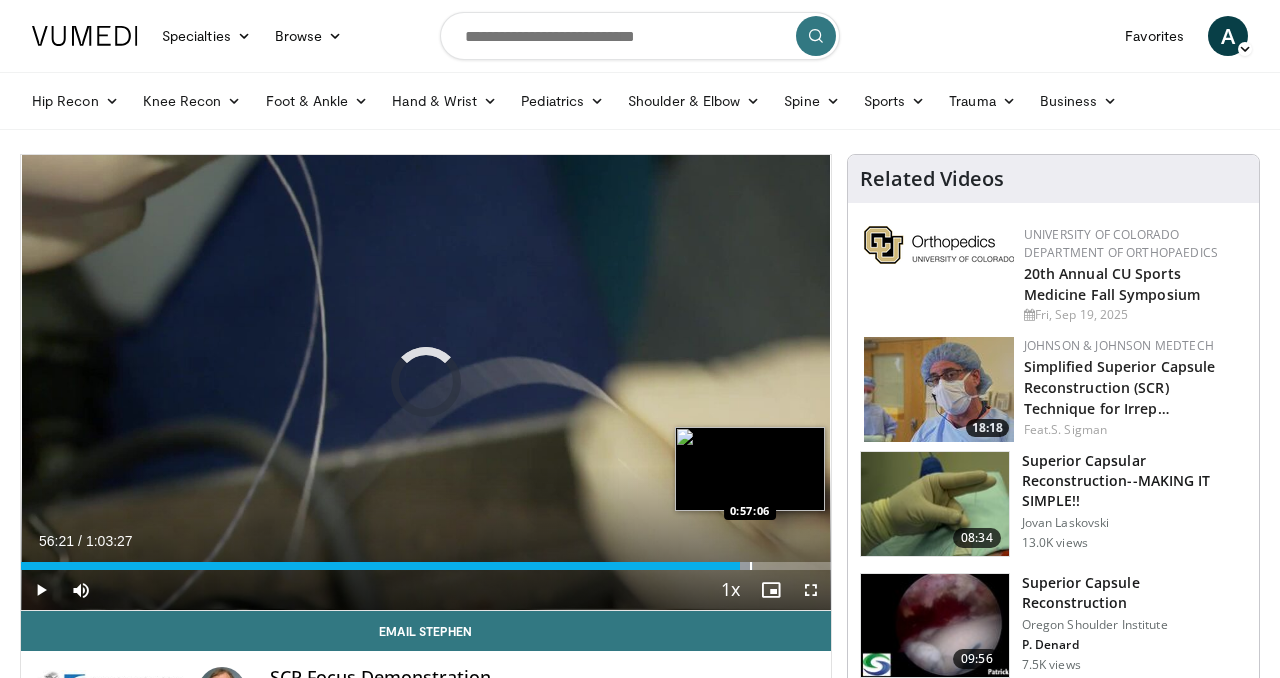 click at bounding box center (751, 566) 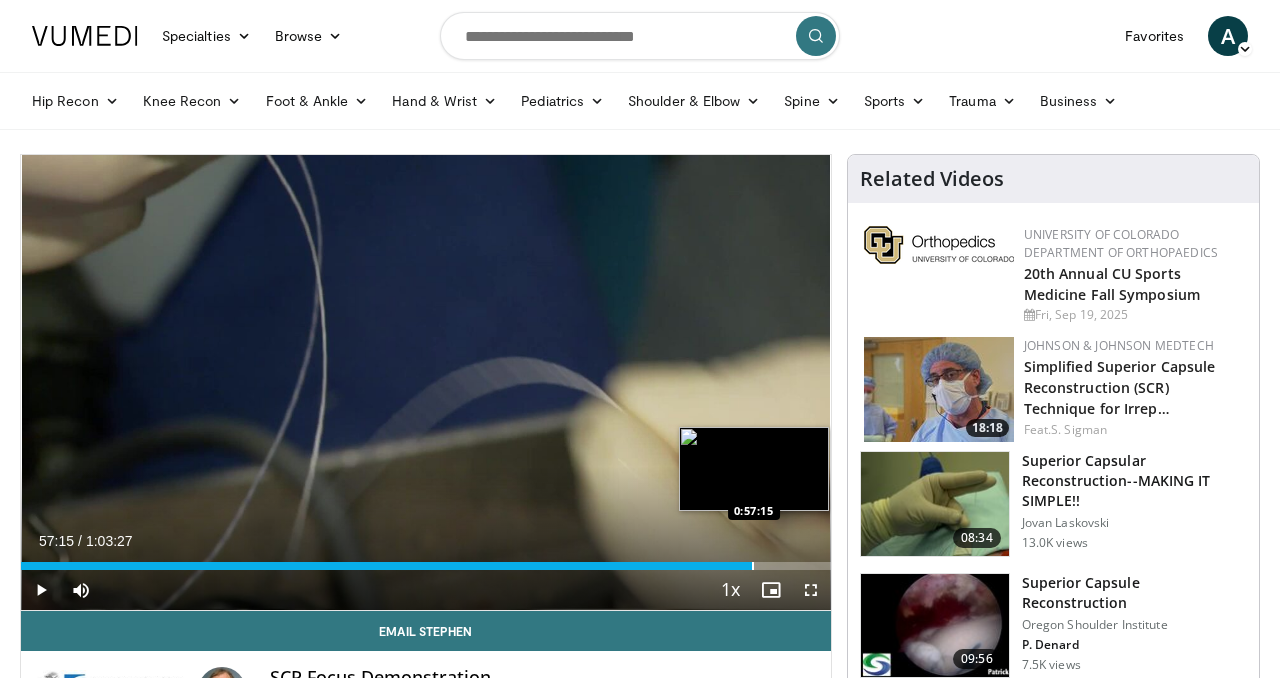 click at bounding box center (753, 566) 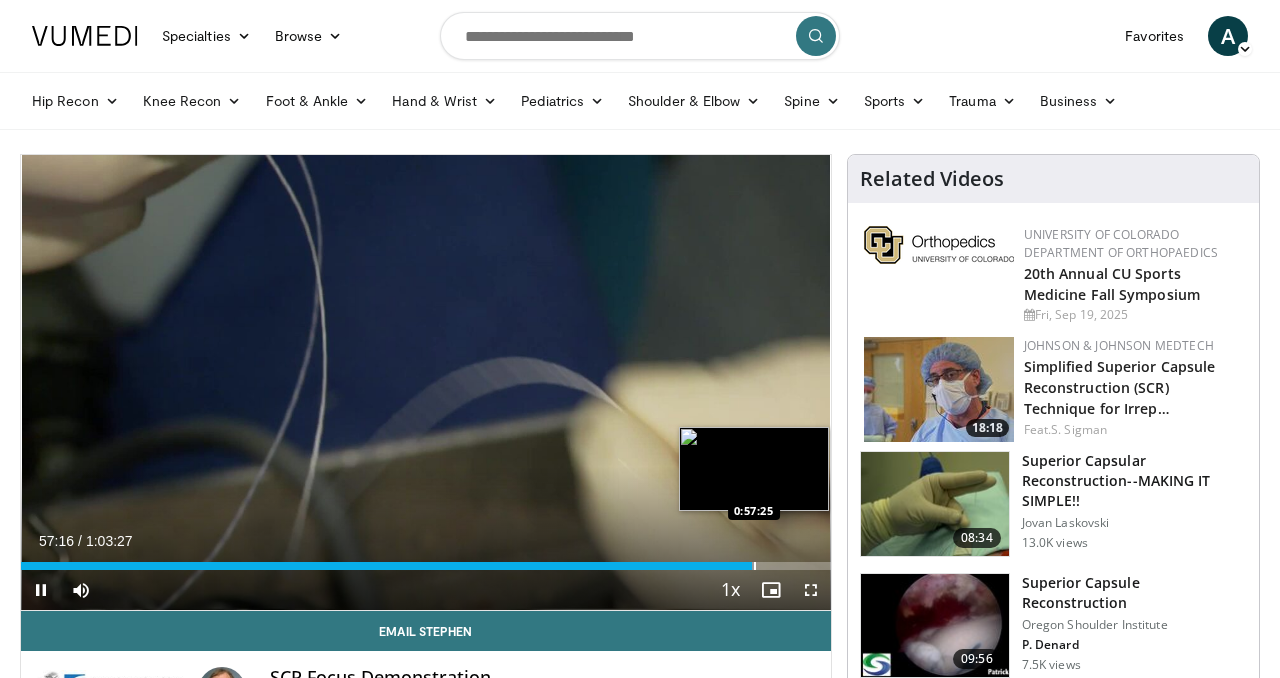 click at bounding box center (755, 566) 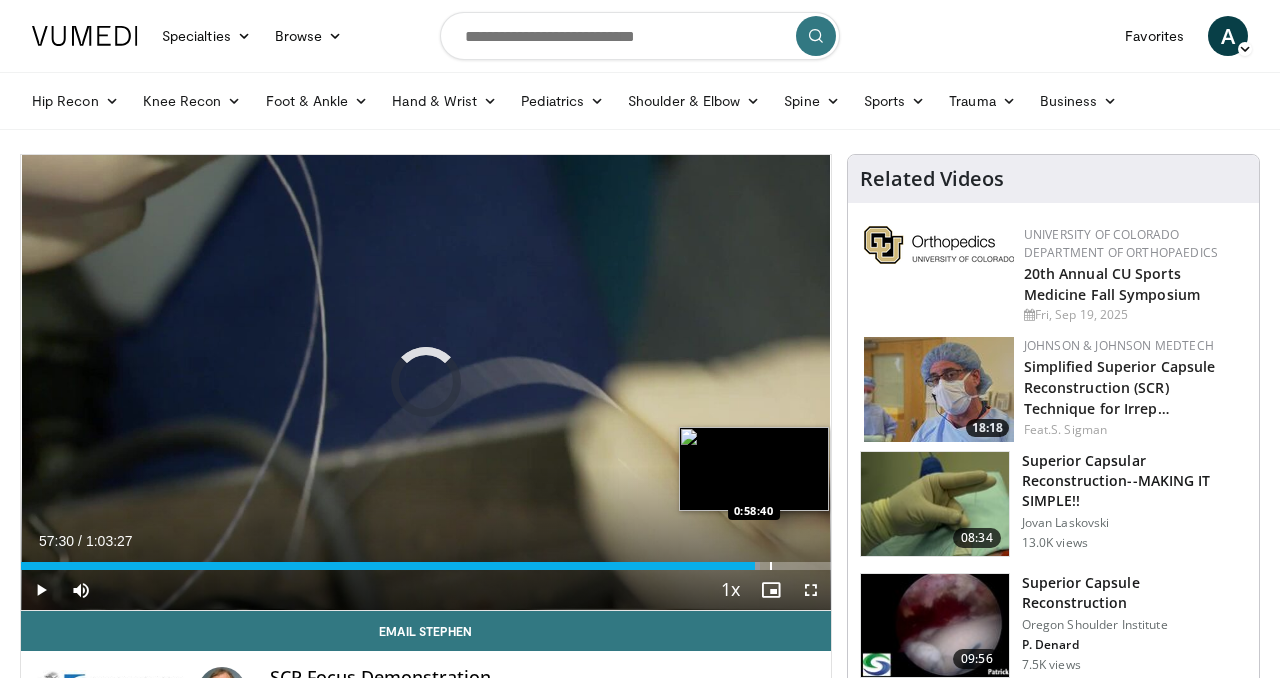 click at bounding box center (771, 566) 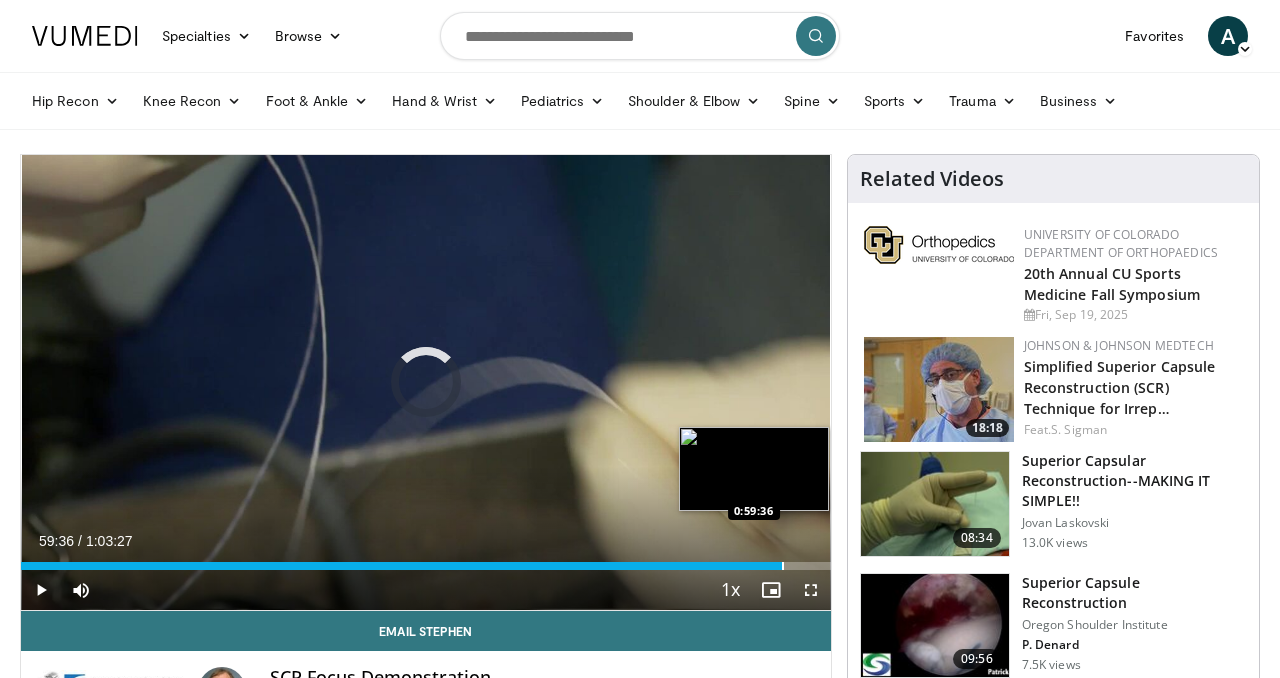 click at bounding box center [783, 566] 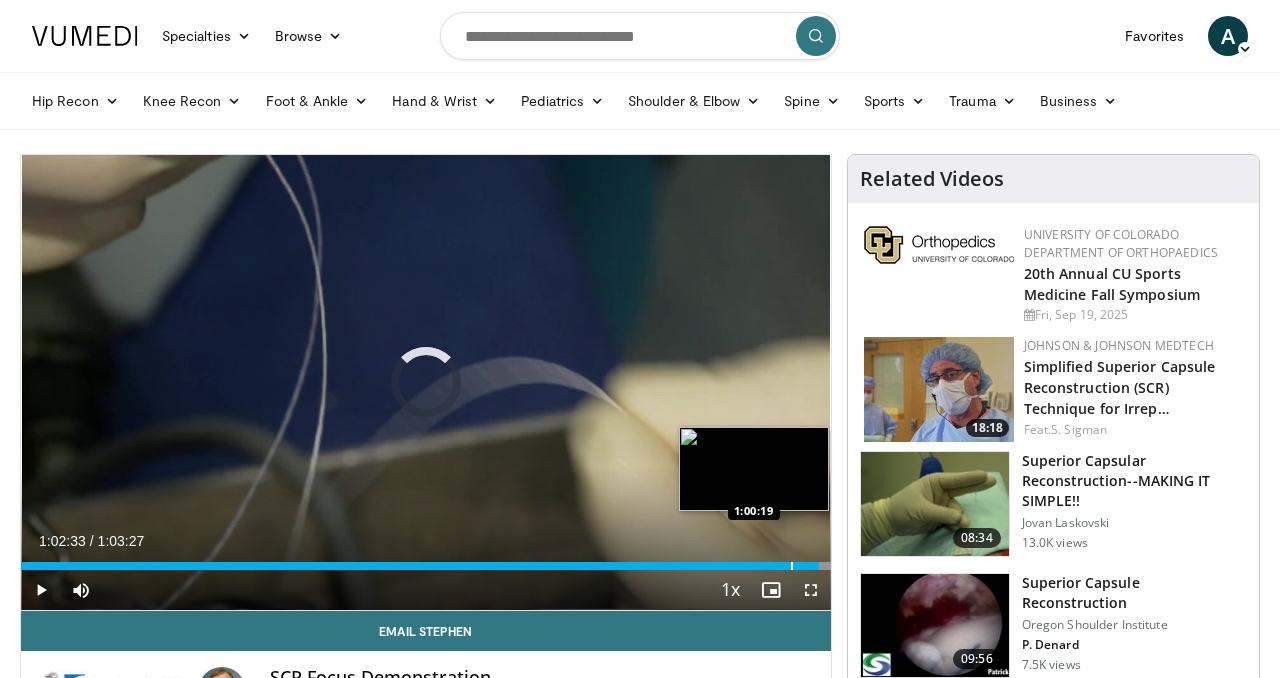 click at bounding box center (792, 566) 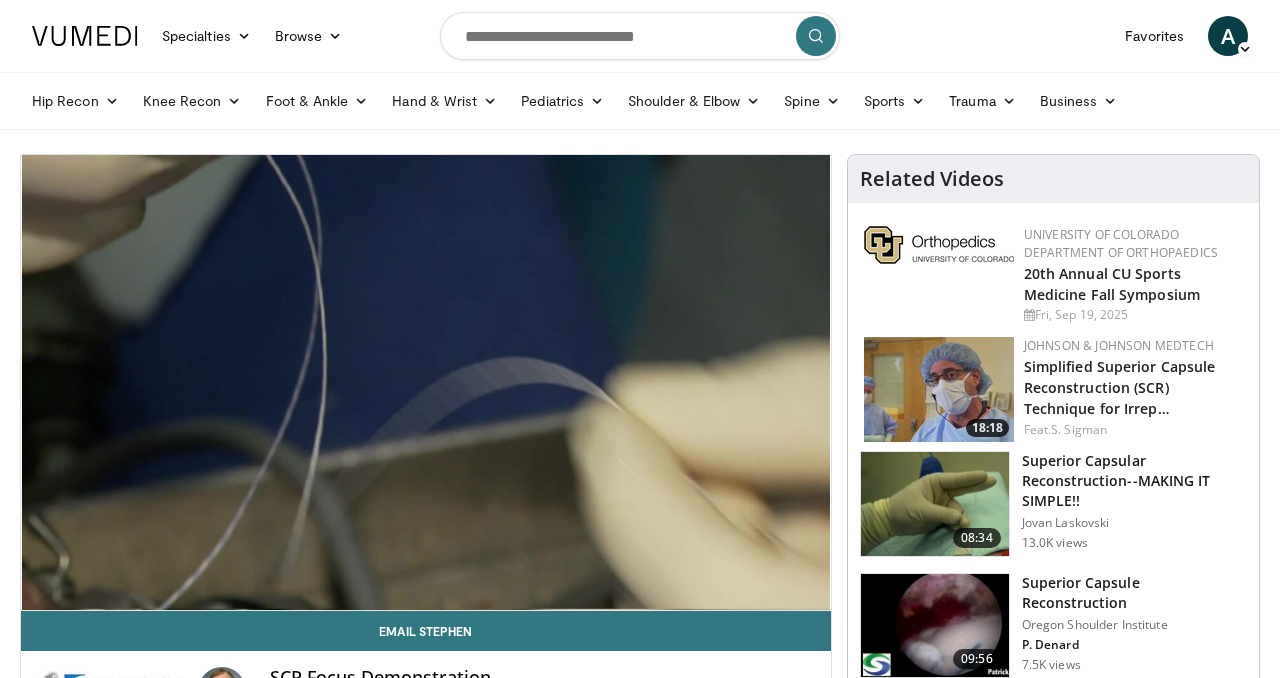 click on "10 seconds
Tap to unmute" at bounding box center (426, 382) 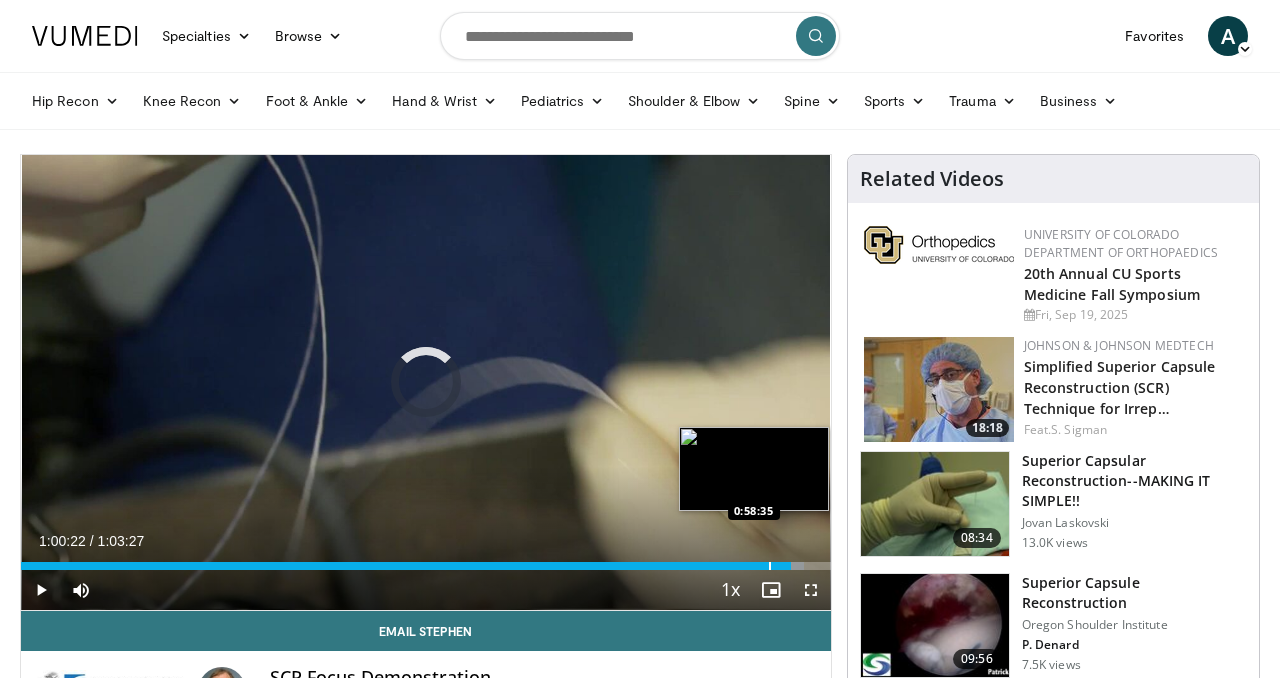 click at bounding box center [770, 566] 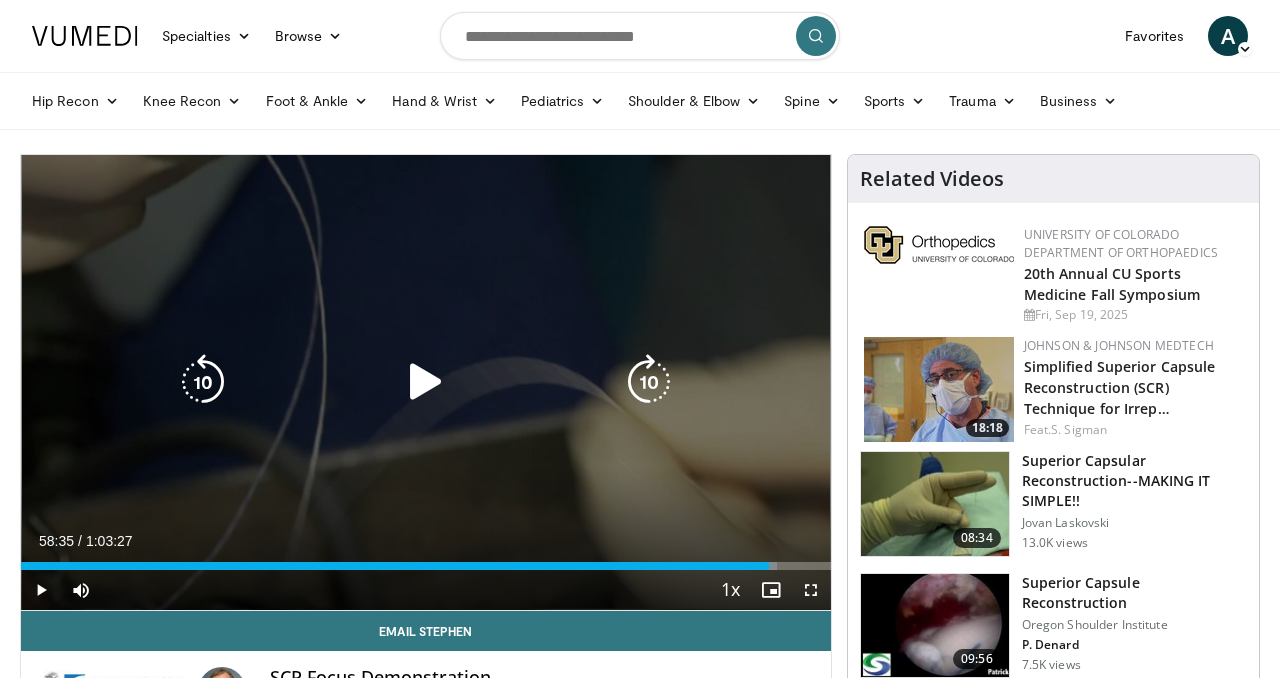 click at bounding box center (426, 382) 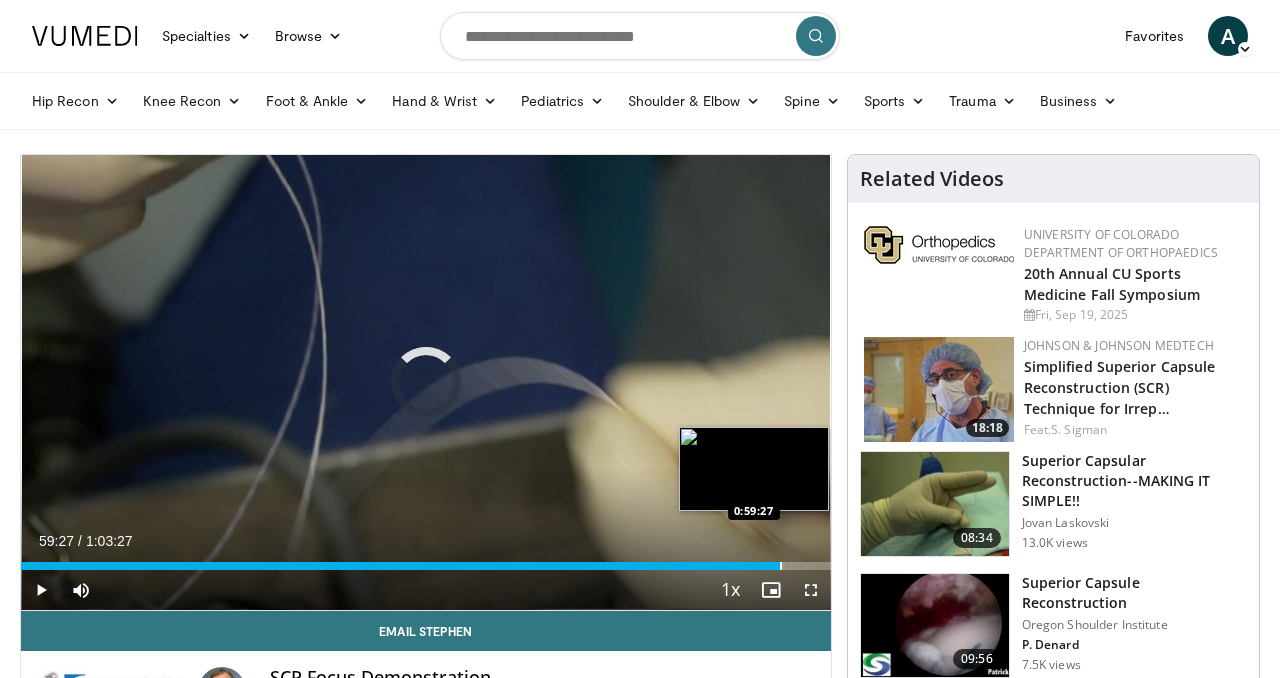 click at bounding box center (781, 566) 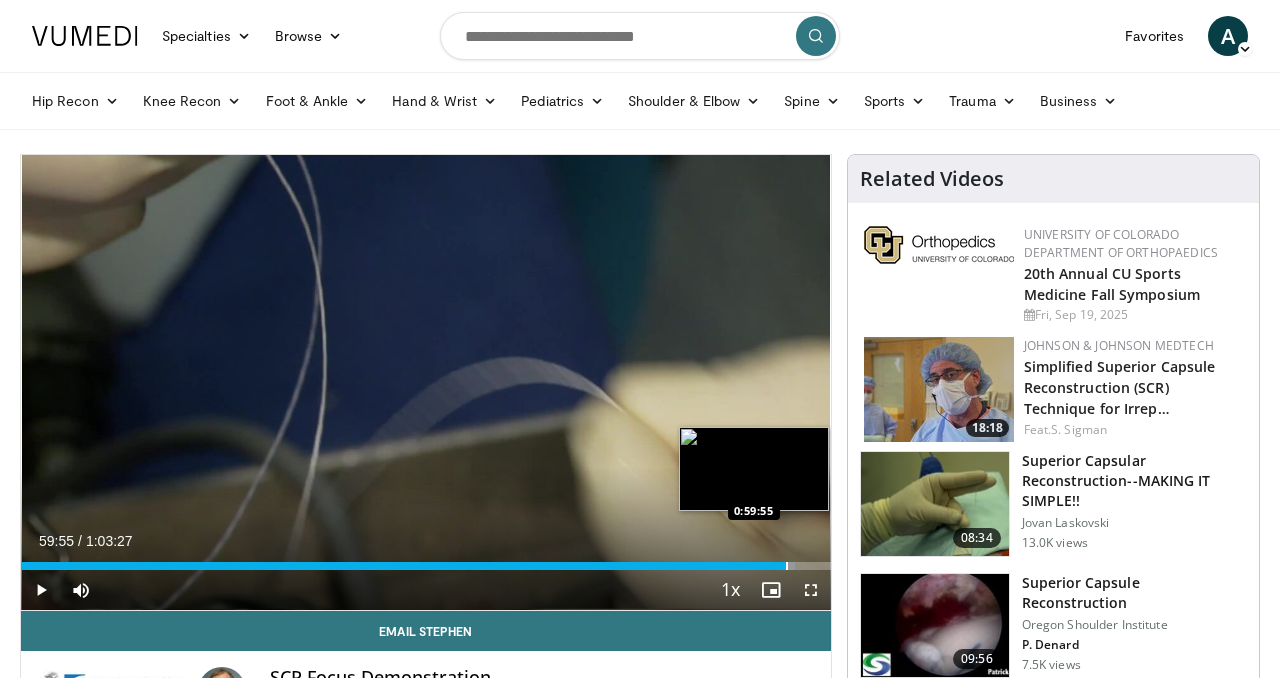click at bounding box center [787, 566] 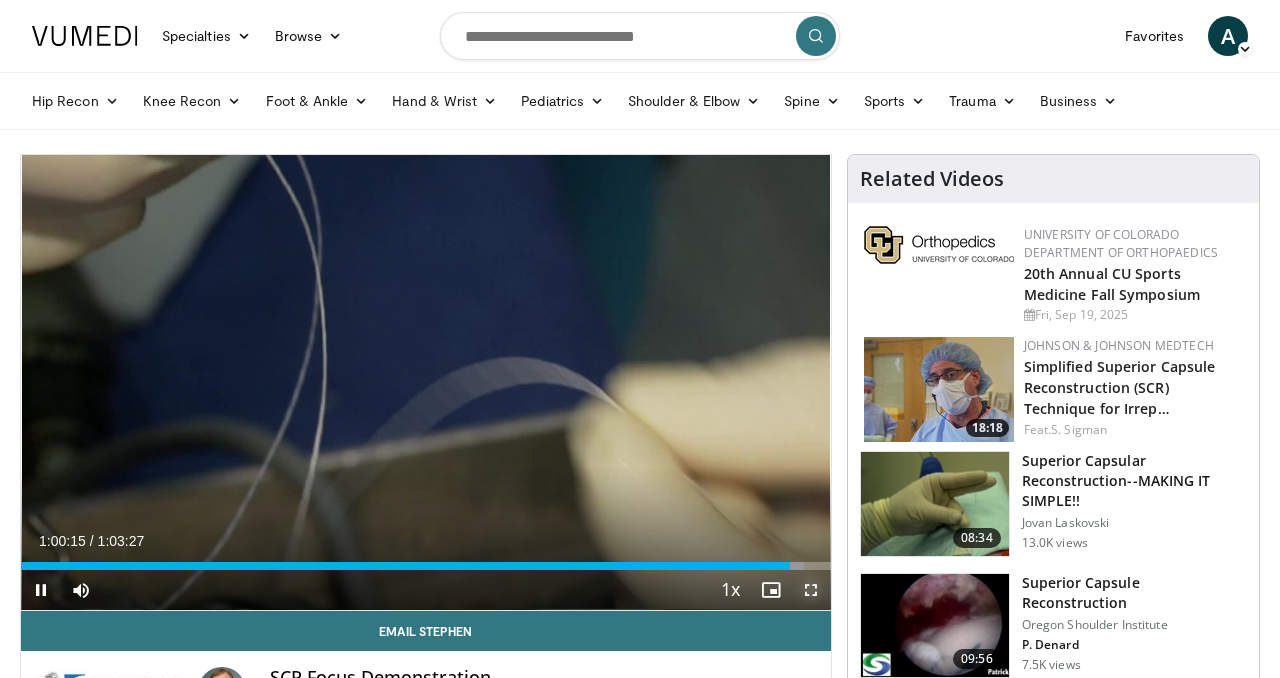 click at bounding box center [811, 590] 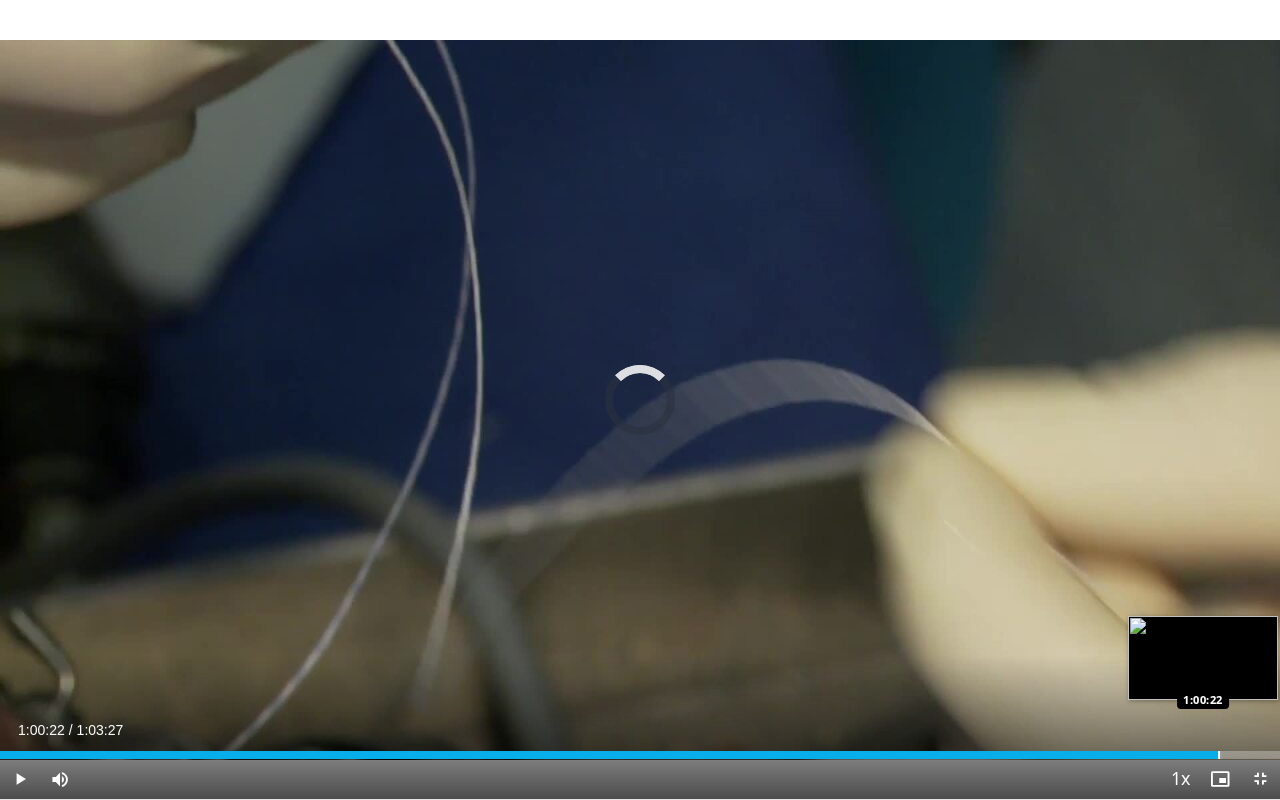 click at bounding box center (1219, 755) 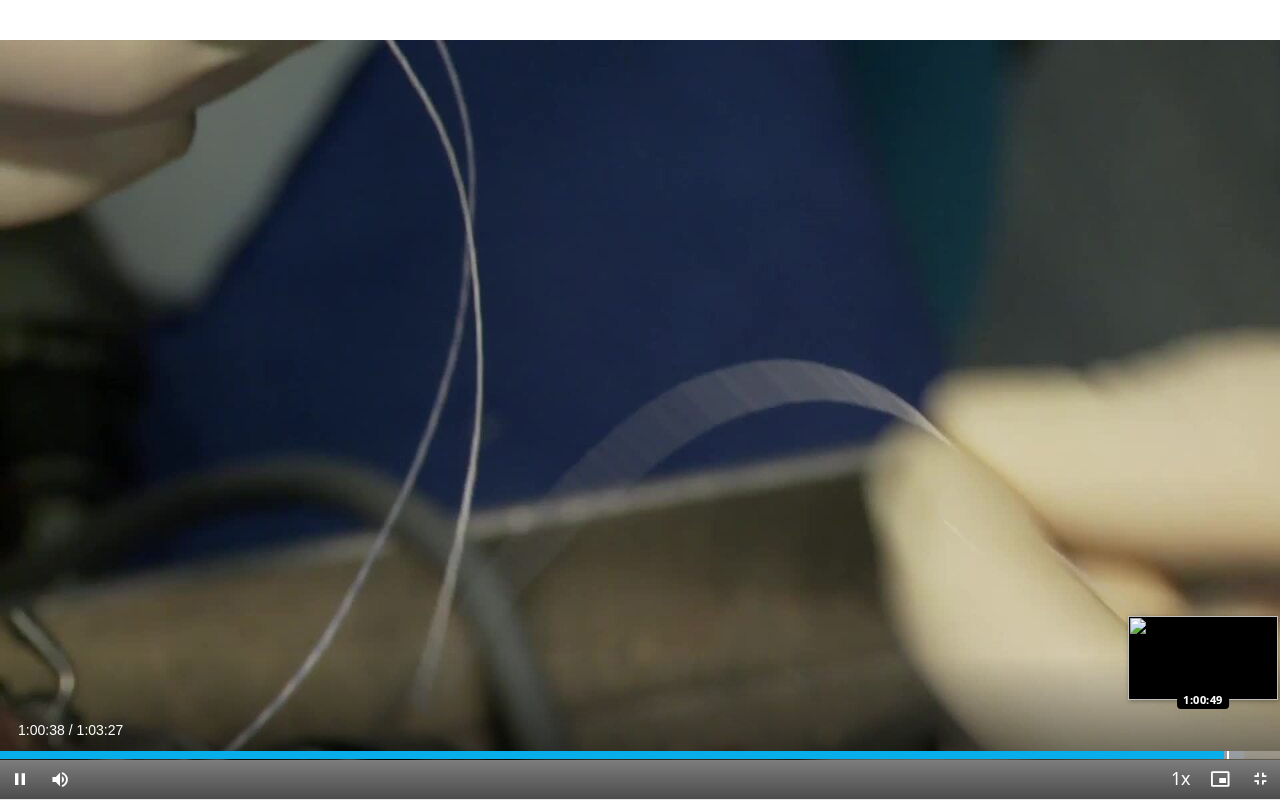 click at bounding box center (1228, 755) 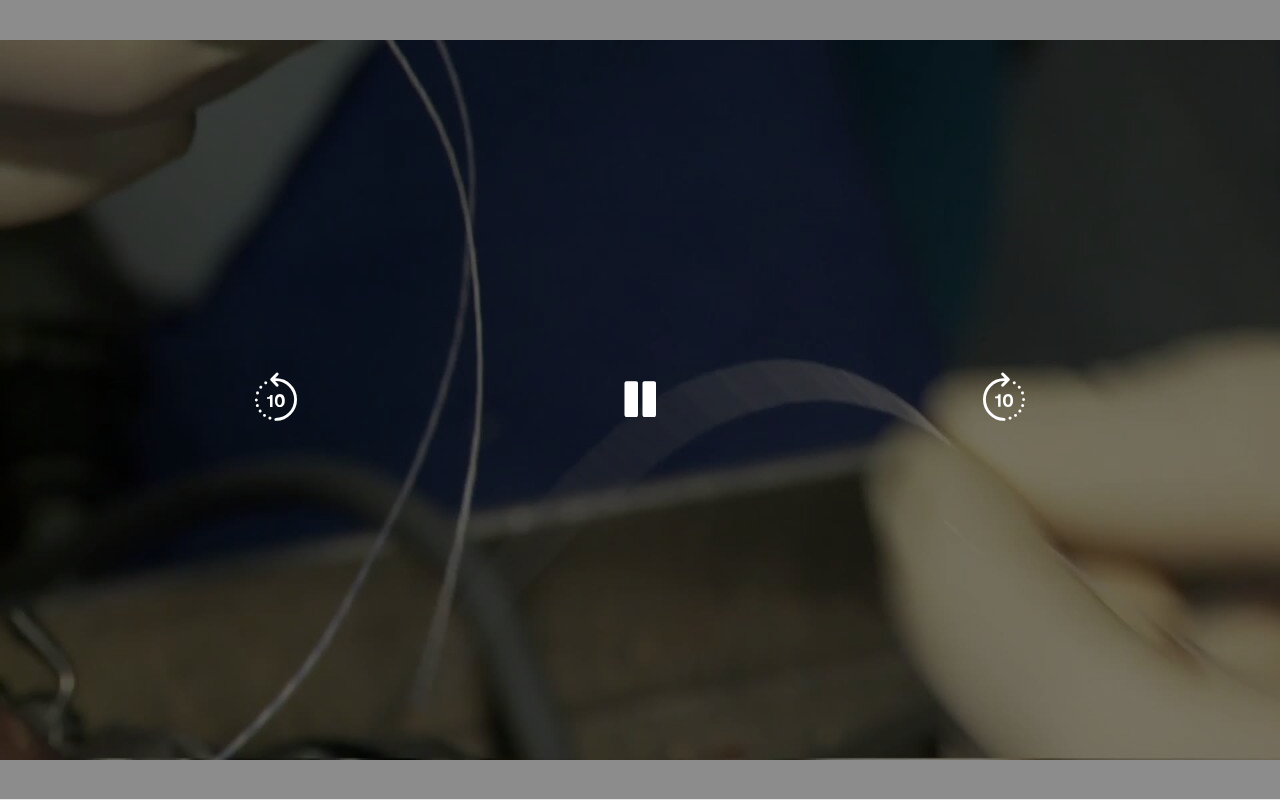 click on "**********" at bounding box center (640, 400) 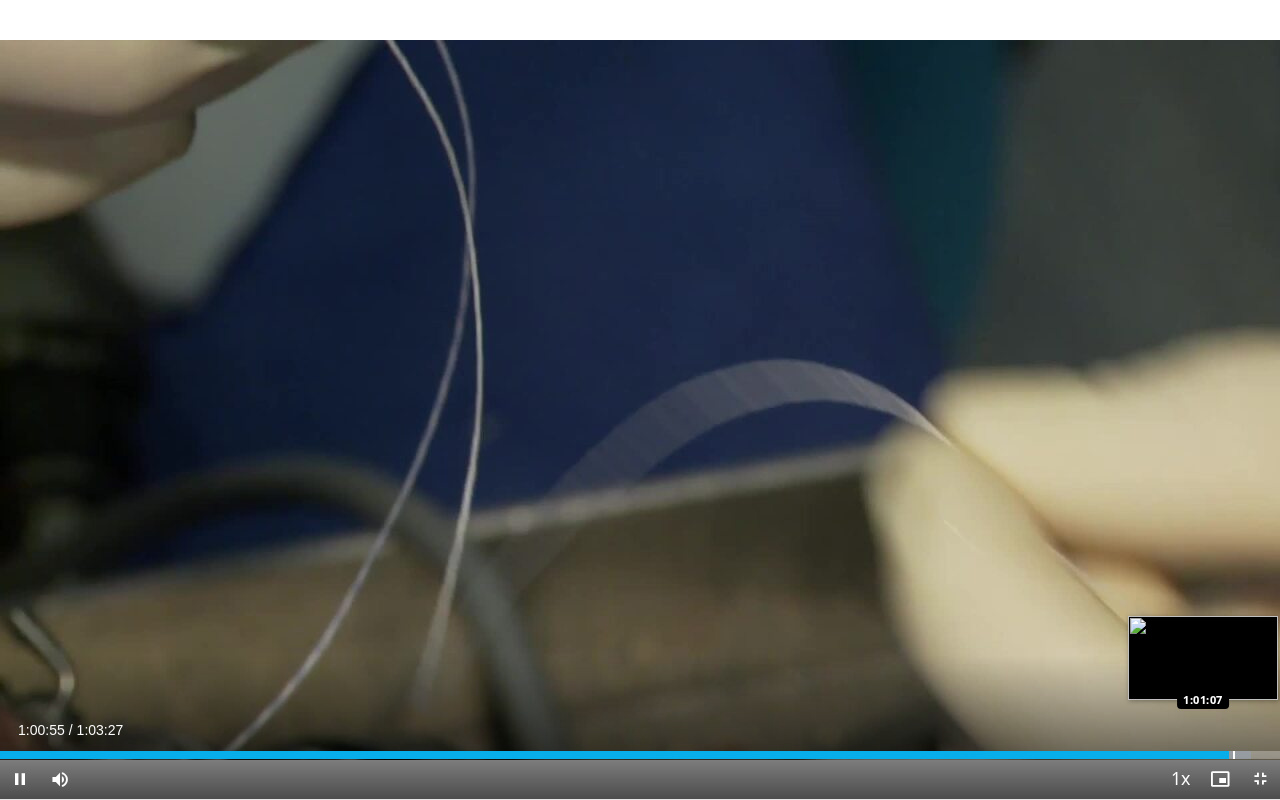 click at bounding box center (1234, 755) 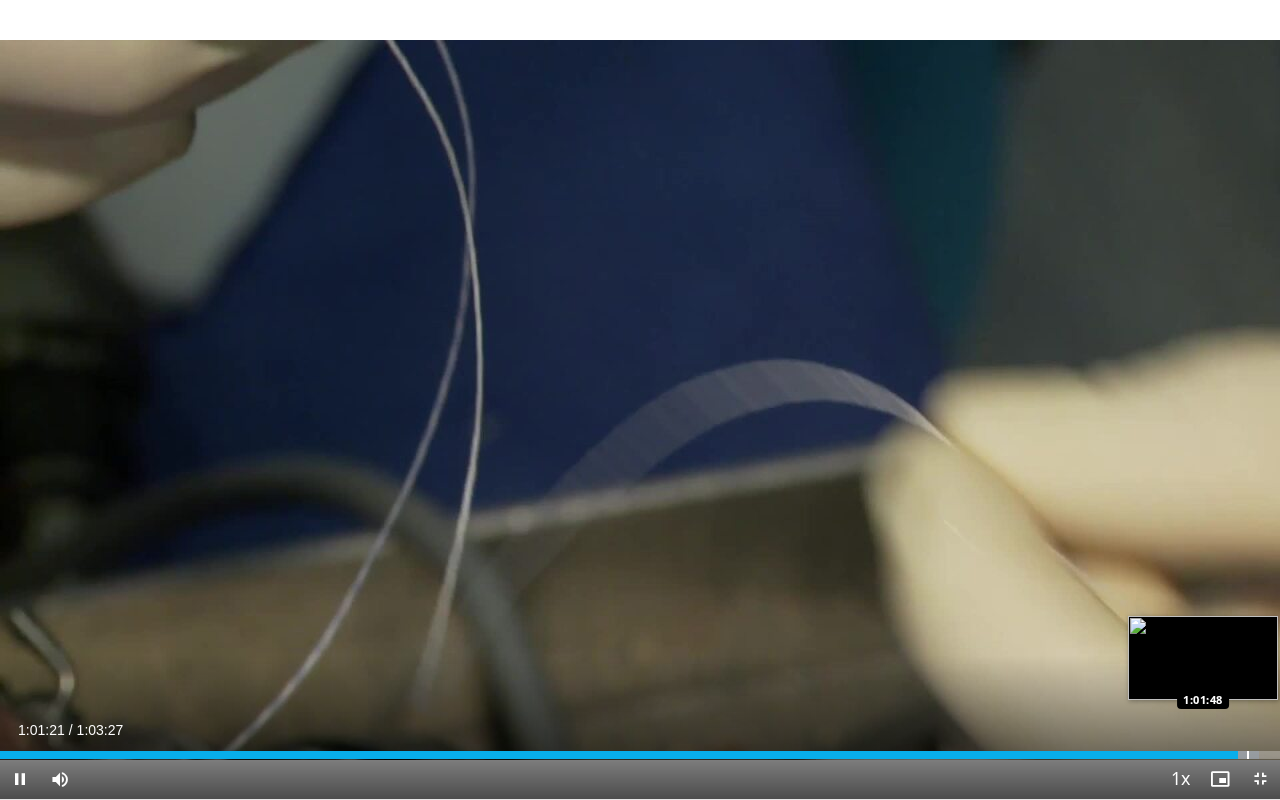 click at bounding box center [1248, 755] 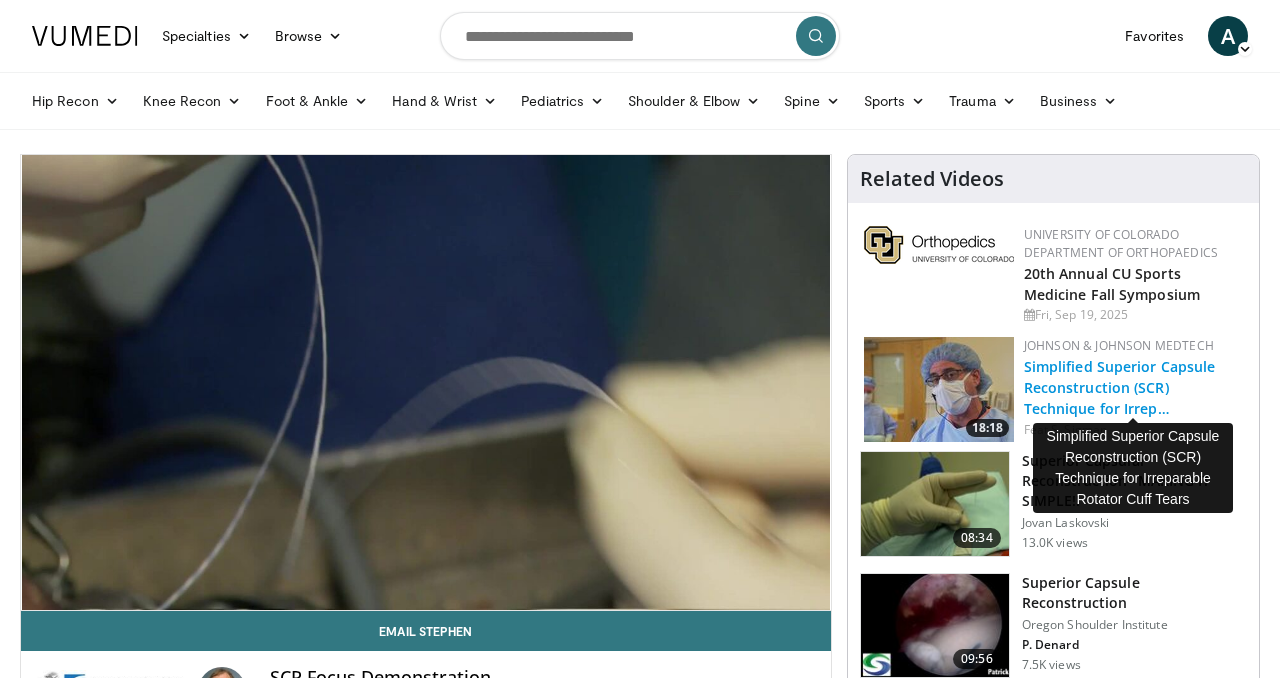 click on "Simplified Superior Capsule Reconstruction (SCR) Technique for Irrep…" at bounding box center (1120, 387) 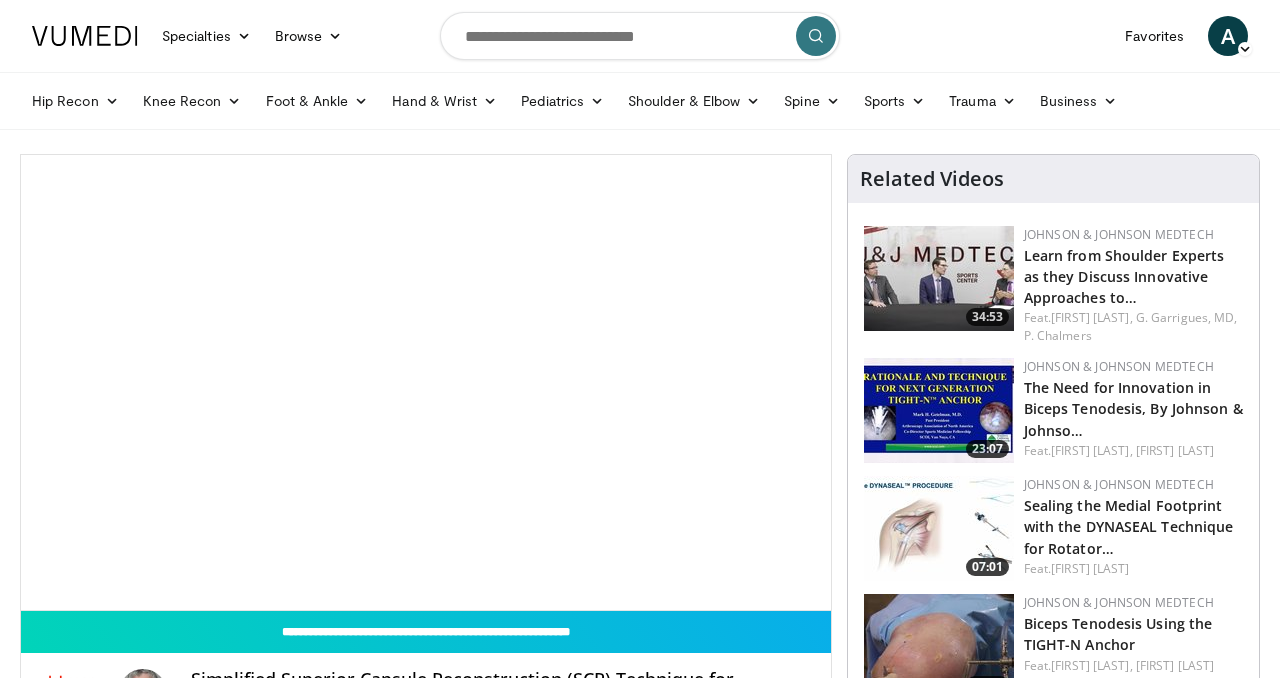 scroll, scrollTop: 0, scrollLeft: 0, axis: both 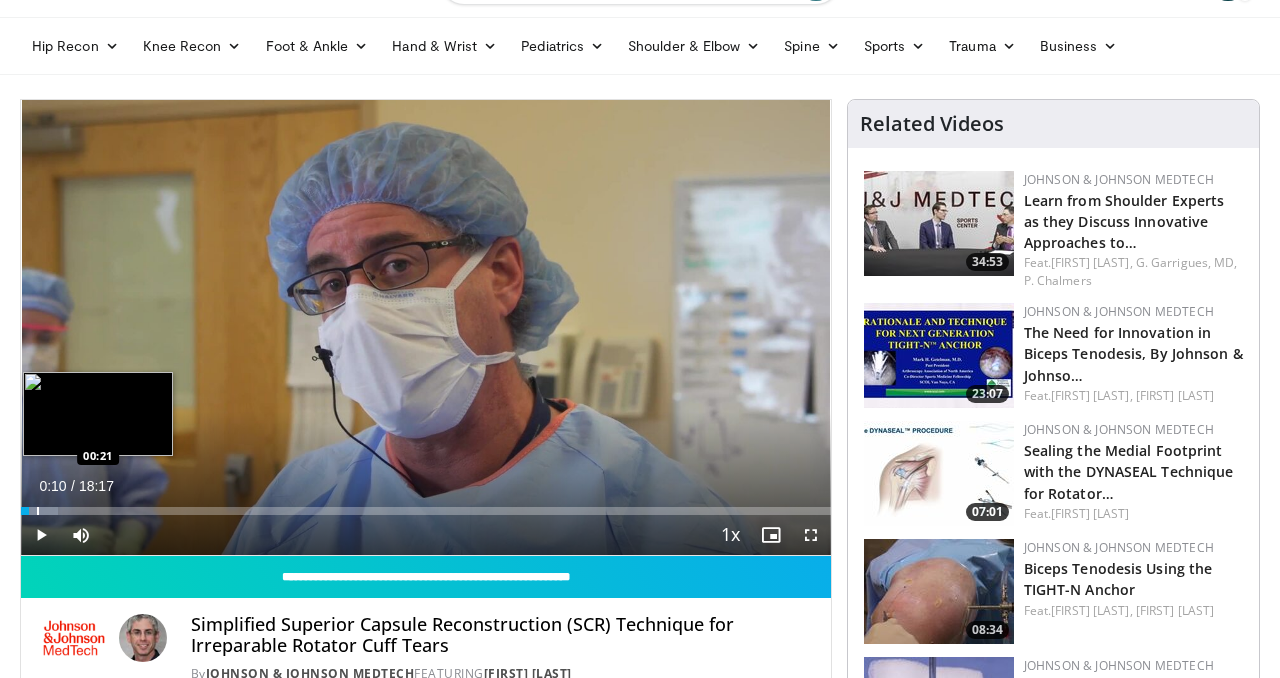 click at bounding box center [38, 511] 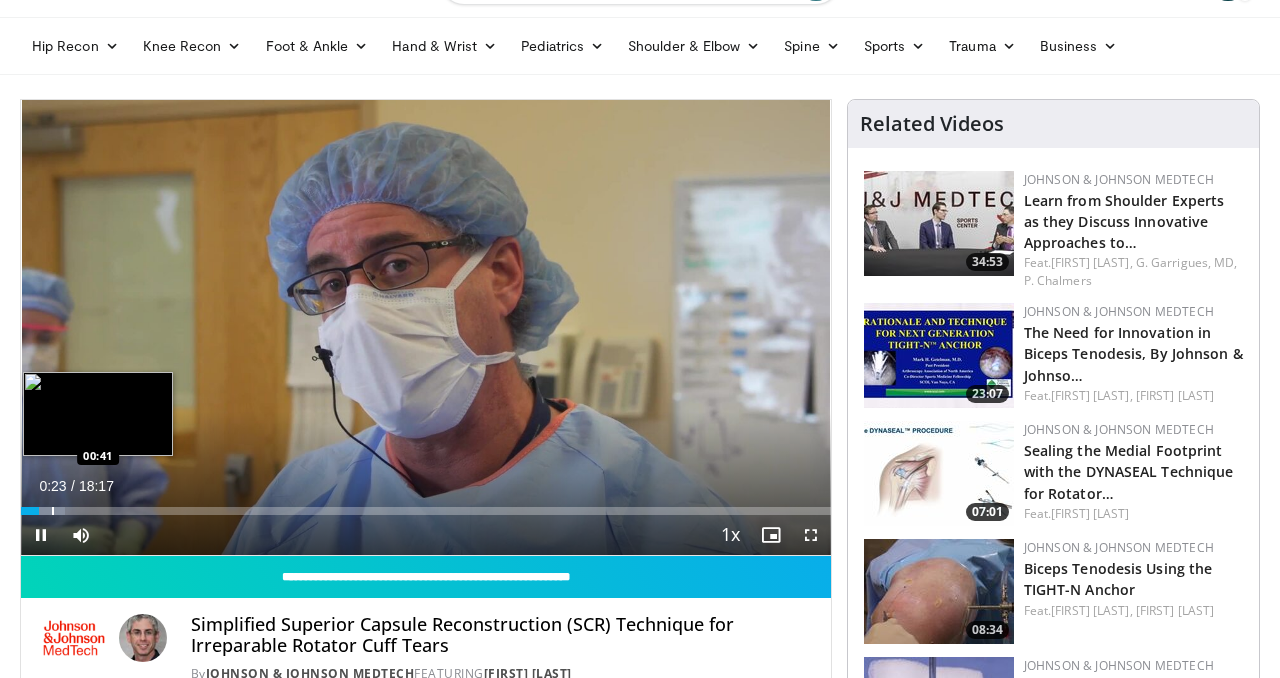 click at bounding box center (53, 511) 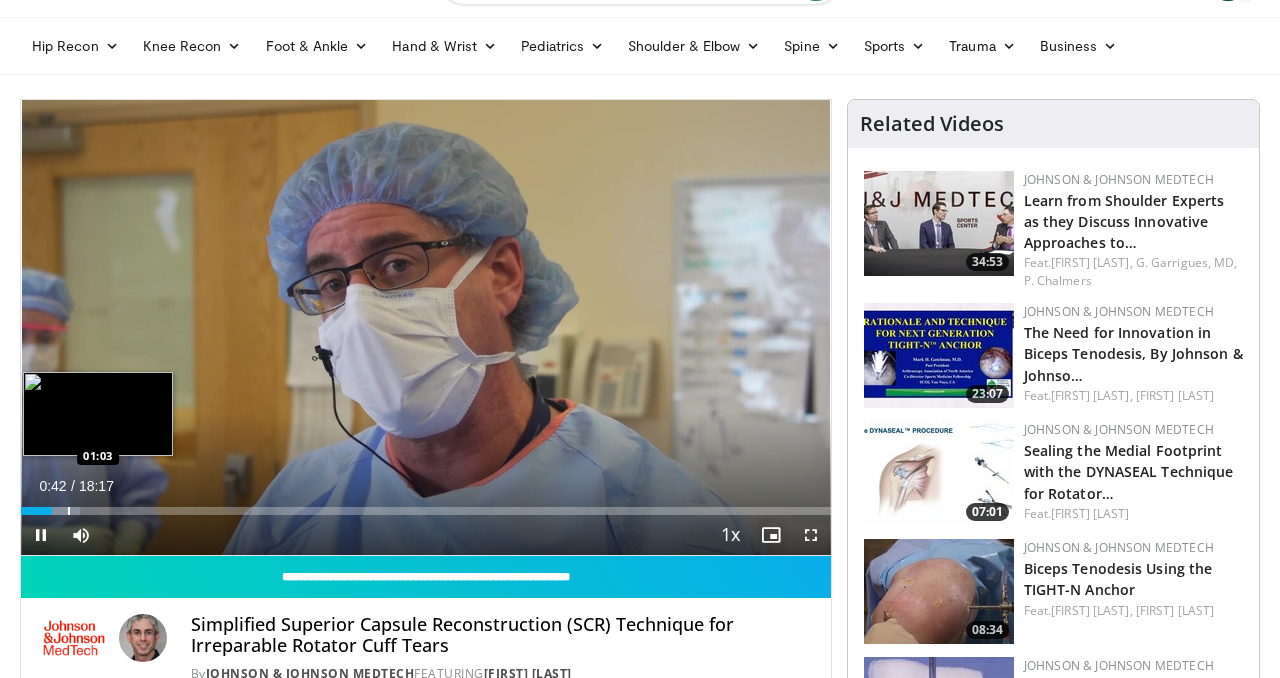 click at bounding box center [69, 511] 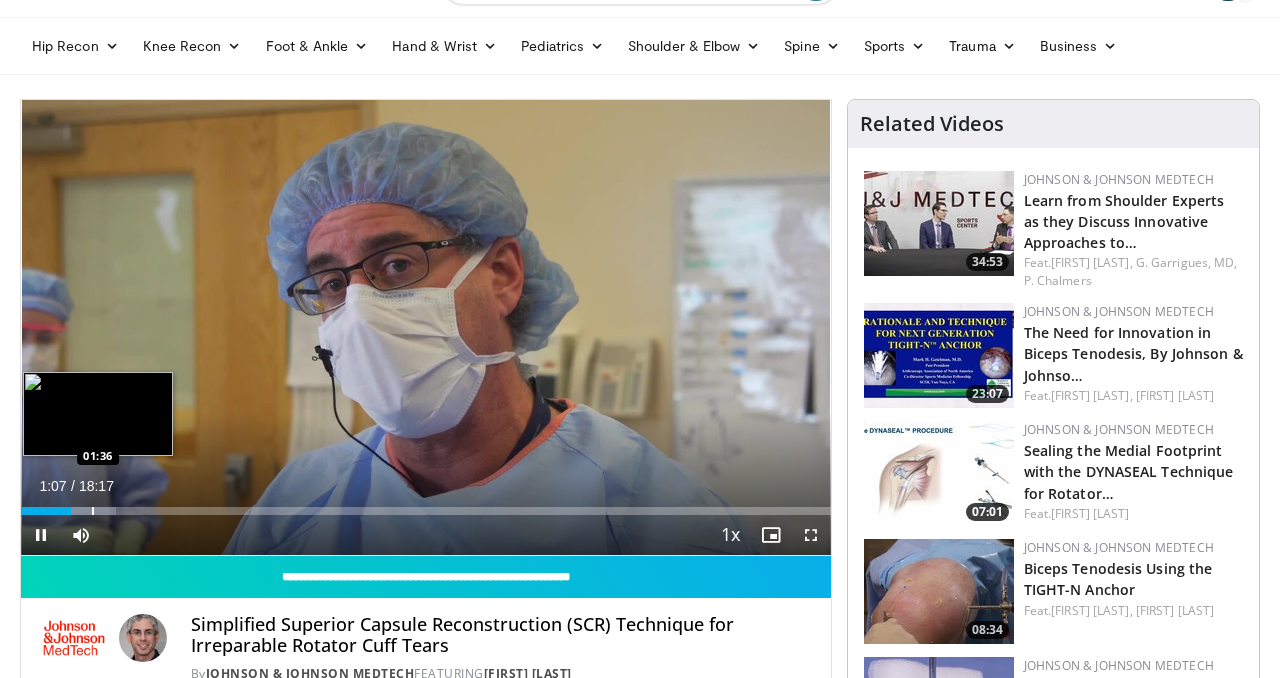 click at bounding box center [93, 511] 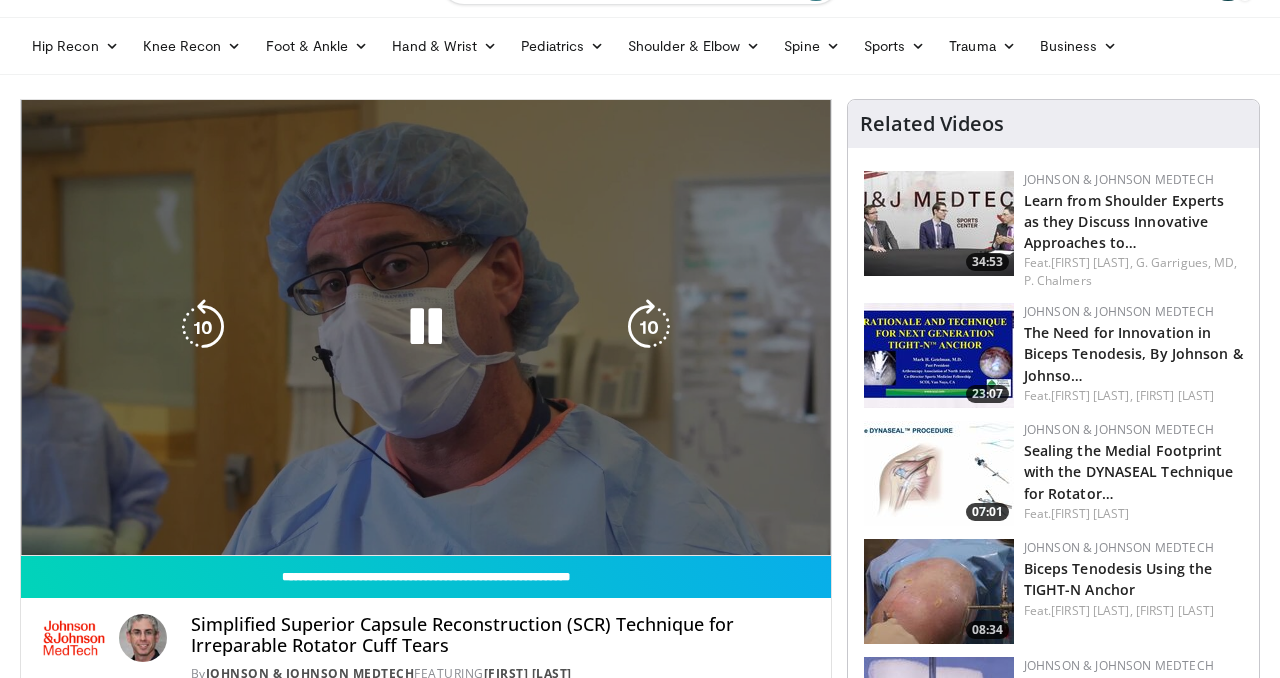 click on "**********" at bounding box center (426, 328) 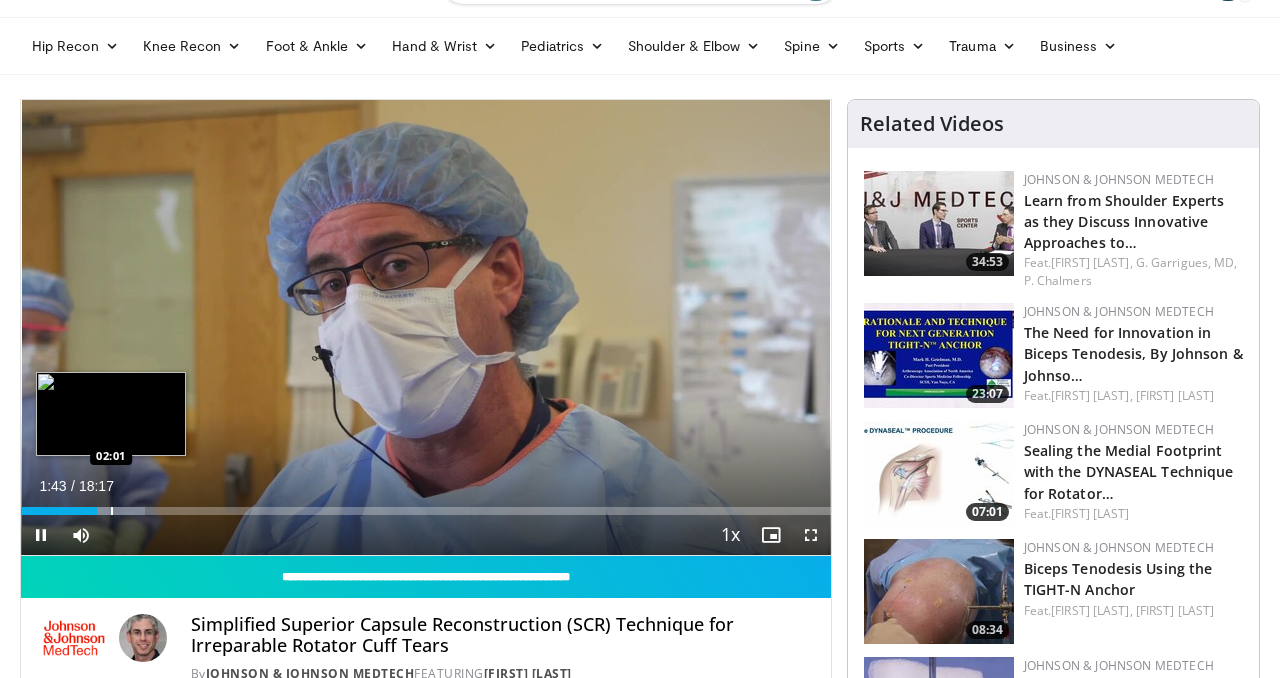 click at bounding box center (112, 511) 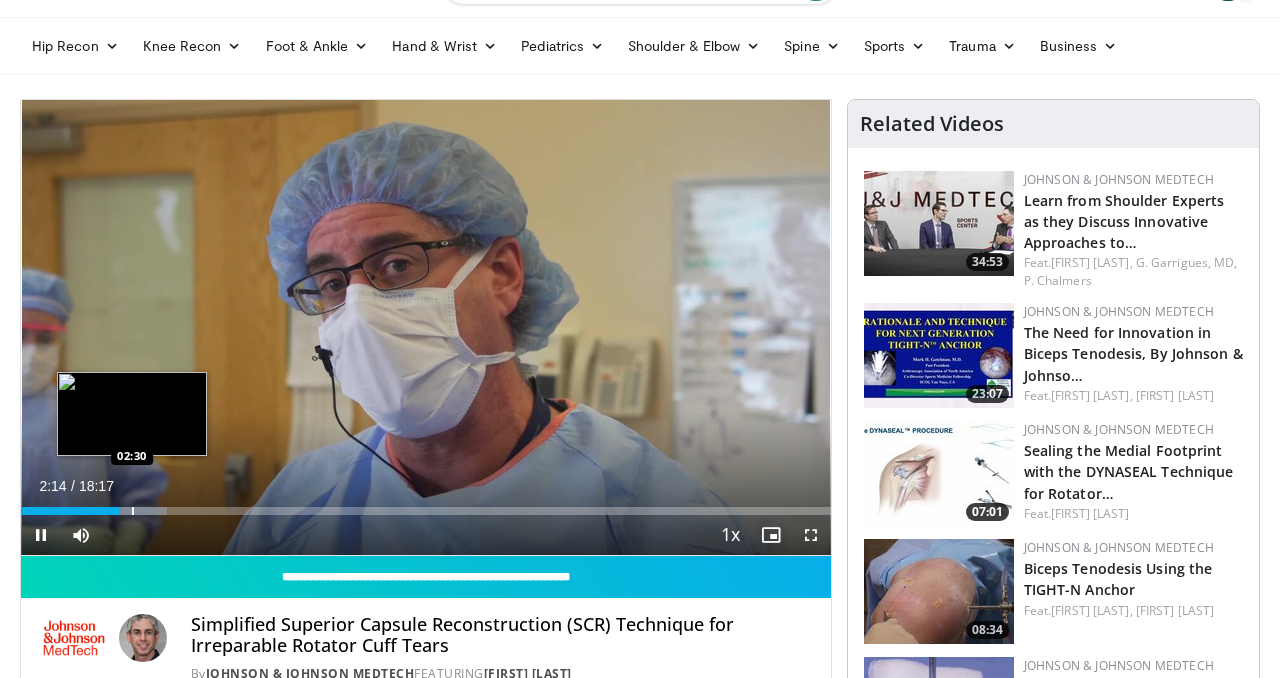 click at bounding box center (133, 511) 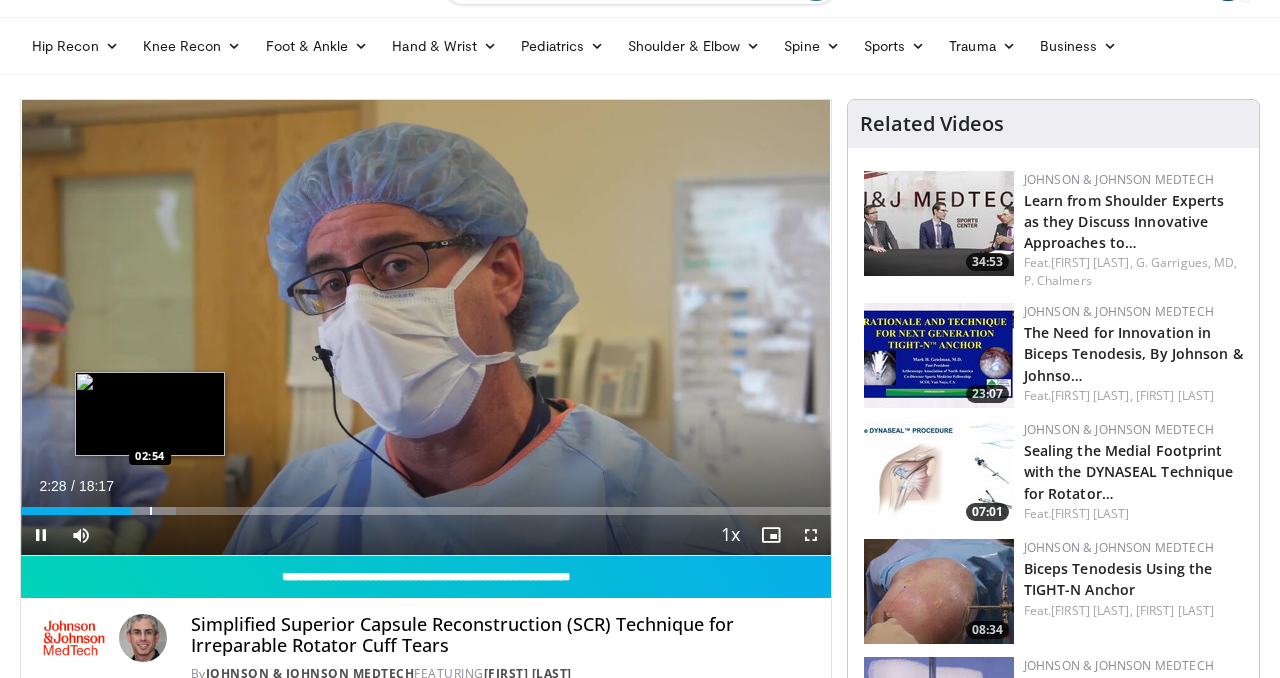 click at bounding box center (151, 511) 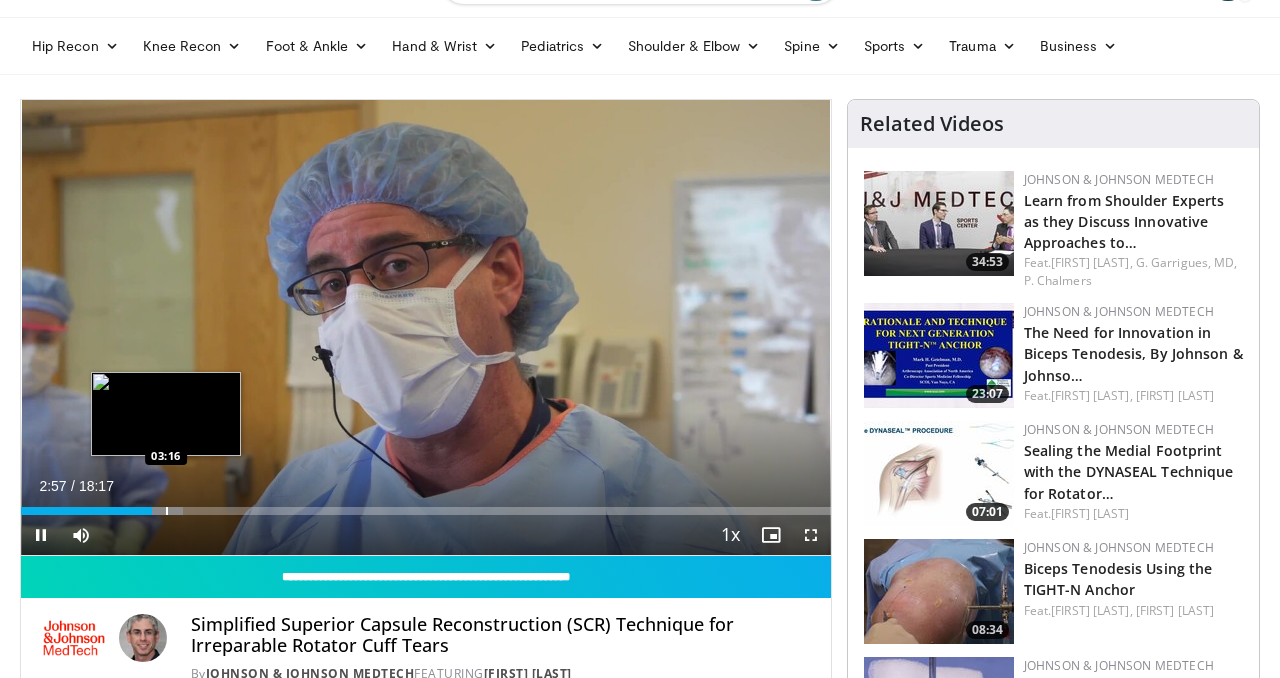click at bounding box center [167, 511] 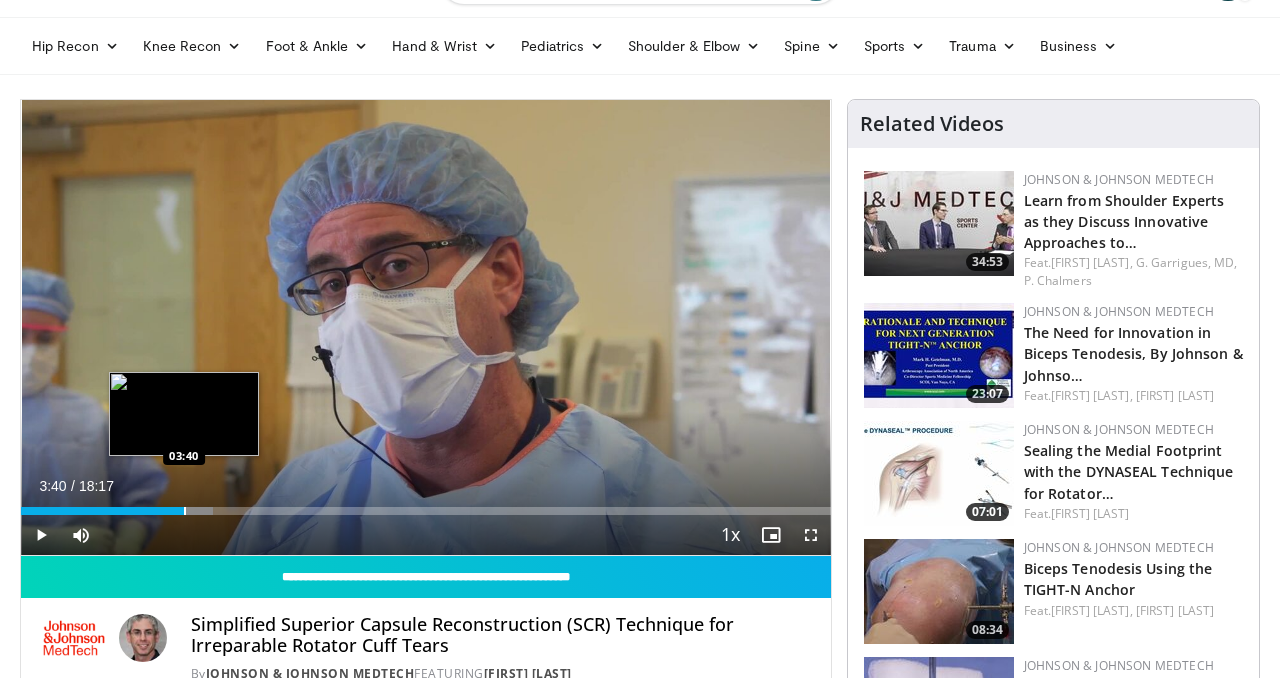click at bounding box center (185, 511) 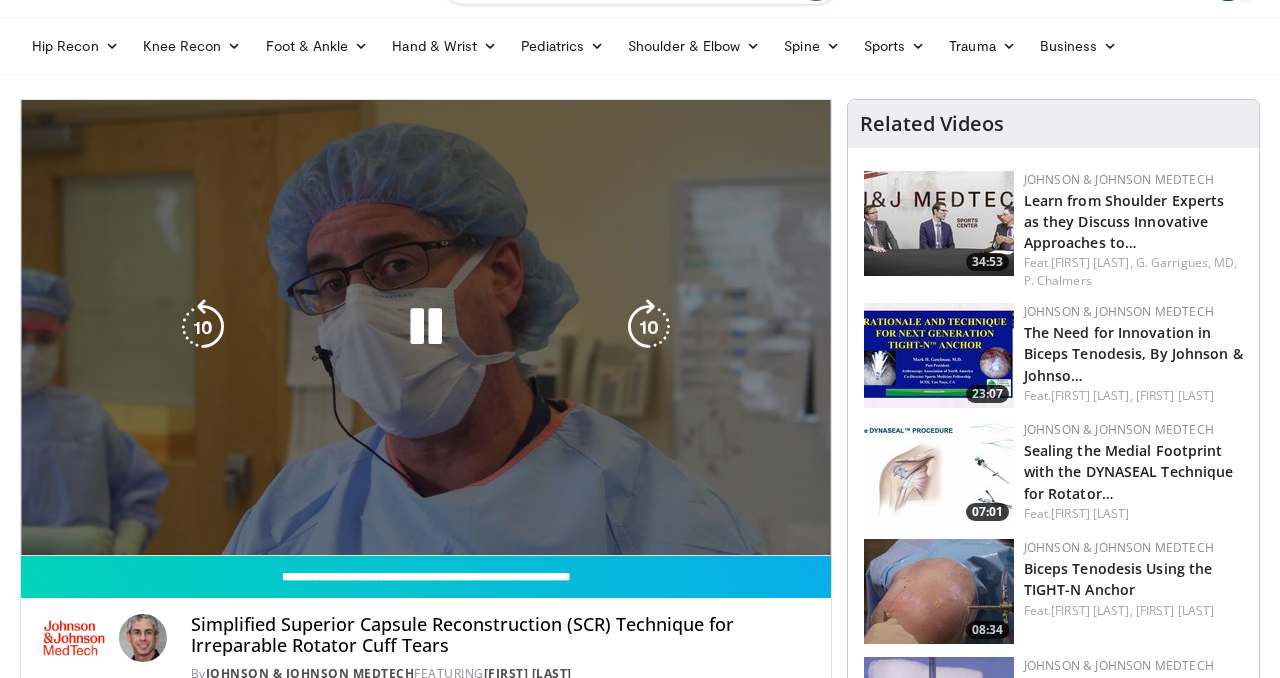 click at bounding box center [198, 551] 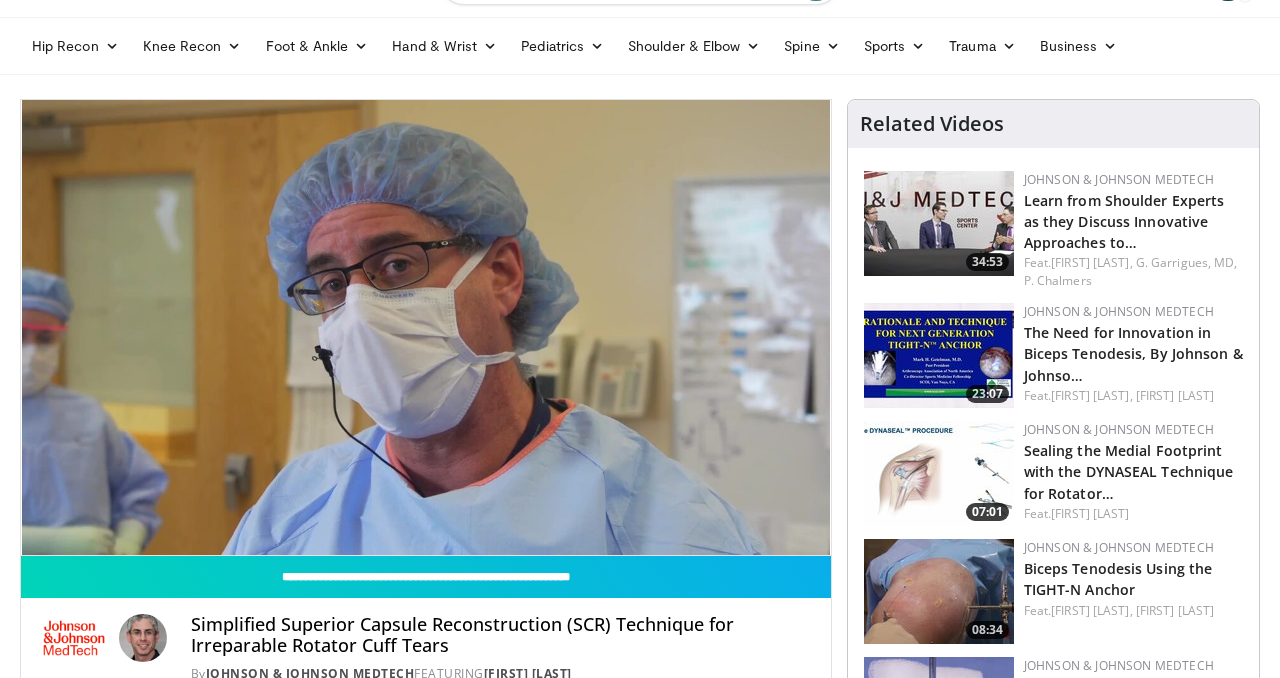 click on "**********" at bounding box center [426, 328] 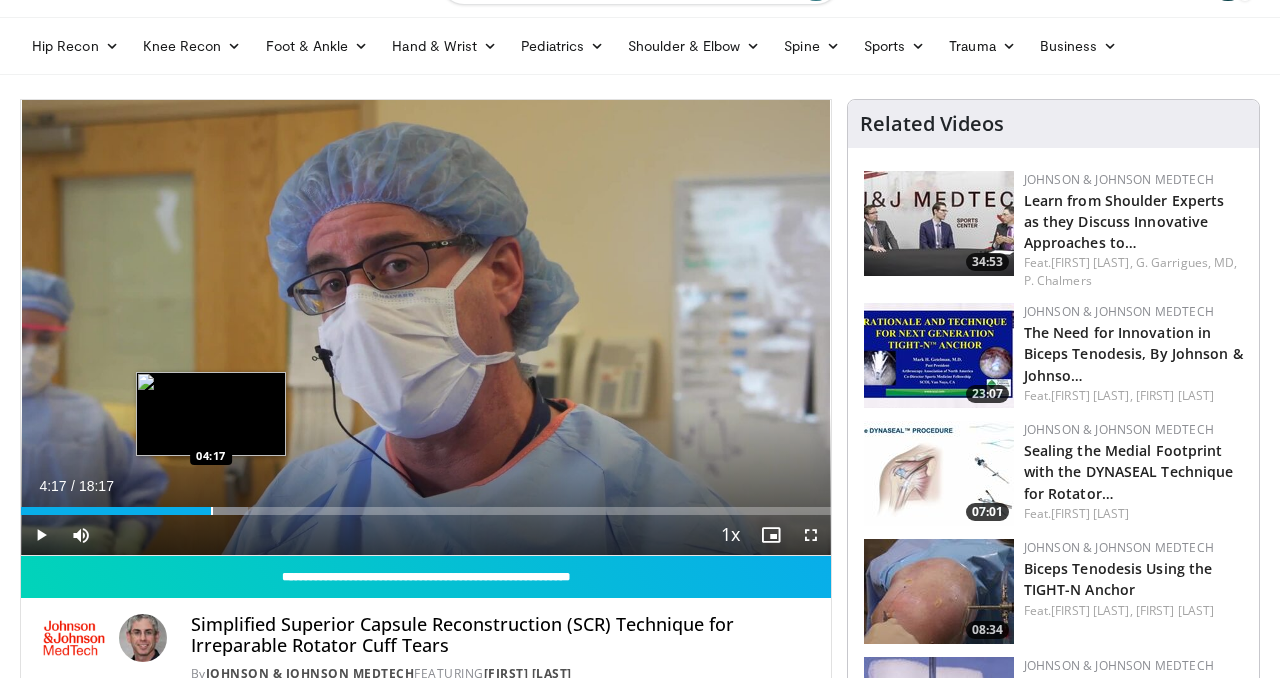 click at bounding box center [212, 511] 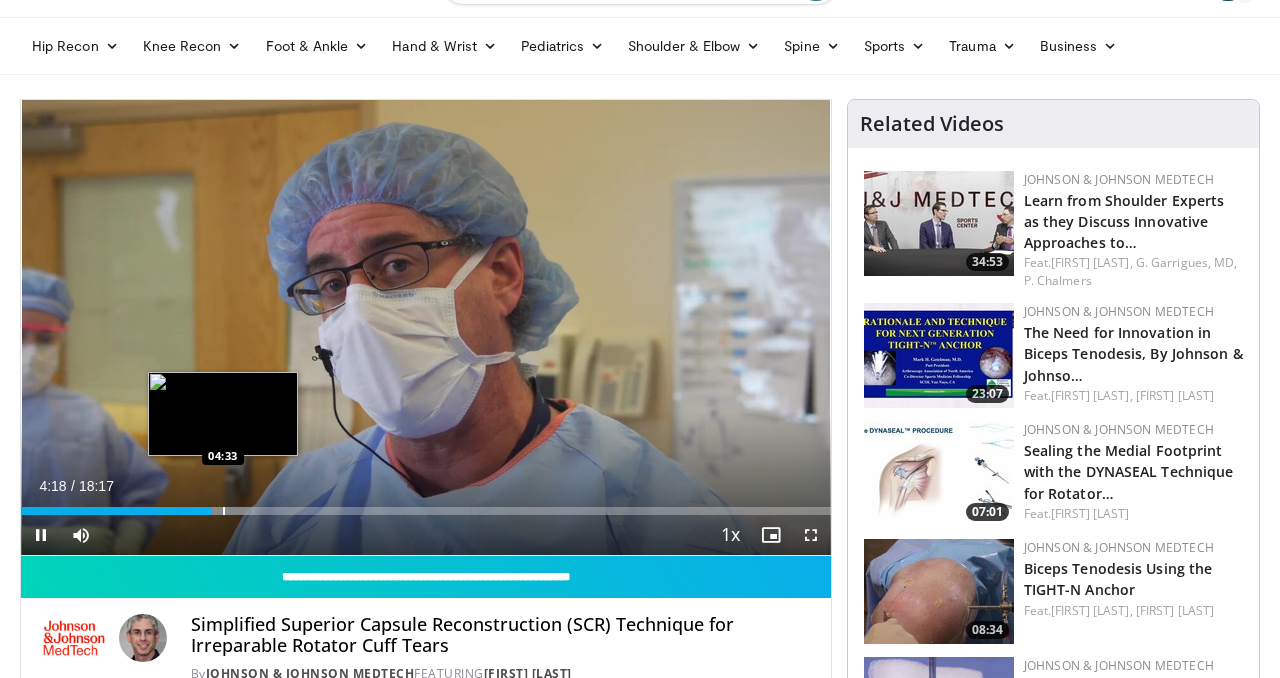 click at bounding box center [224, 511] 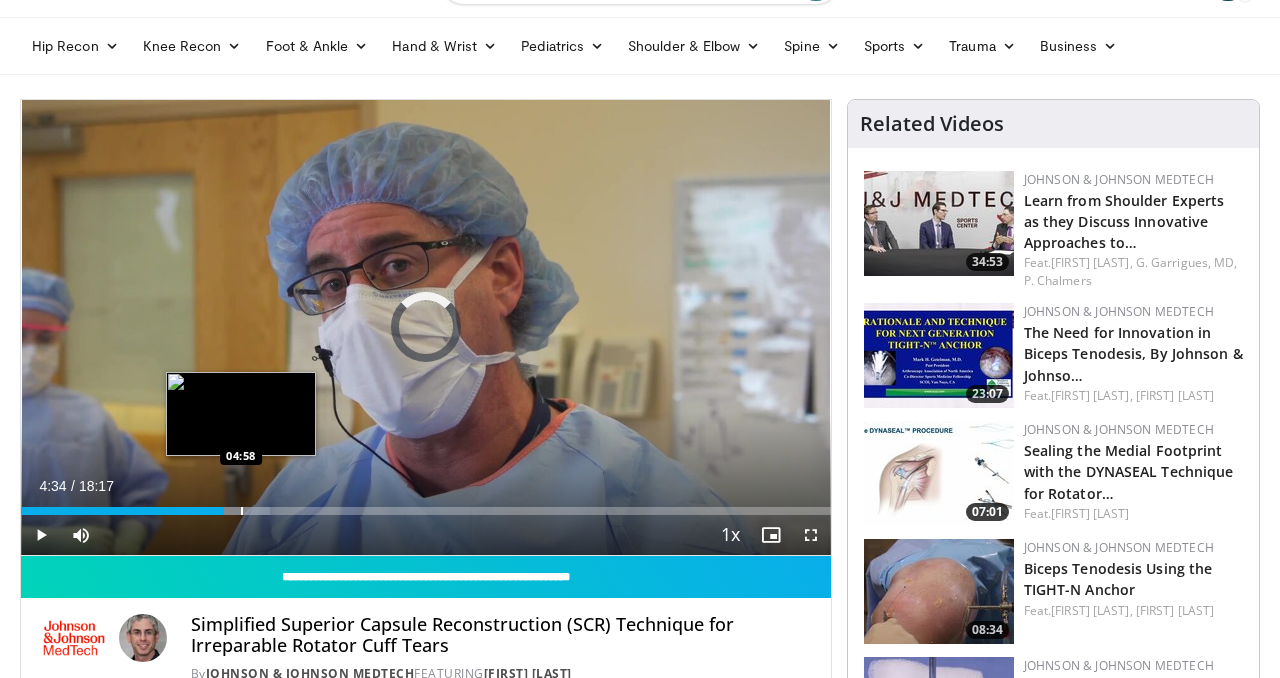 click at bounding box center (242, 511) 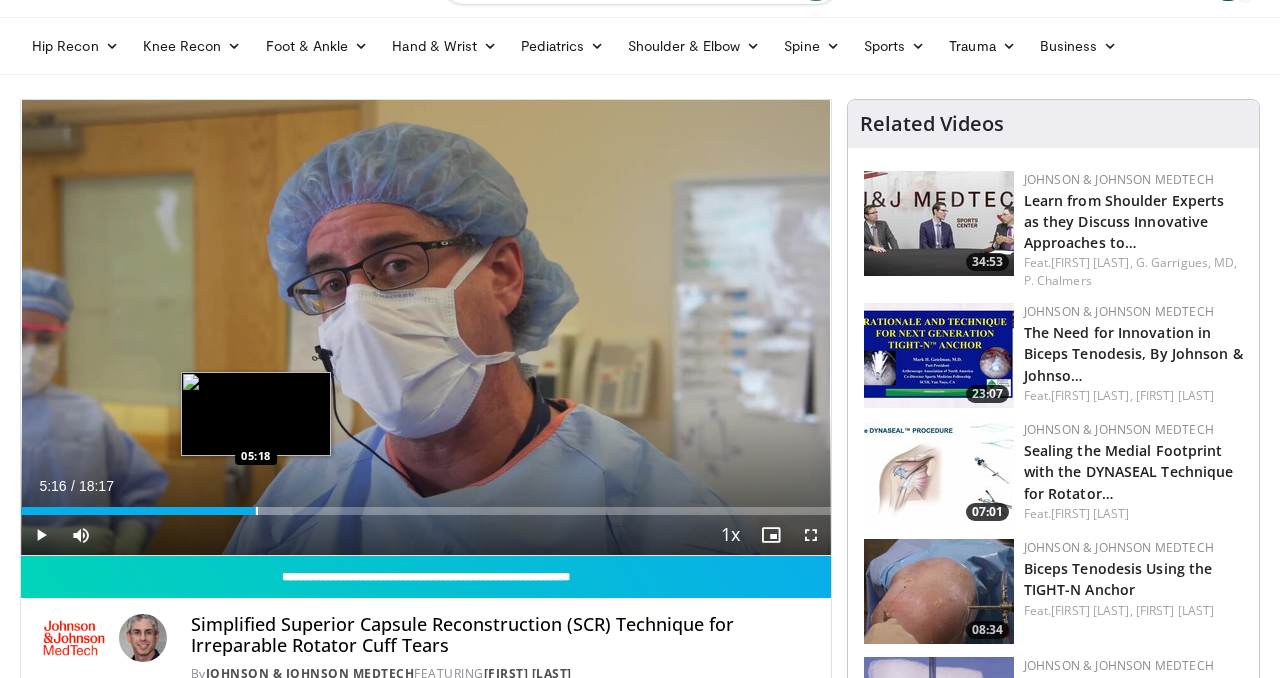 click at bounding box center (256, 511) 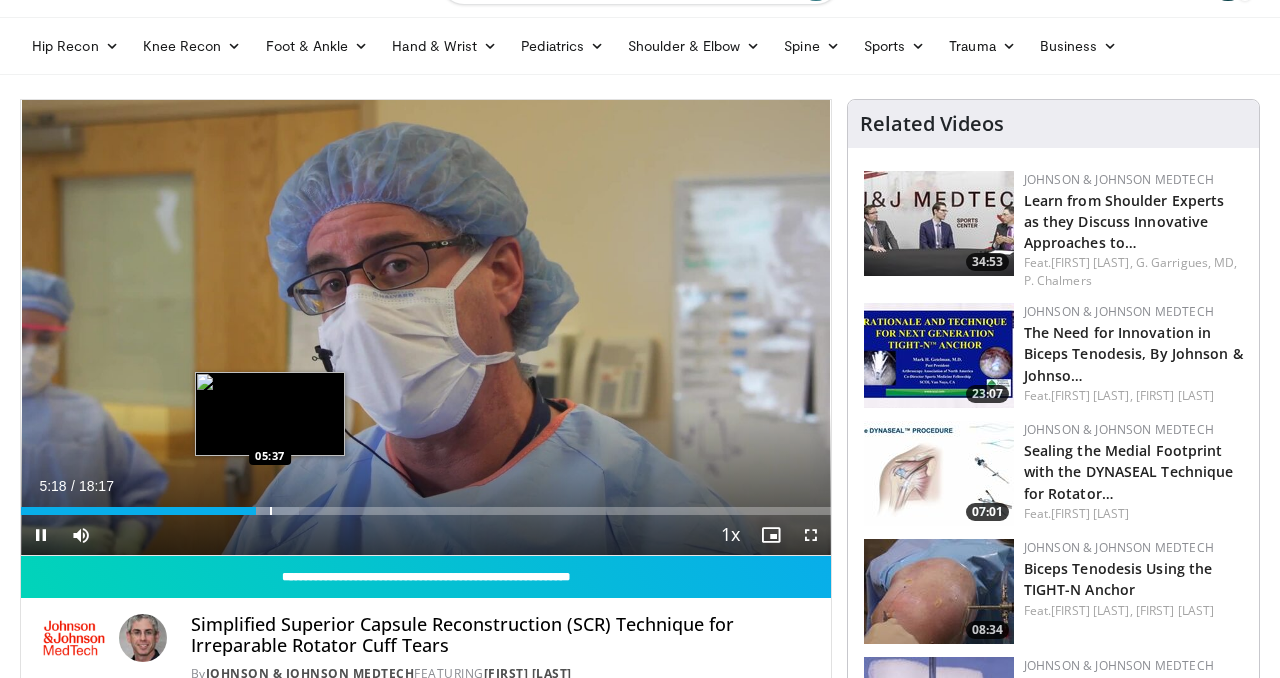 click on "**********" at bounding box center (426, 328) 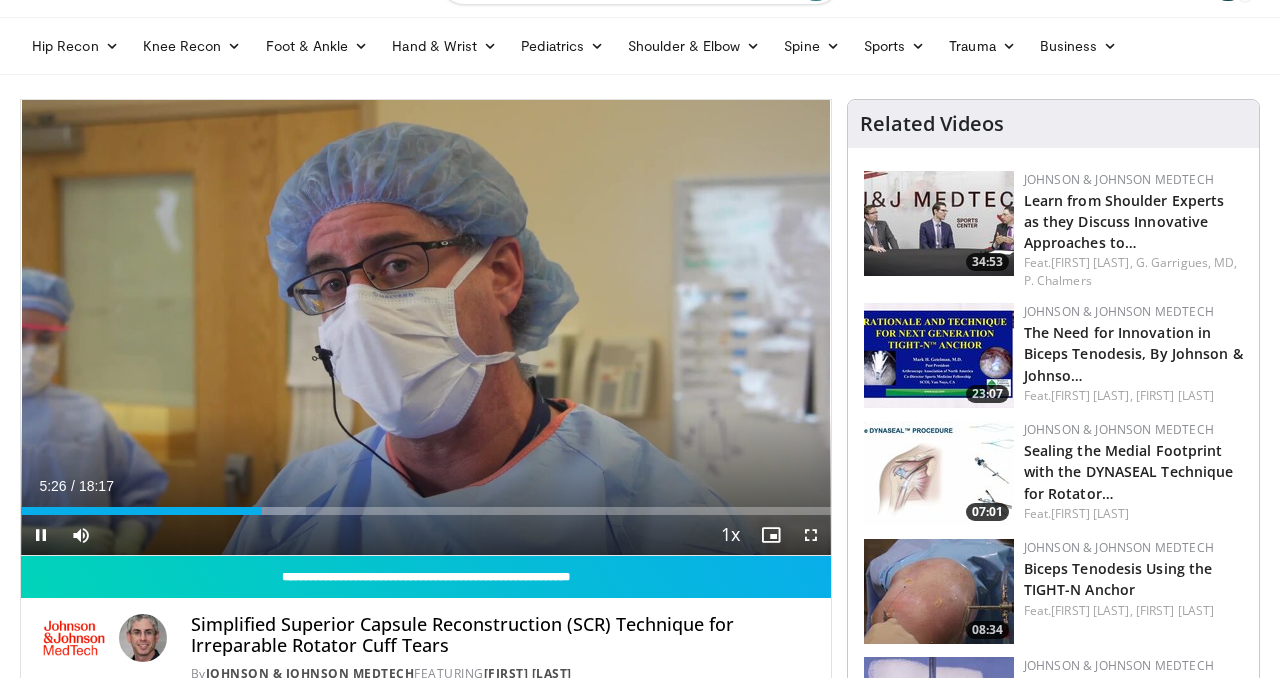 click on "Current Time  5:26 / Duration  18:17 Pause Skip Backward Skip Forward Mute Loaded :  35.25% 05:27 05:48 Stream Type  LIVE Seek to live, currently behind live LIVE   1x Playback Rate 0.5x 0.75x 1x , selected 1.25x 1.5x 1.75x 2x Chapters Chapters Descriptions descriptions off , selected Captions captions settings , opens captions settings dialog captions off , selected Audio Track en (Main) , selected Fullscreen Enable picture-in-picture mode" at bounding box center [426, 535] 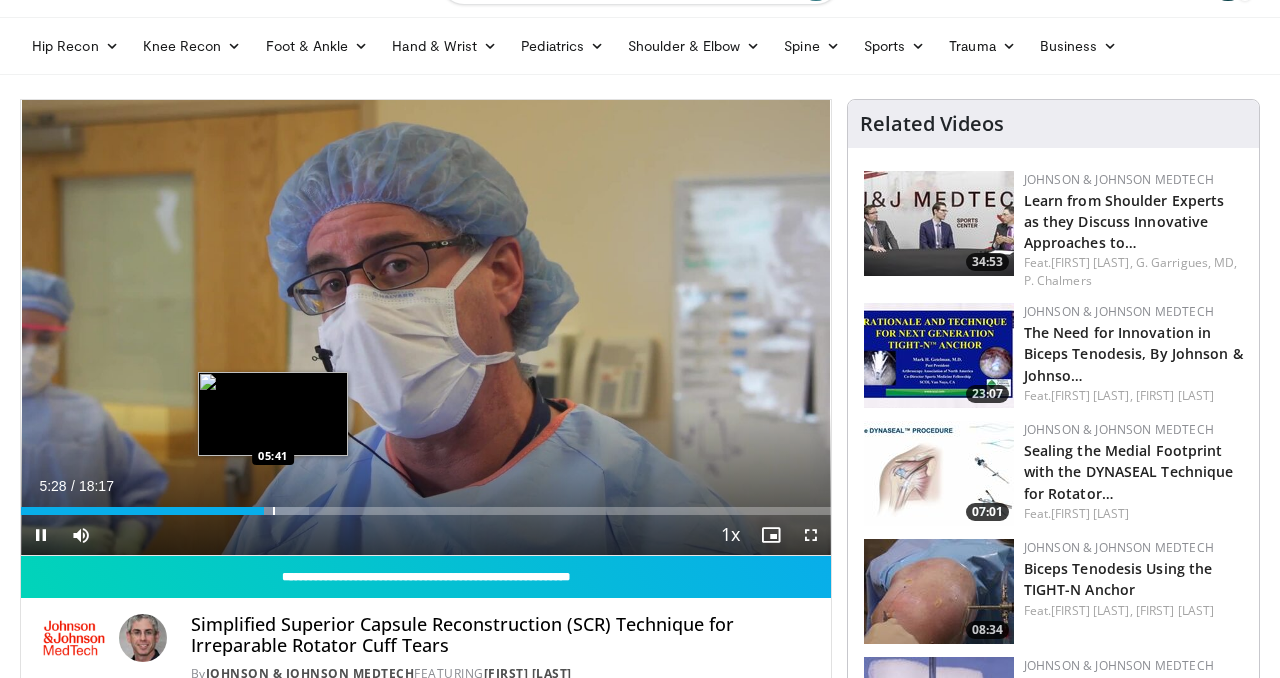 click at bounding box center (274, 511) 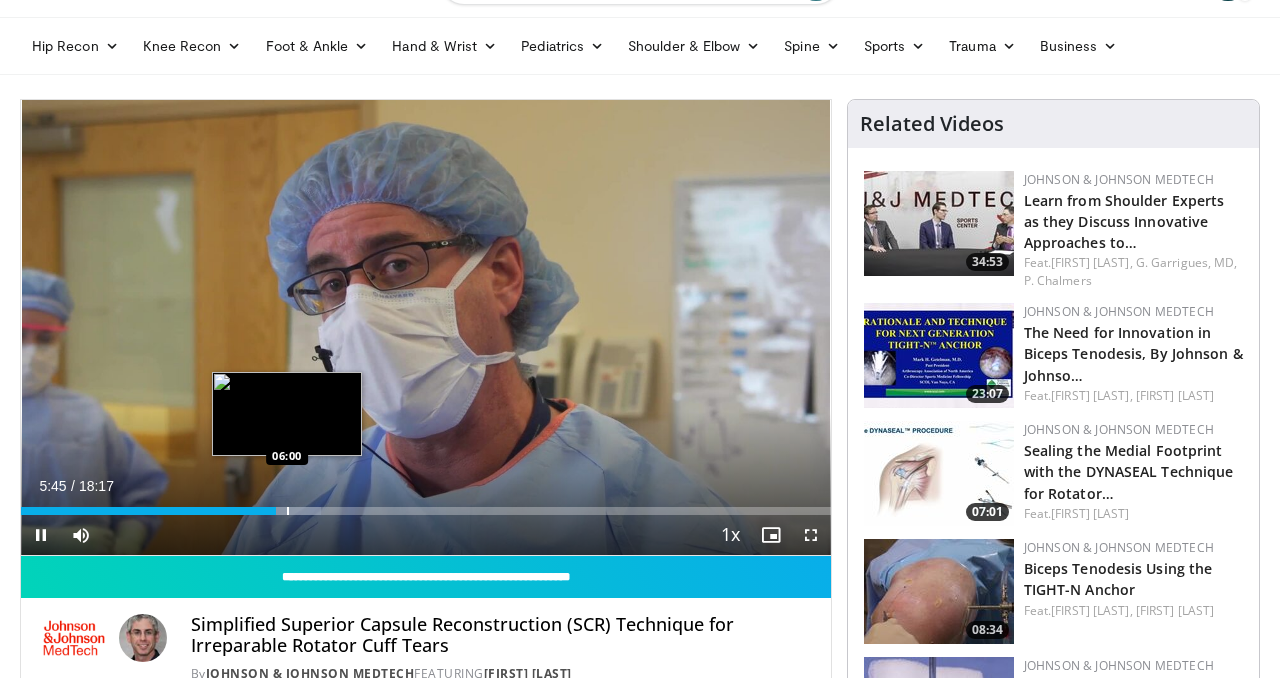 click at bounding box center (288, 511) 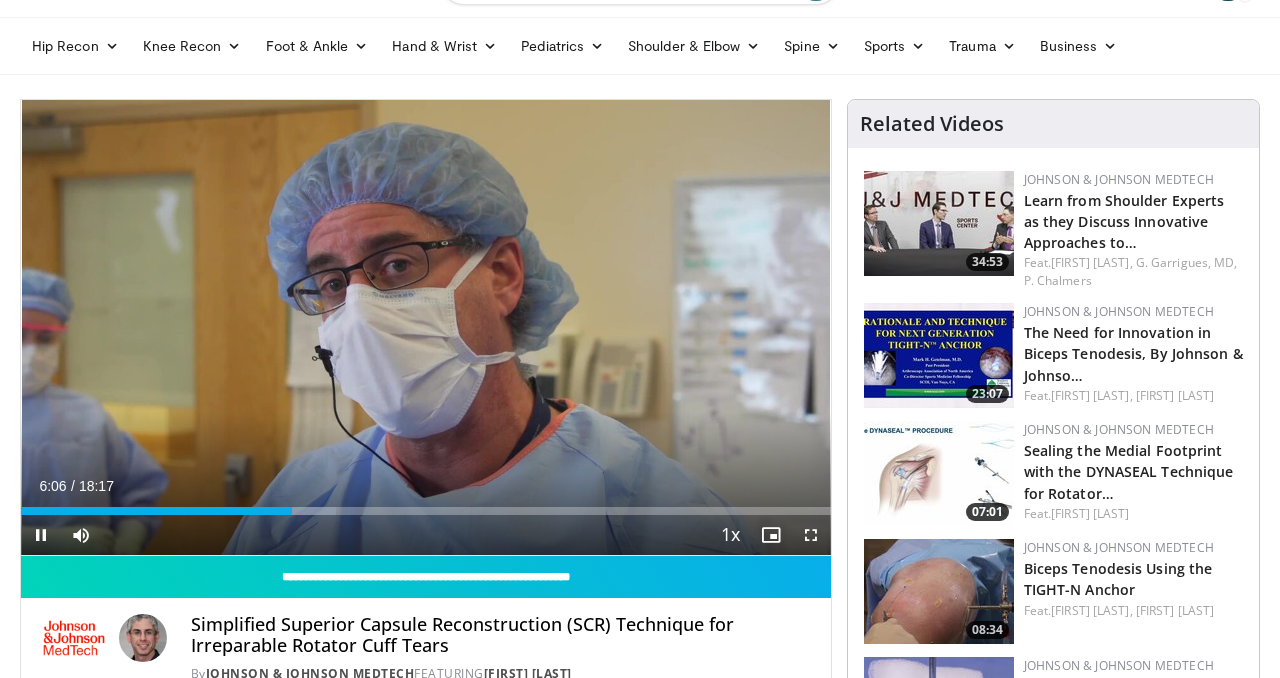 click on "Current Time  6:06 / Duration  18:17 Pause Skip Backward Skip Forward Mute Loaded :  38.87% 06:06 06:00 Stream Type  LIVE Seek to live, currently behind live LIVE   1x Playback Rate 0.5x 0.75x 1x , selected 1.25x 1.5x 1.75x 2x Chapters Chapters Descriptions descriptions off , selected Captions captions settings , opens captions settings dialog captions off , selected Audio Track en (Main) , selected Fullscreen Enable picture-in-picture mode" at bounding box center [426, 535] 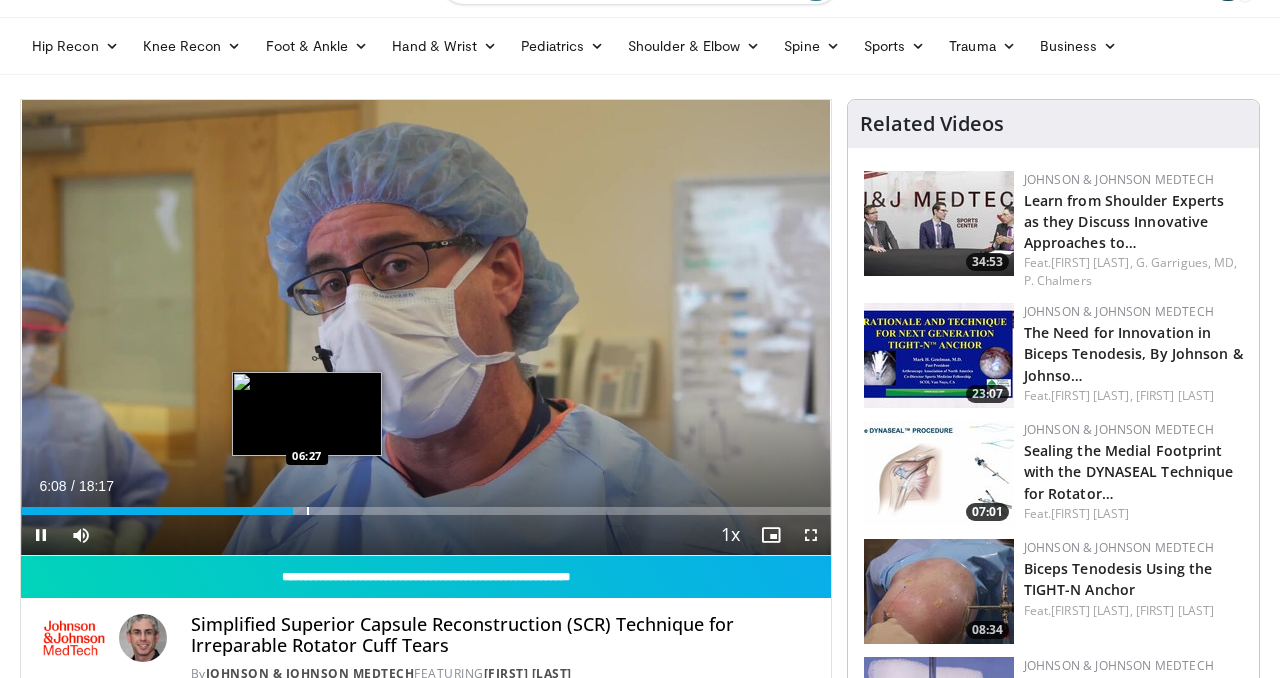 click on "Loaded :  39.23% 06:08 06:27" at bounding box center (426, 511) 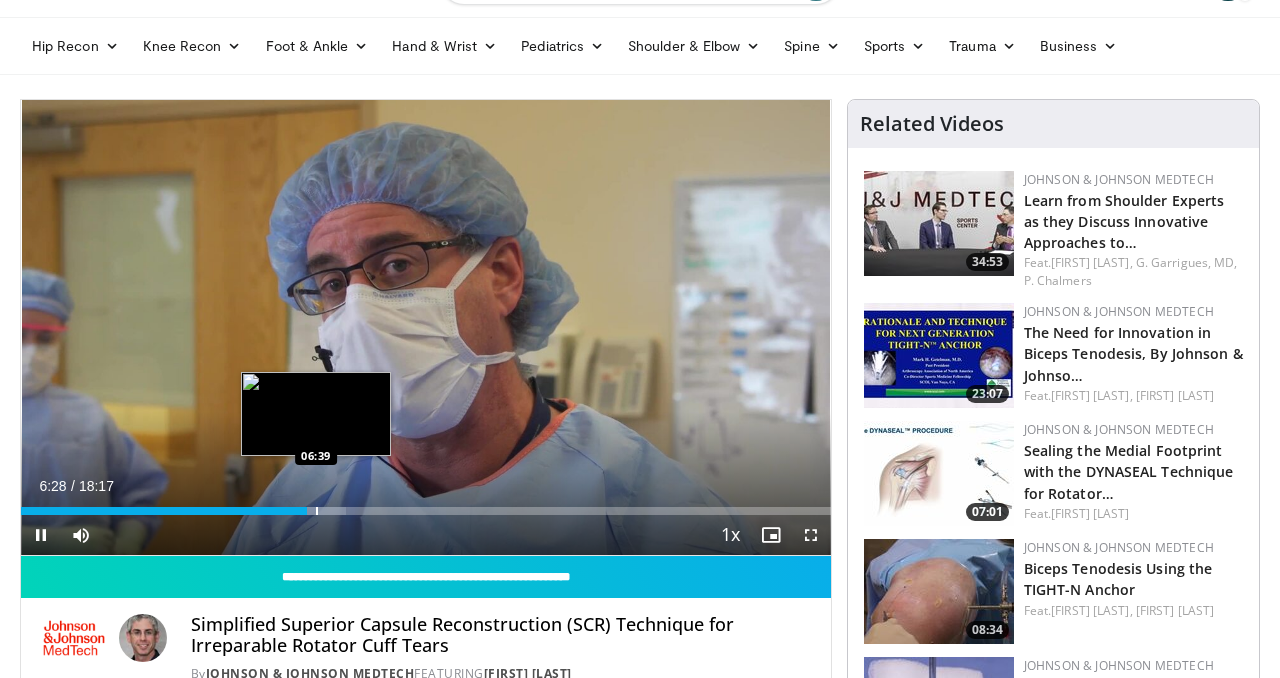 click at bounding box center [317, 511] 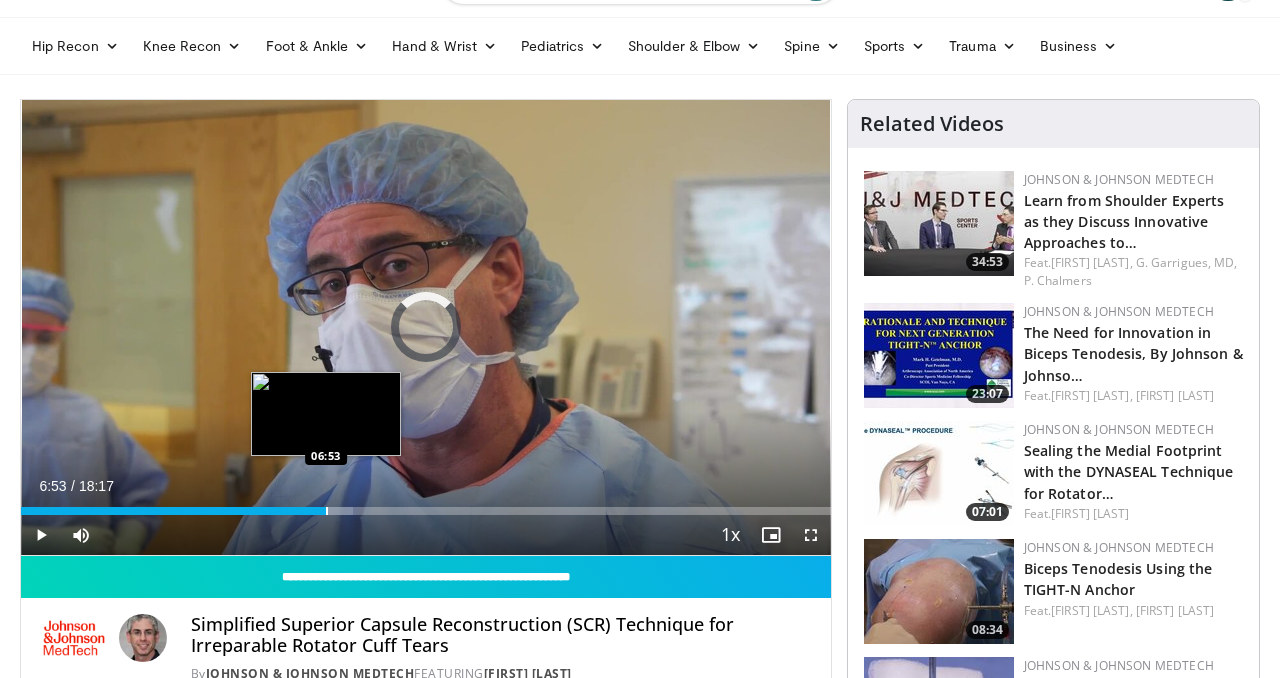 click at bounding box center (327, 511) 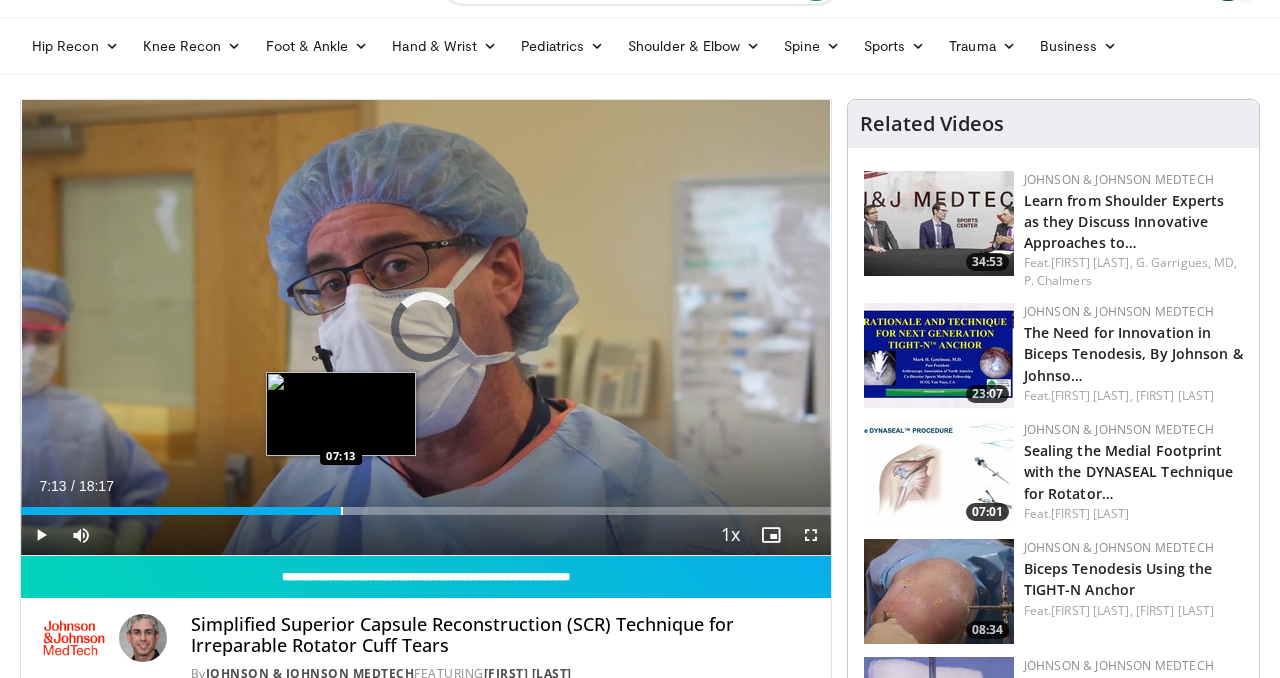 click at bounding box center [342, 511] 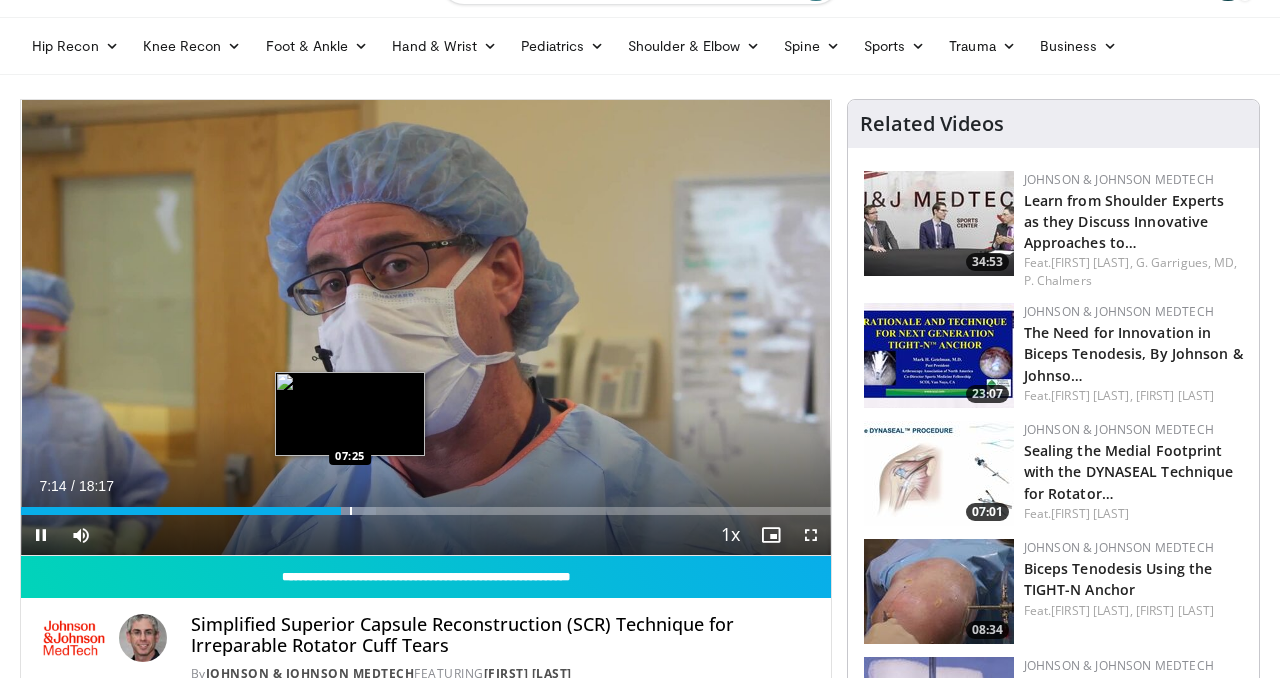 click at bounding box center [351, 511] 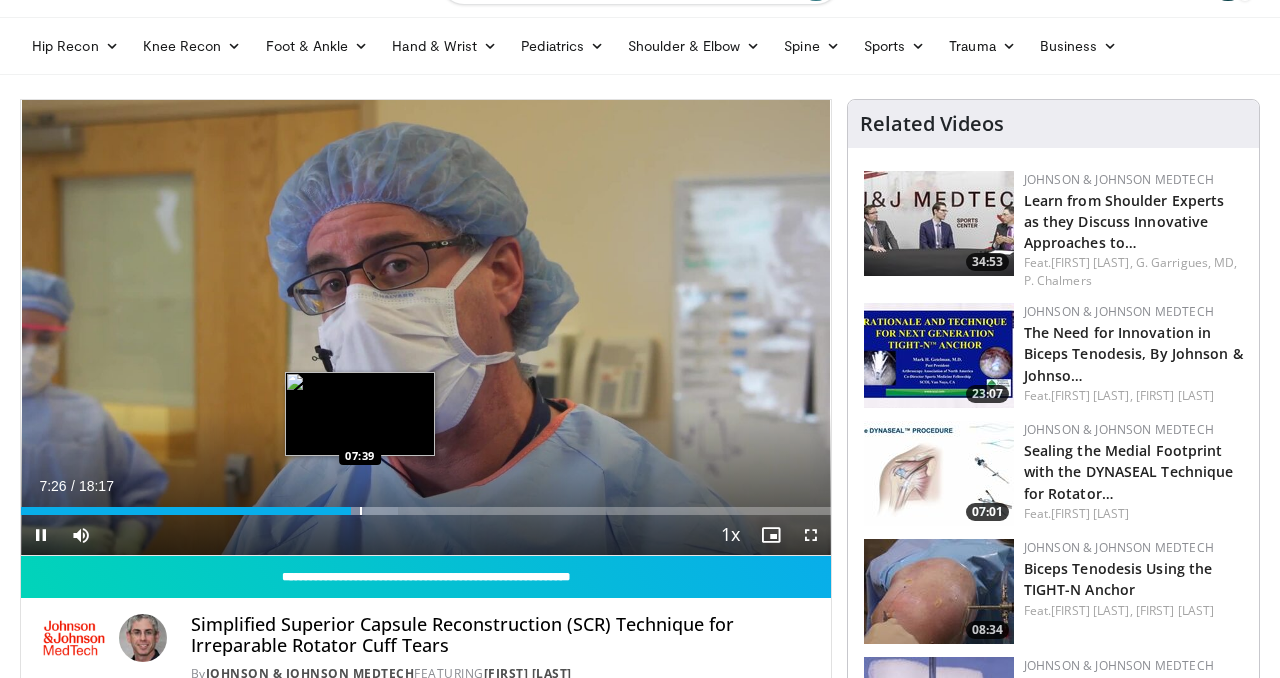 click at bounding box center (361, 511) 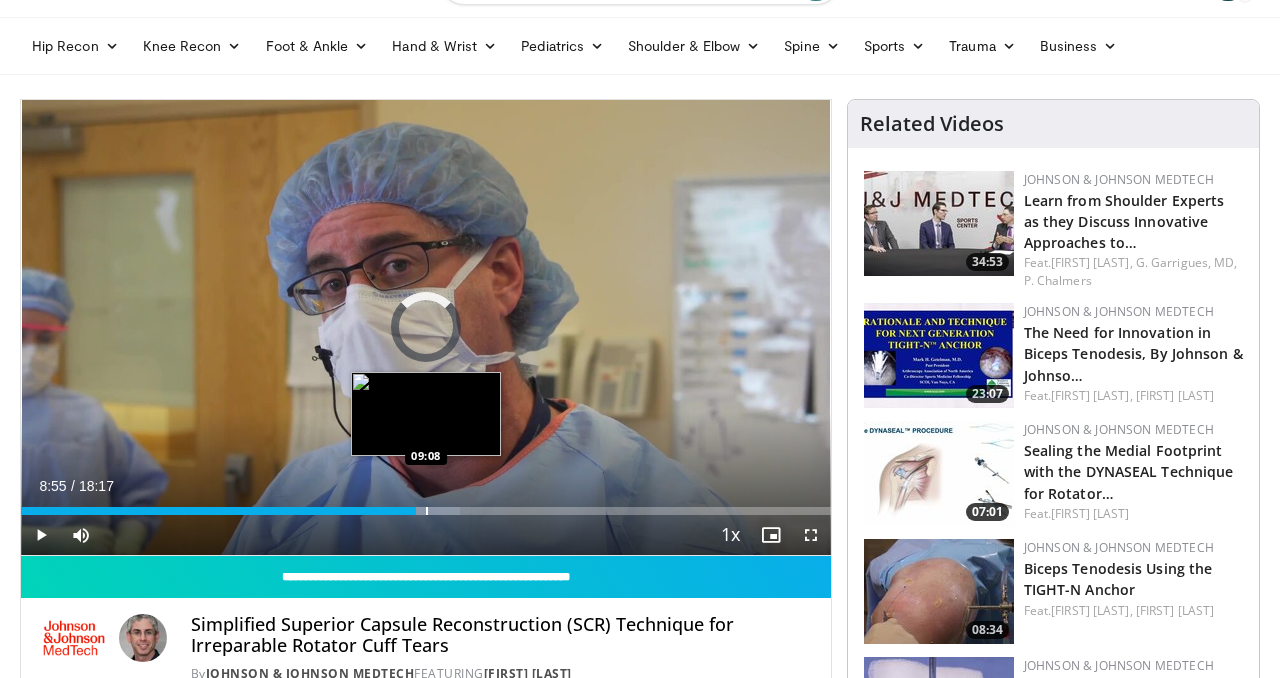 click at bounding box center (427, 511) 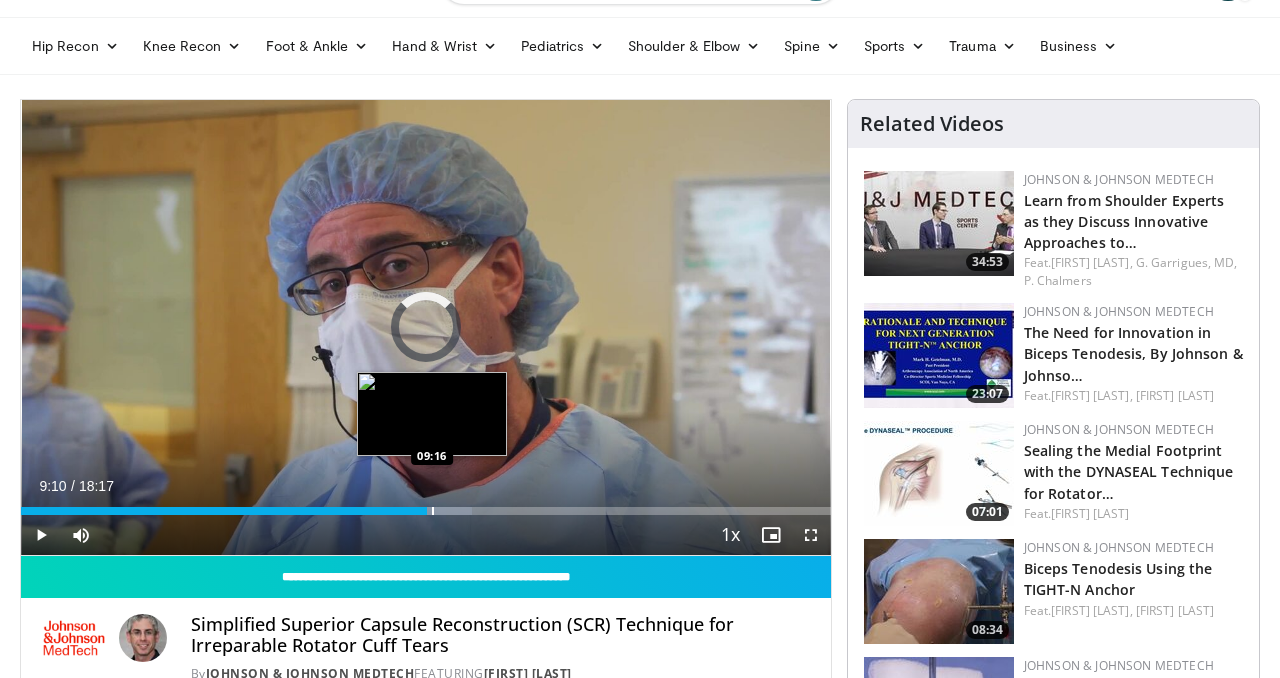click at bounding box center [433, 511] 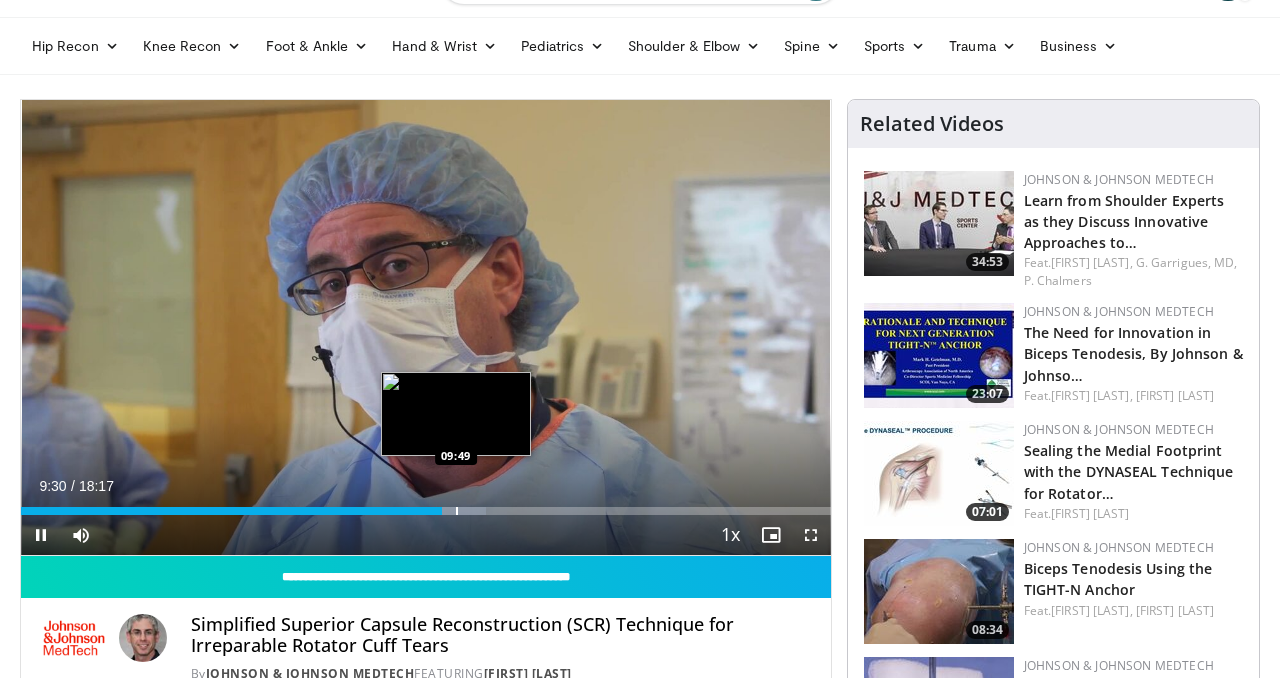 click at bounding box center (451, 511) 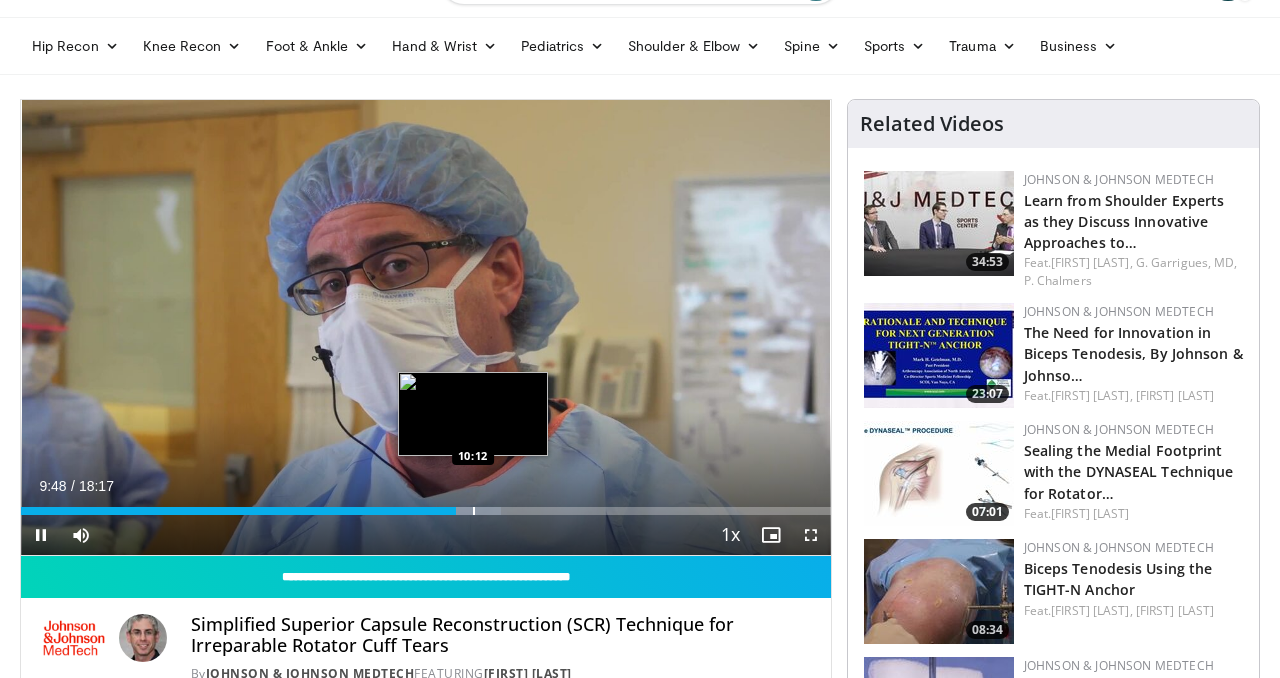 click at bounding box center [474, 511] 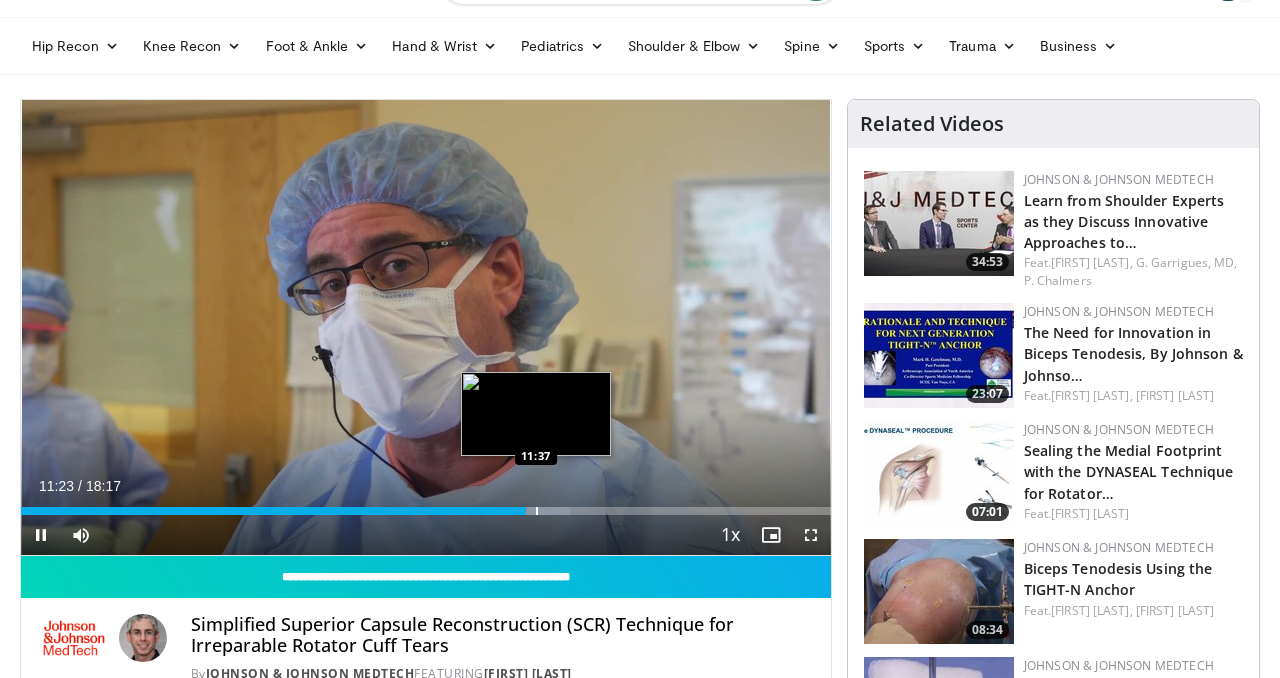 click at bounding box center [537, 511] 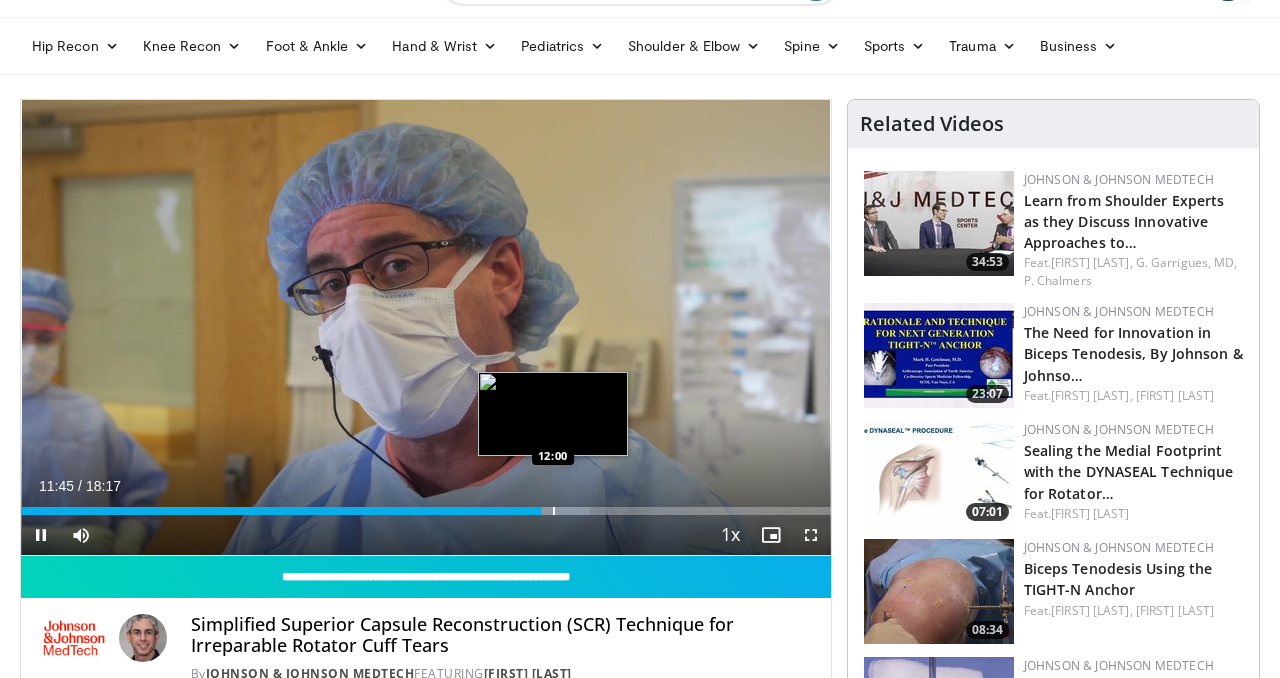 click at bounding box center (554, 511) 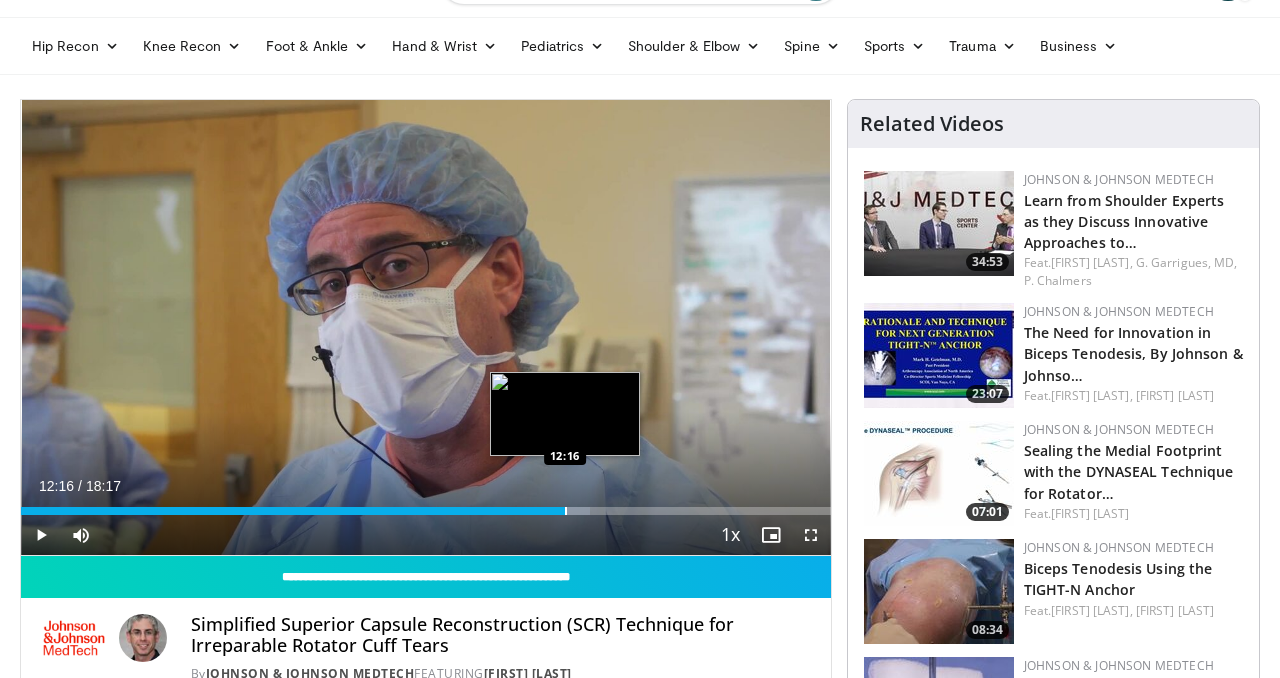 click at bounding box center (566, 511) 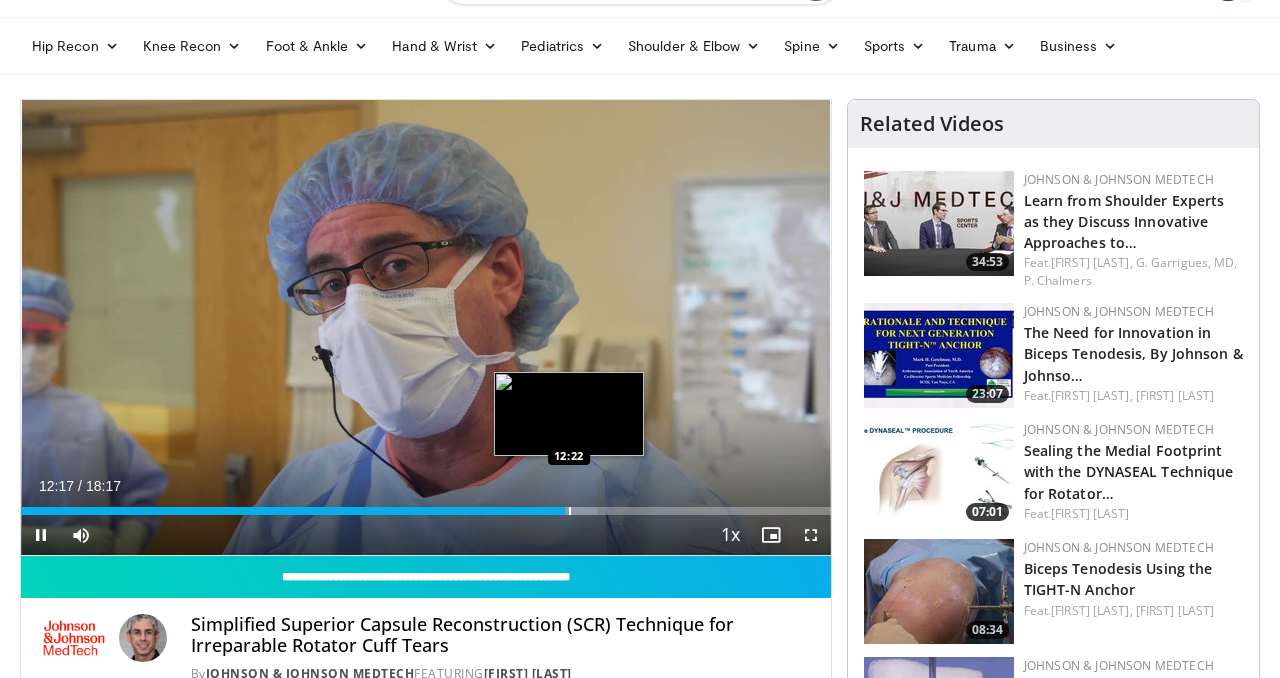 click at bounding box center [570, 511] 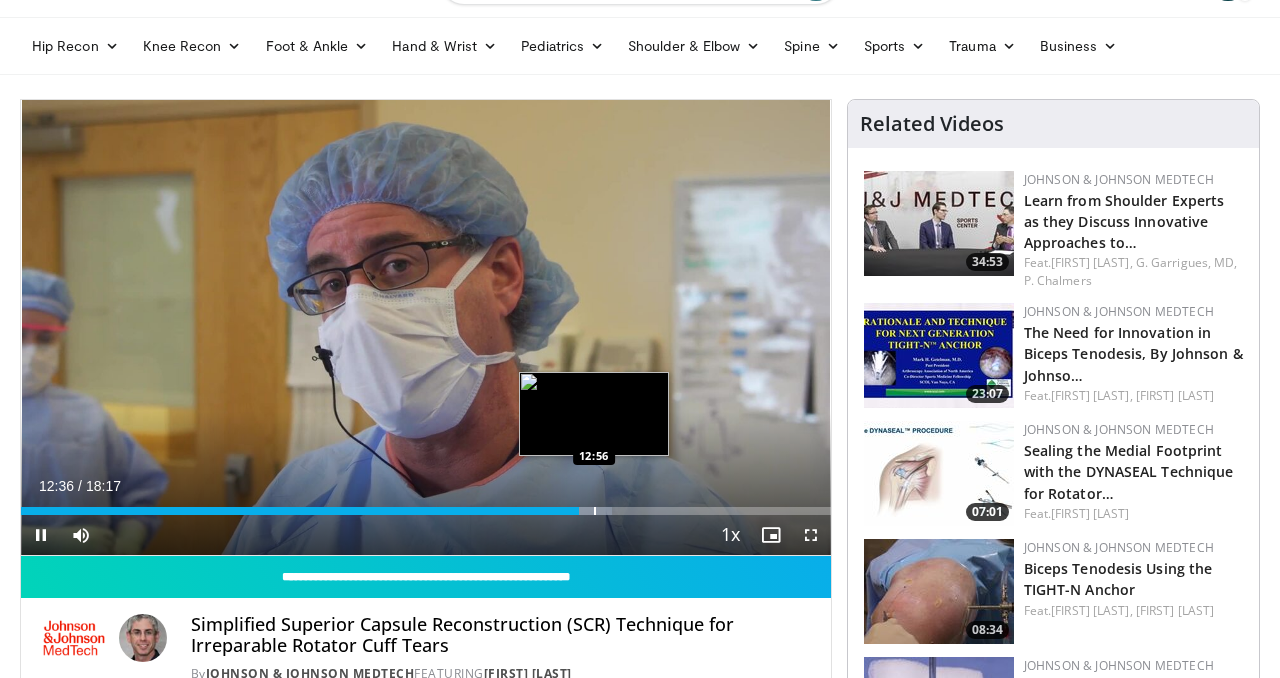 click at bounding box center [595, 511] 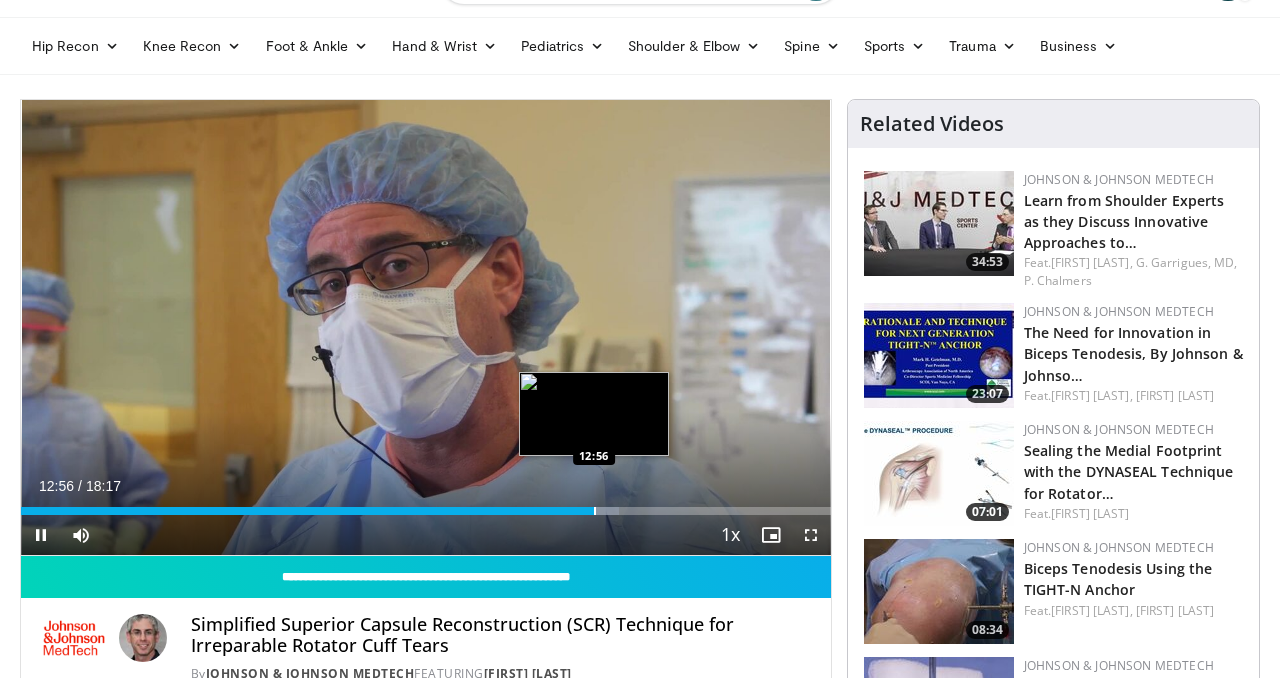 click at bounding box center (595, 511) 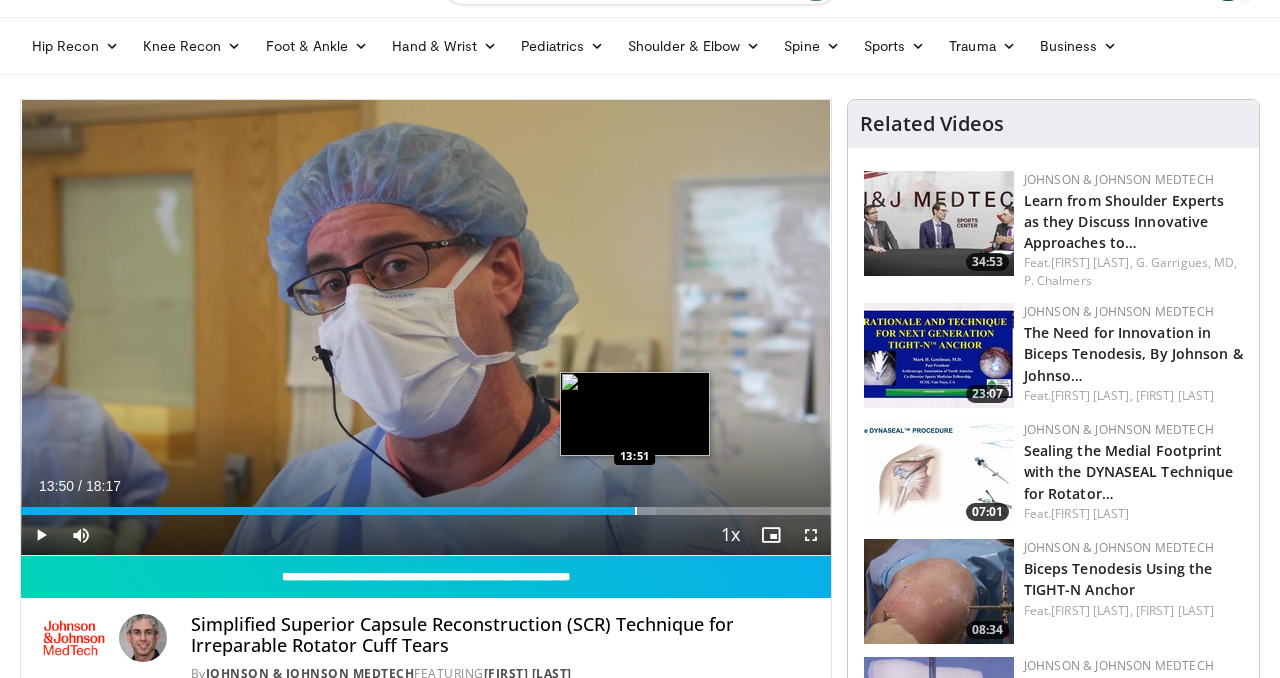 click at bounding box center (621, 511) 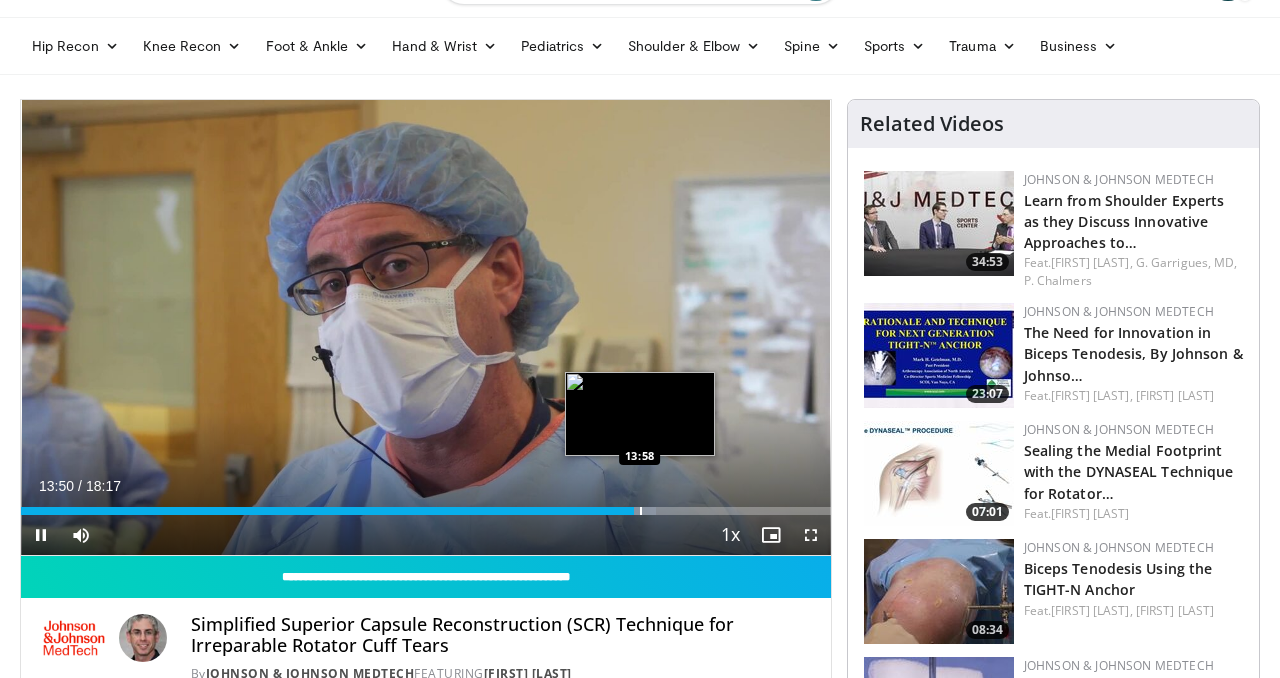click at bounding box center (641, 511) 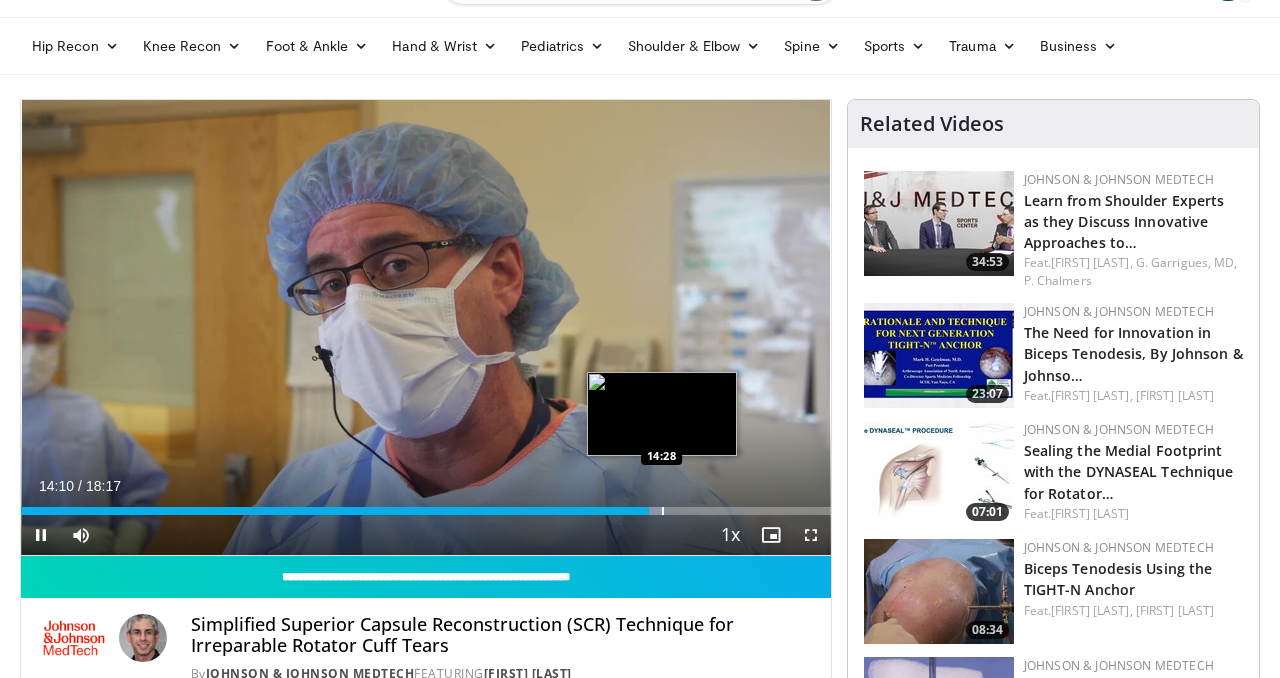 click at bounding box center (663, 511) 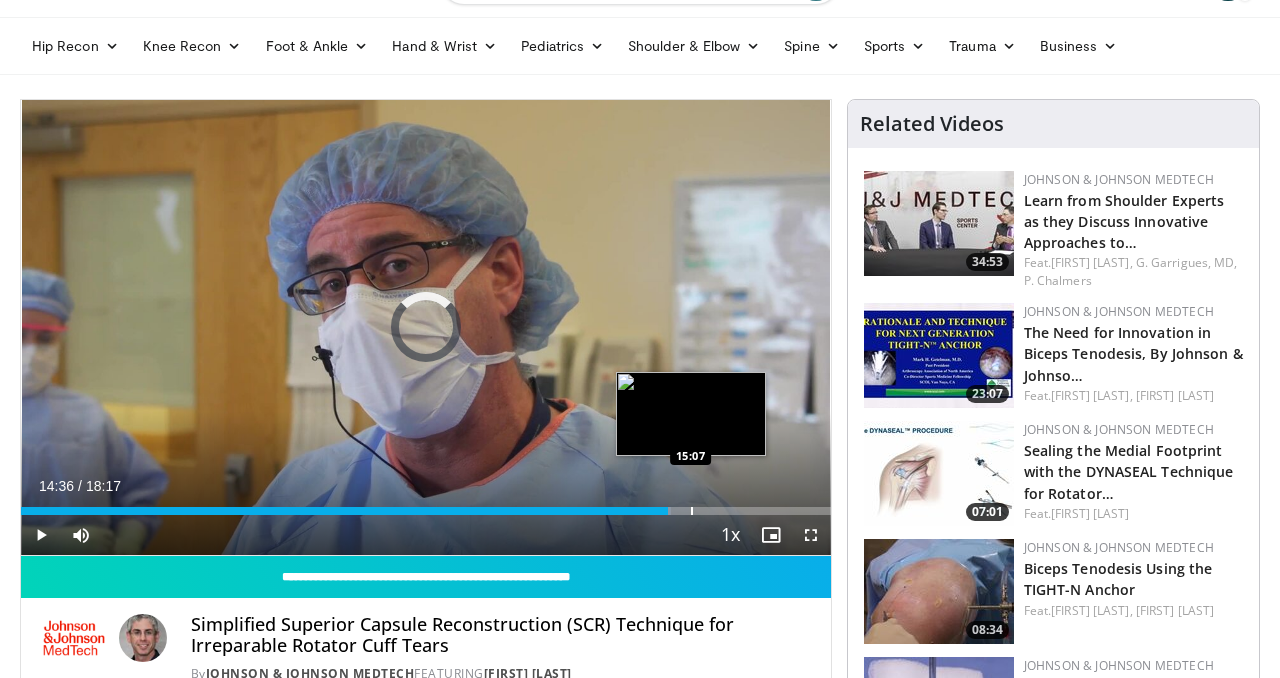 click at bounding box center [692, 511] 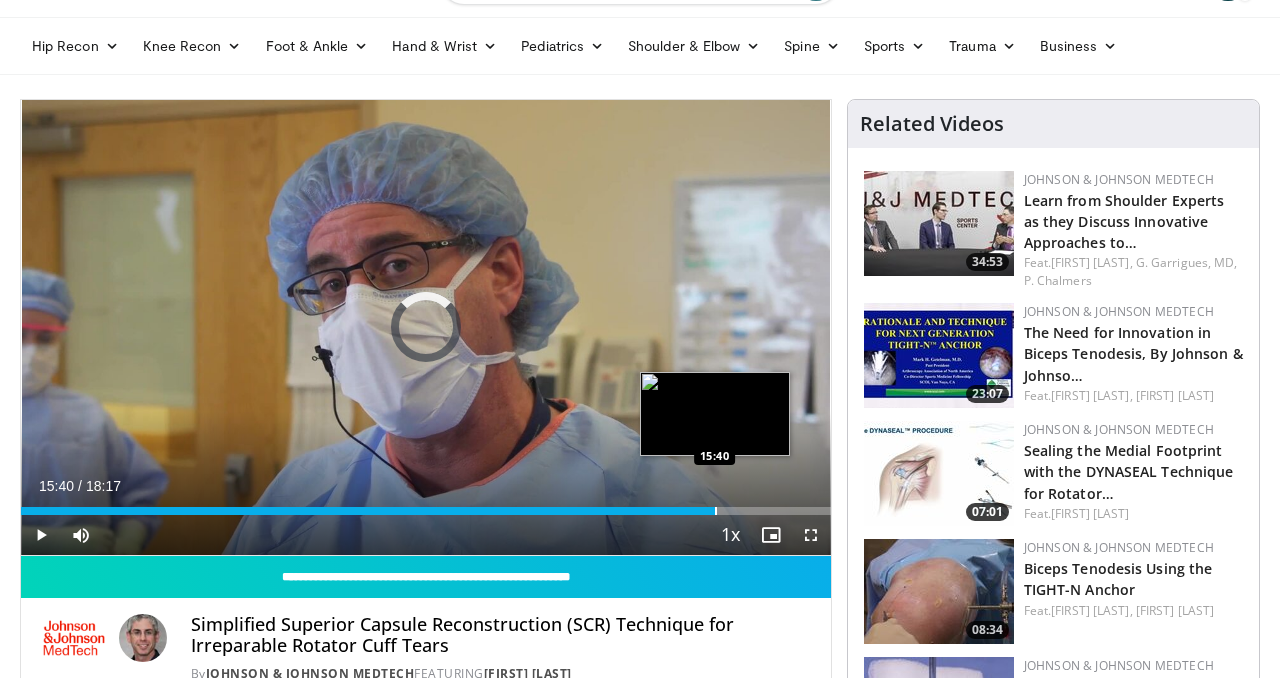 click at bounding box center (716, 511) 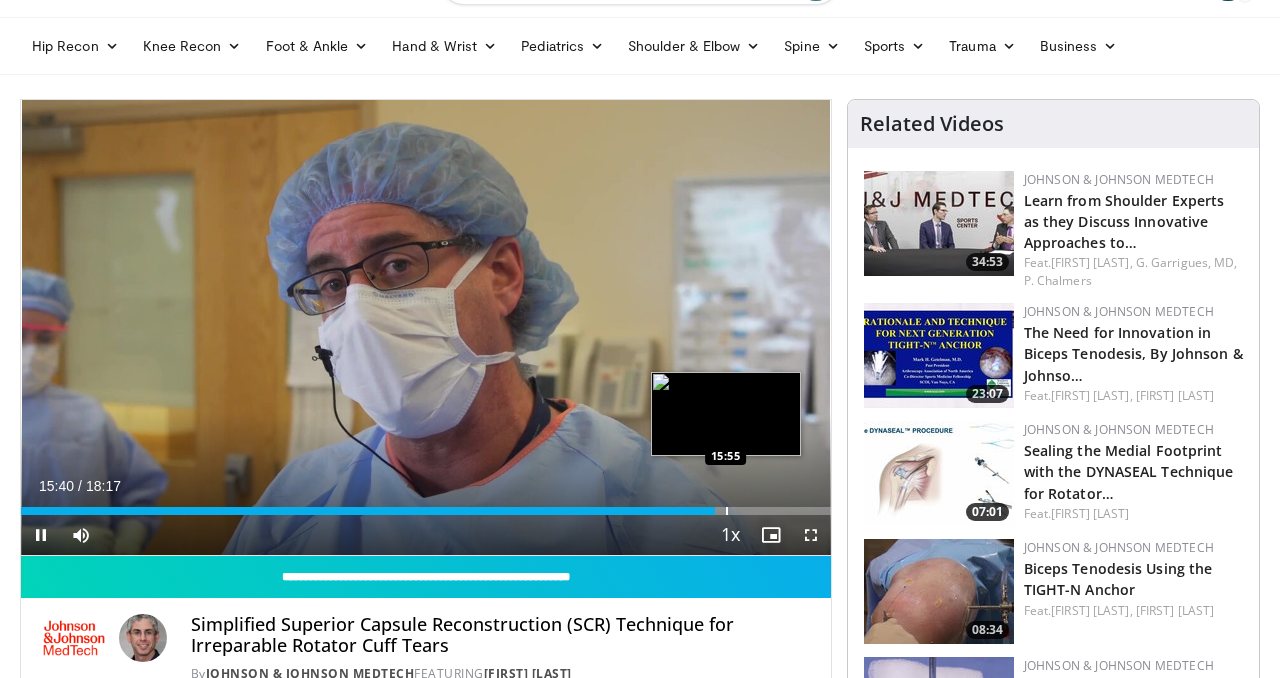 click at bounding box center (727, 511) 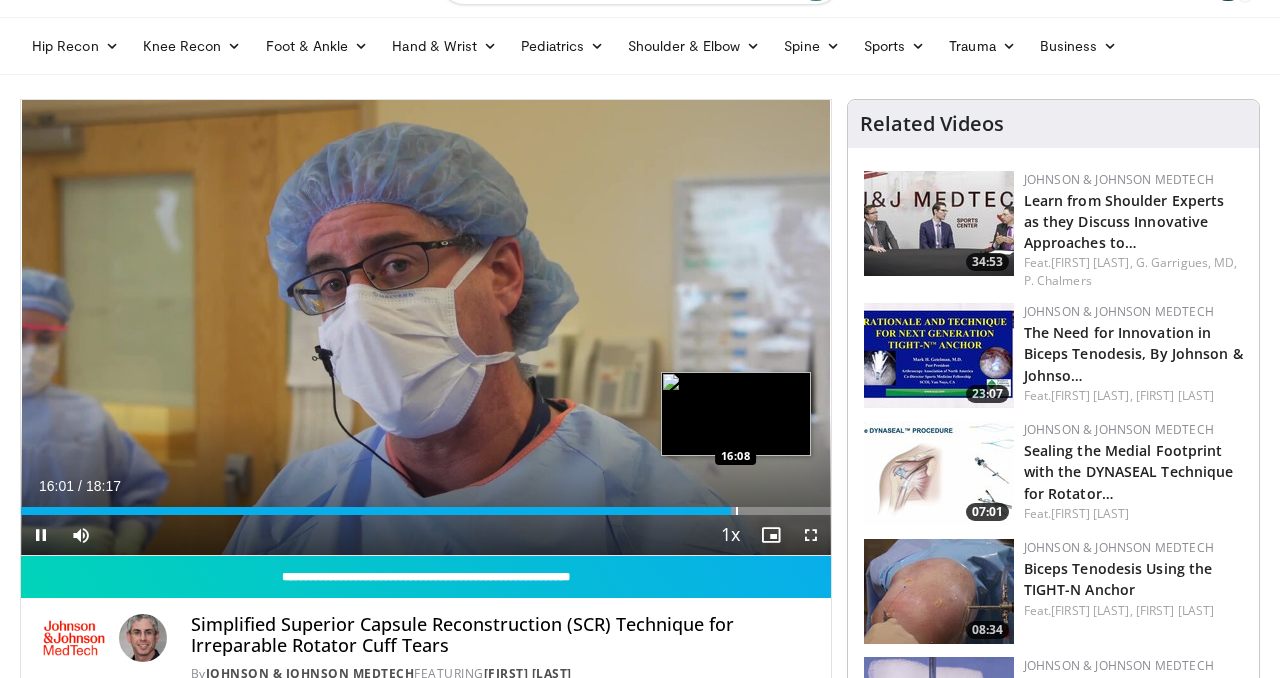 click at bounding box center [737, 511] 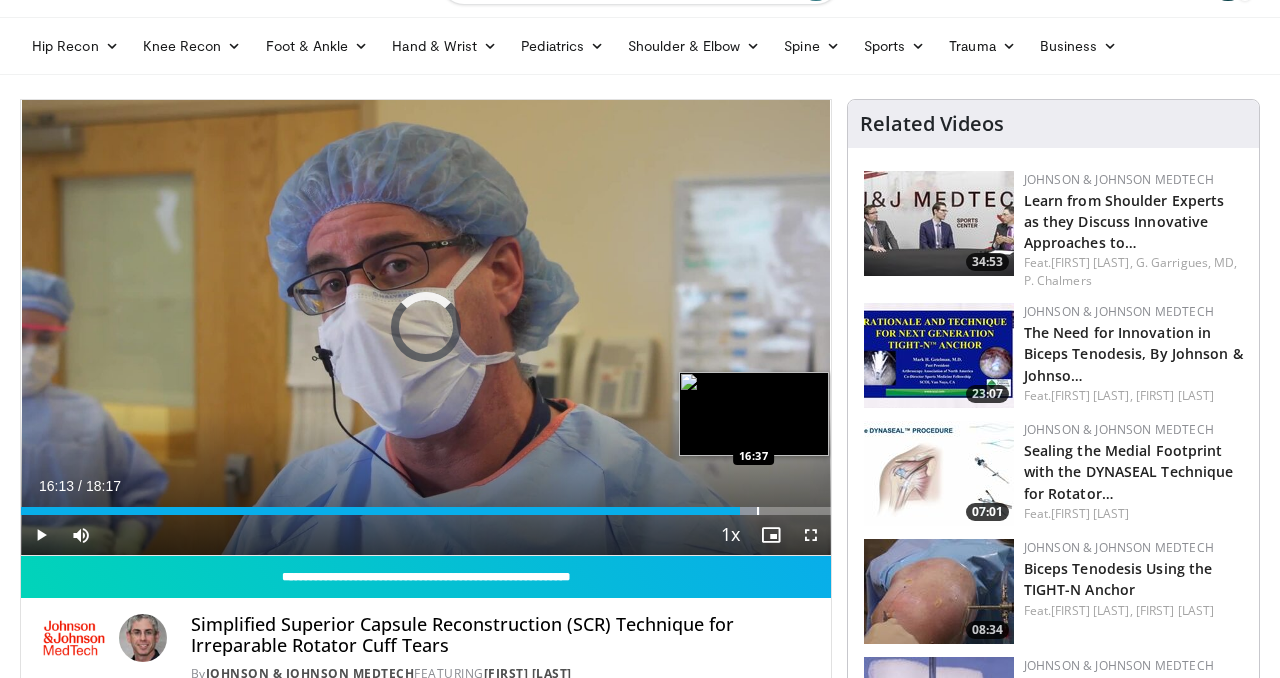click on "Loaded :  91.23% 16:35 16:37" at bounding box center [426, 511] 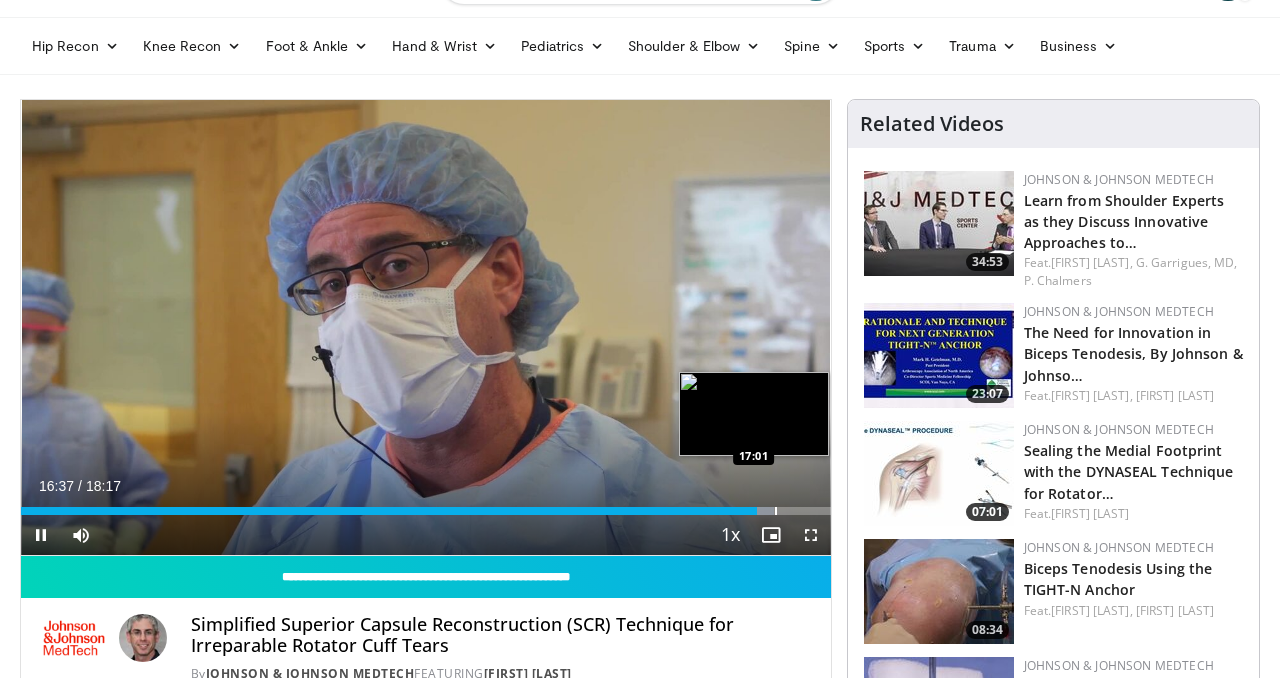 click at bounding box center (776, 511) 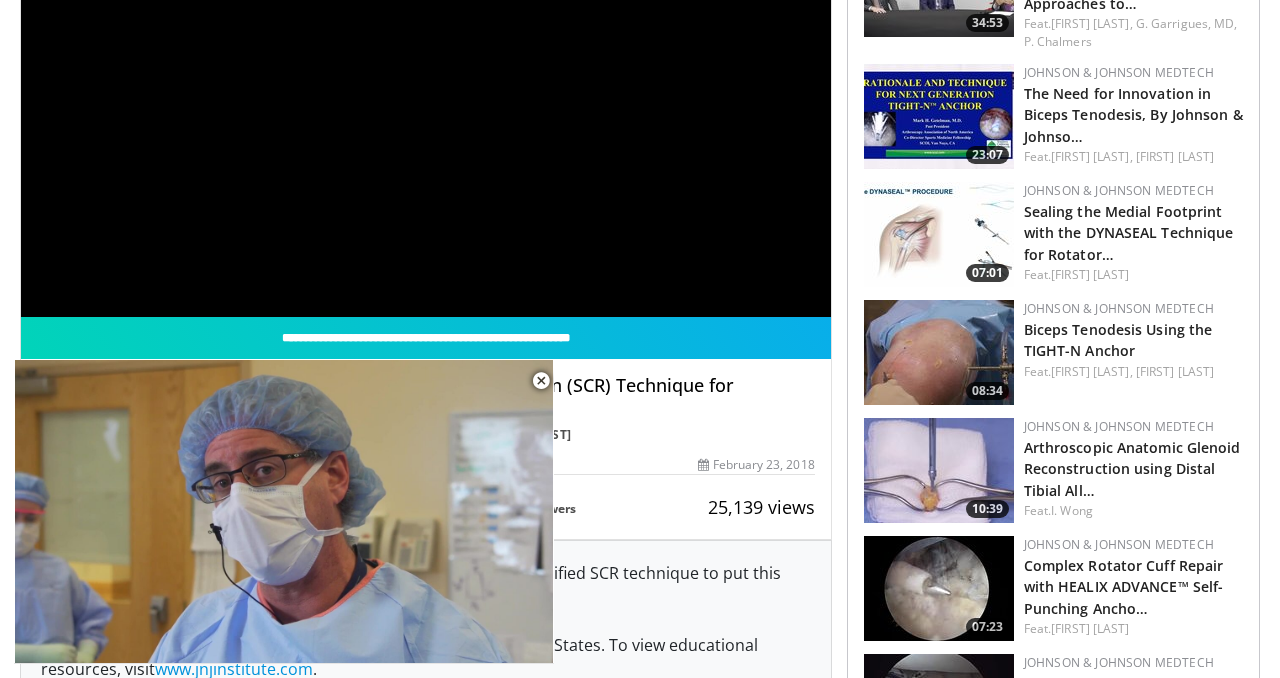scroll, scrollTop: 280, scrollLeft: 0, axis: vertical 